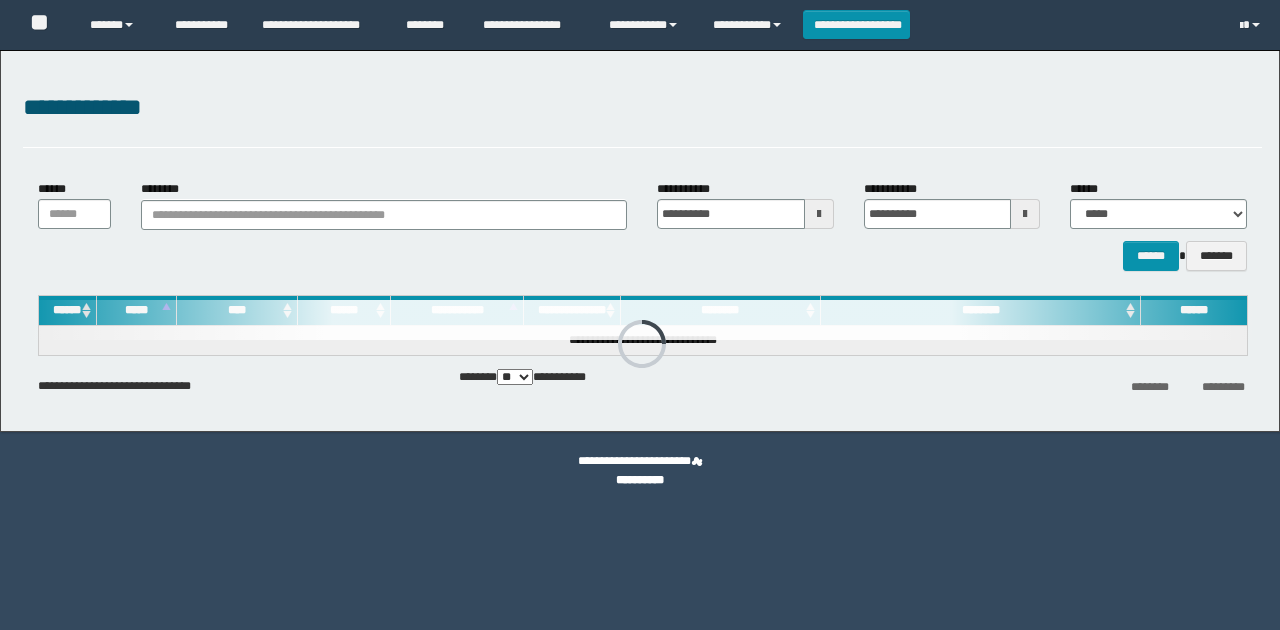 scroll, scrollTop: 0, scrollLeft: 0, axis: both 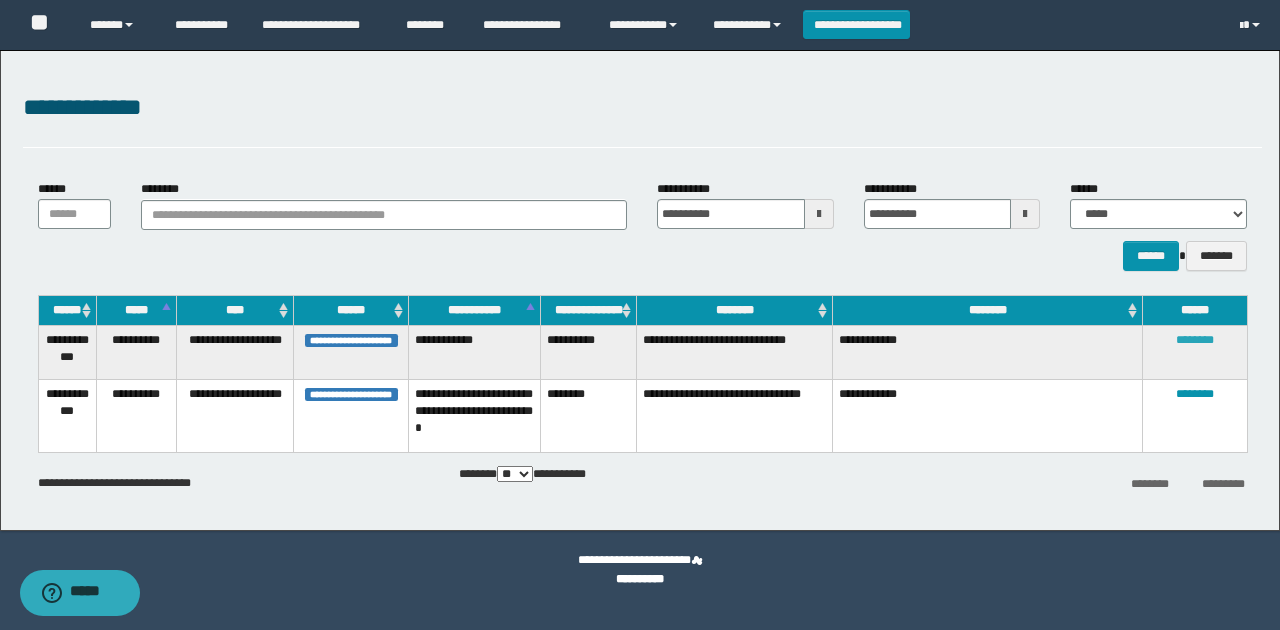 click on "********" at bounding box center [1195, 340] 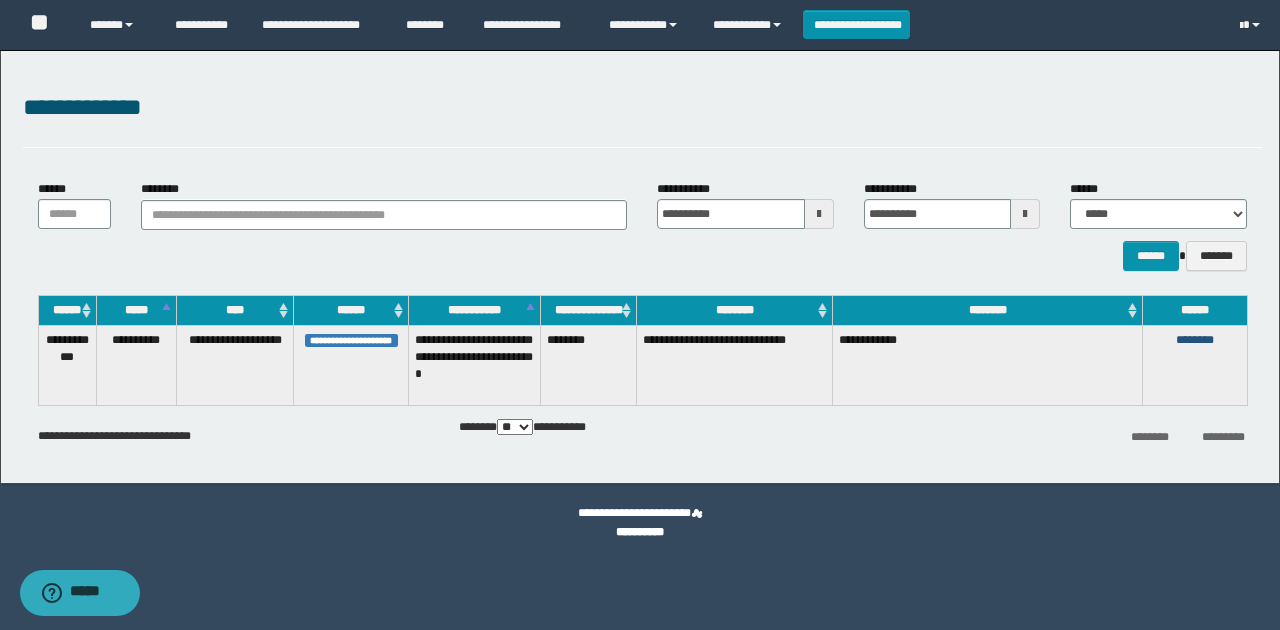 click on "********" at bounding box center (1195, 340) 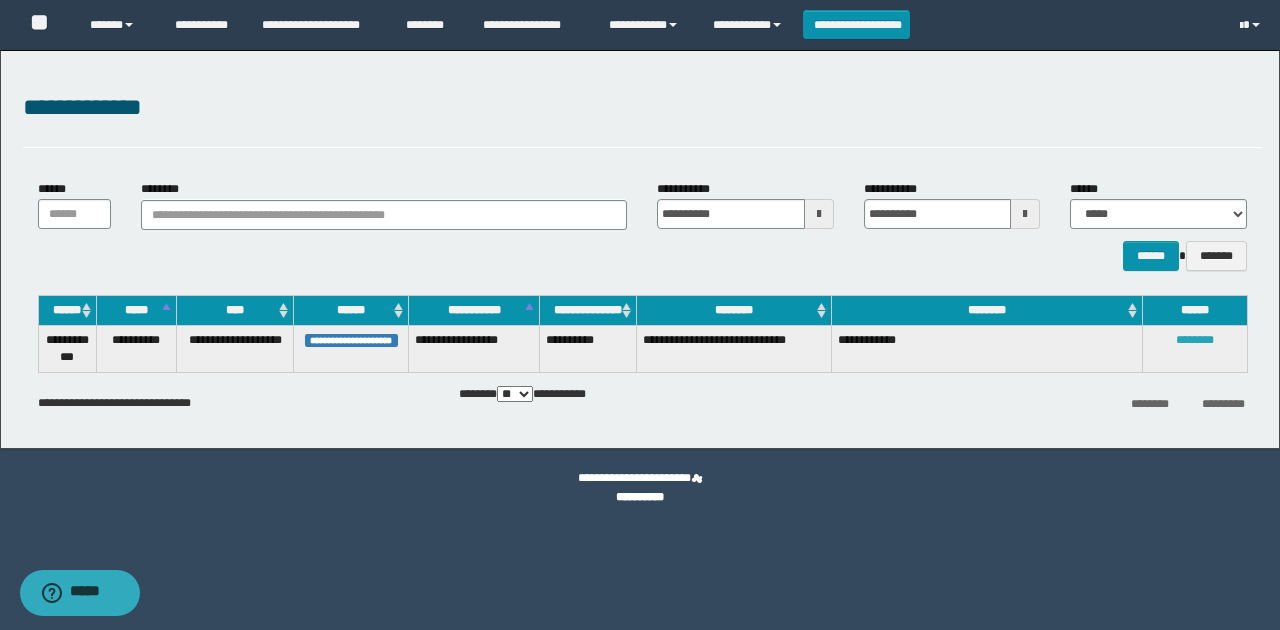 click on "********" at bounding box center [1195, 340] 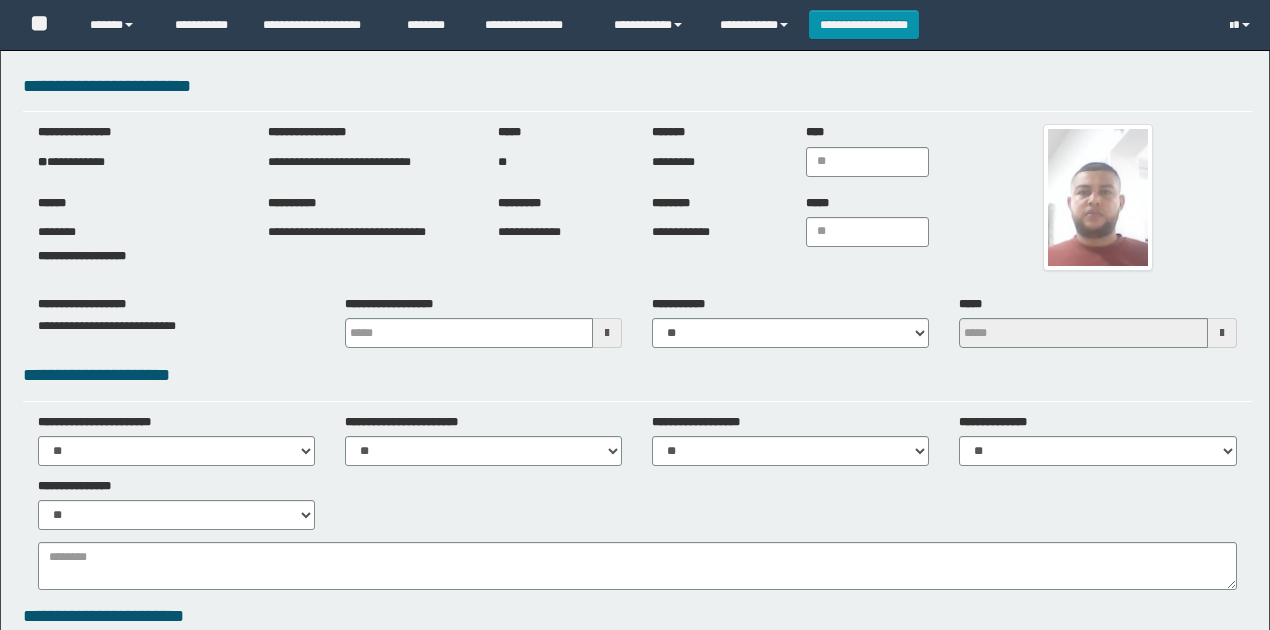 scroll, scrollTop: 0, scrollLeft: 0, axis: both 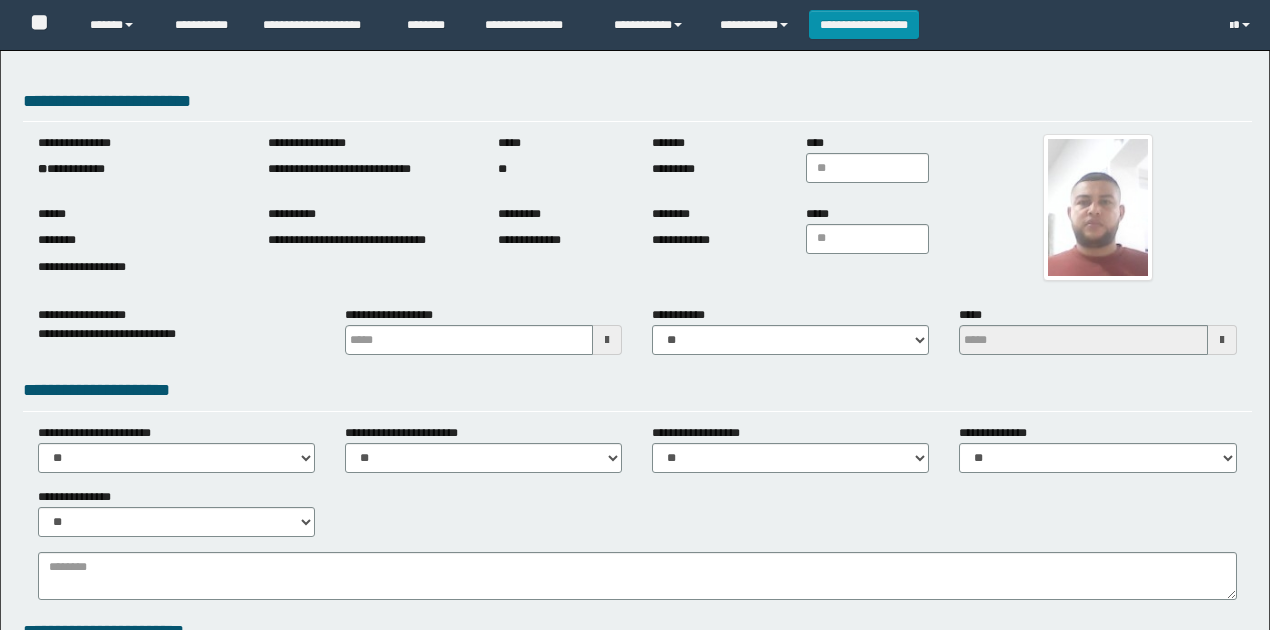 type 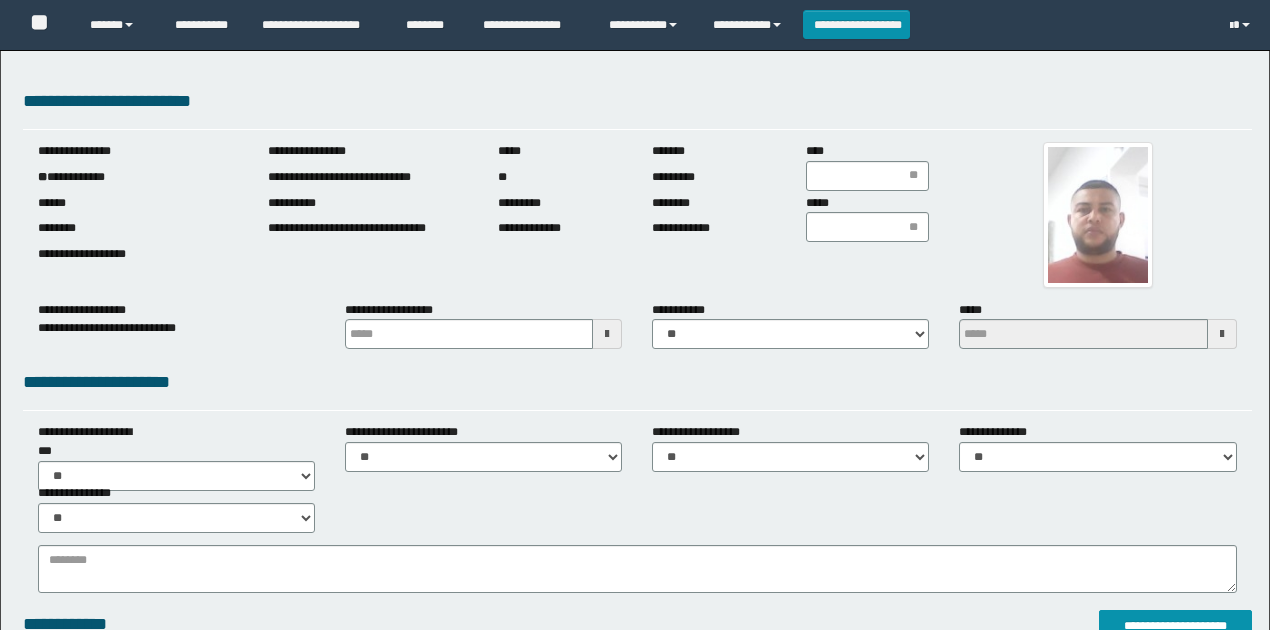 scroll, scrollTop: 0, scrollLeft: 0, axis: both 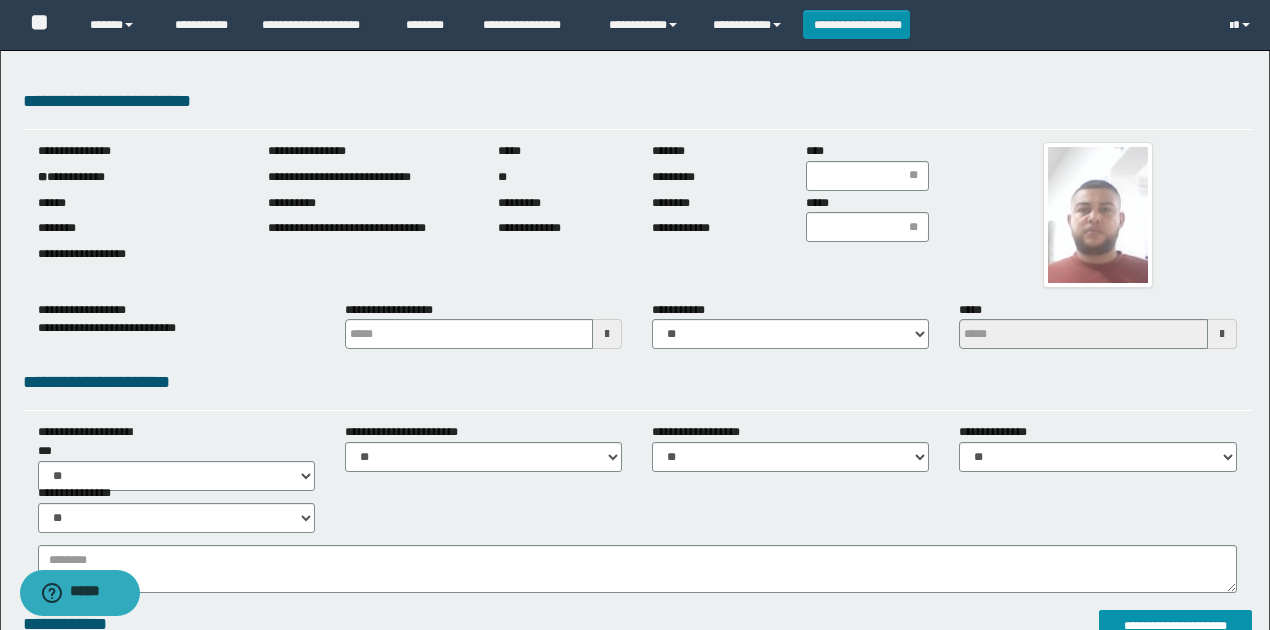 click on "**********" at bounding box center [138, 177] 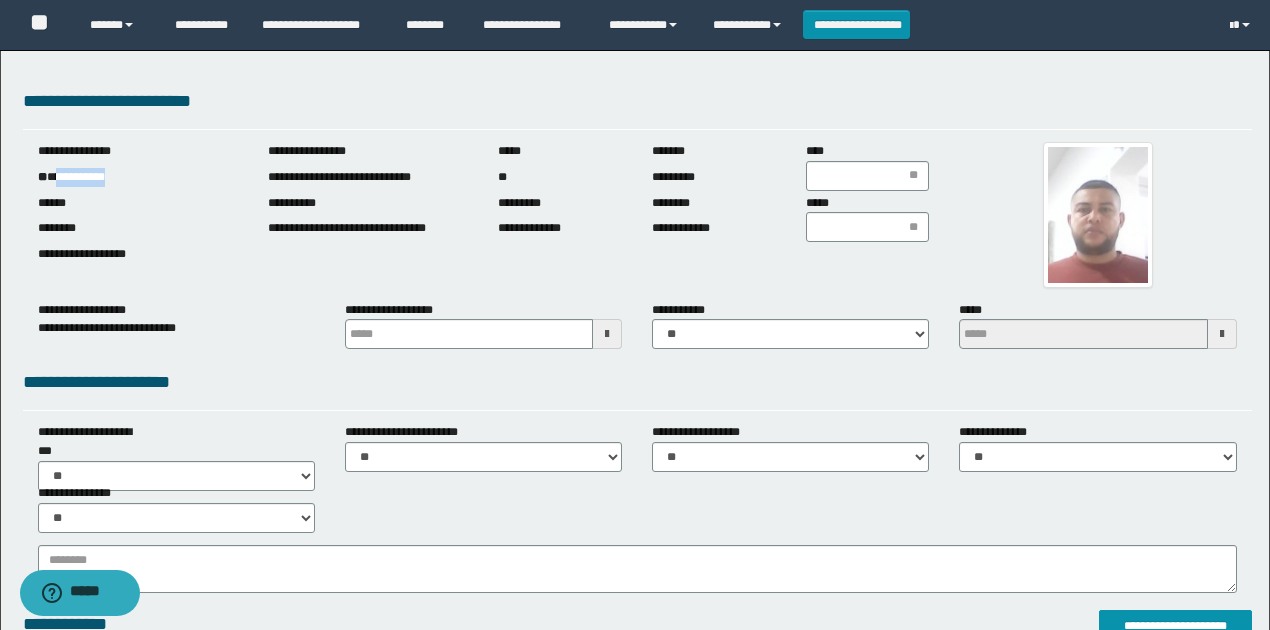 click on "**********" at bounding box center [138, 177] 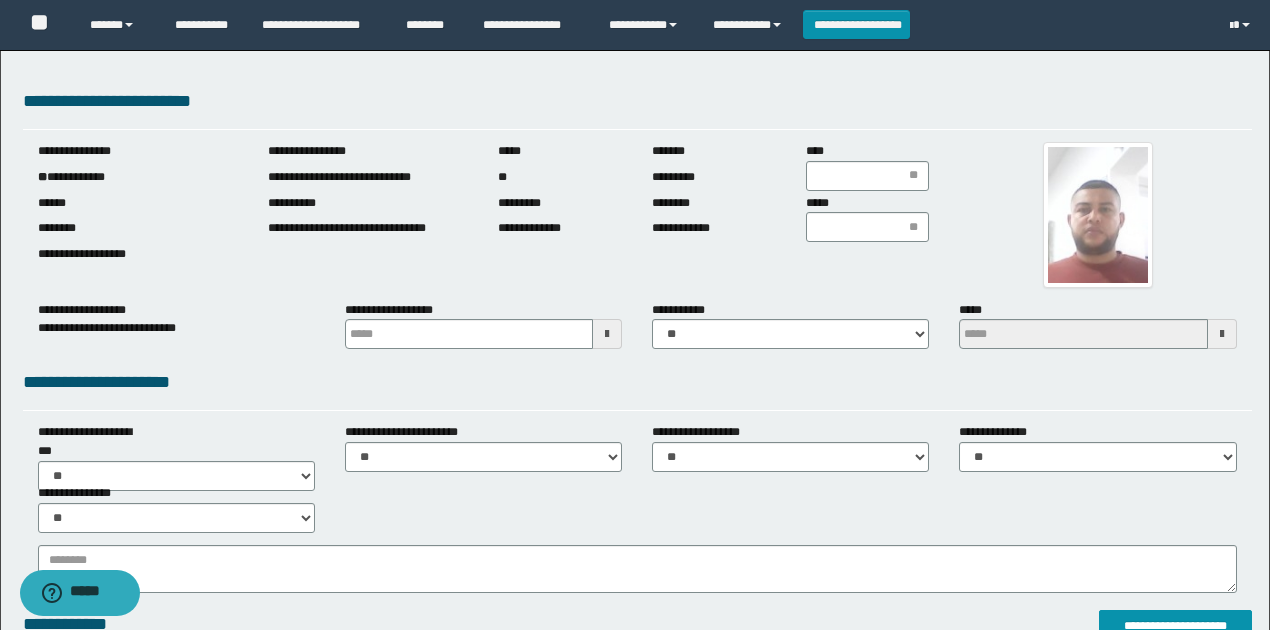 drag, startPoint x: 1190, startPoint y: 188, endPoint x: 1051, endPoint y: 160, distance: 141.7921 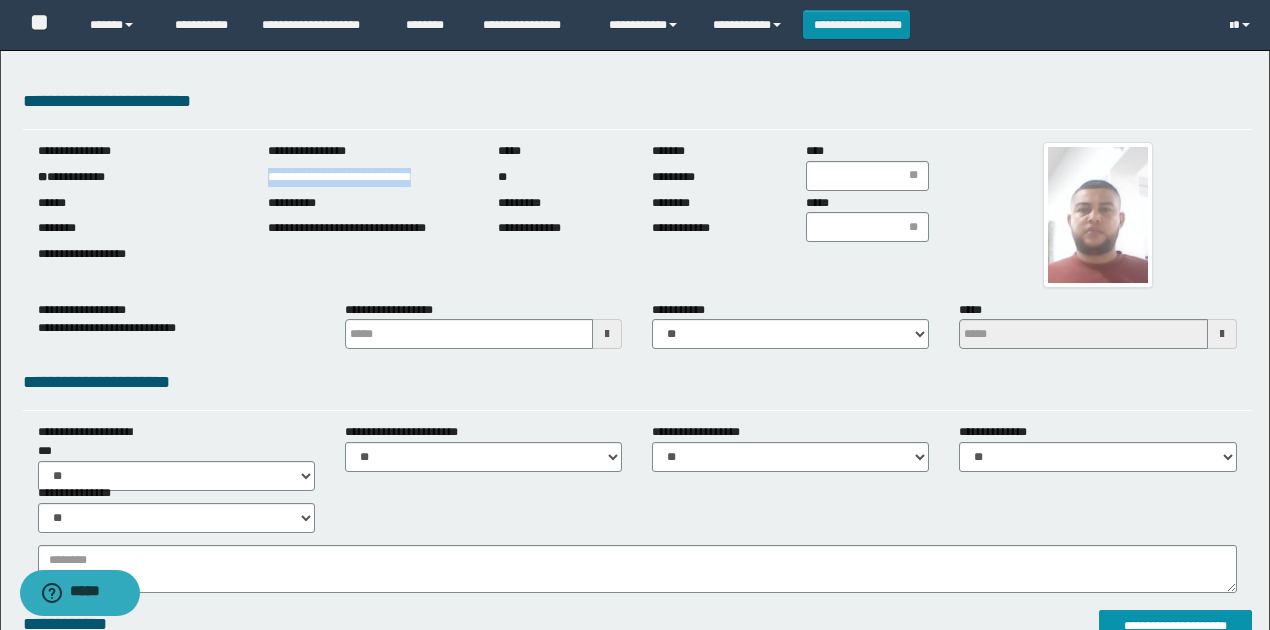 drag, startPoint x: 268, startPoint y: 176, endPoint x: 637, endPoint y: 438, distance: 452.55386 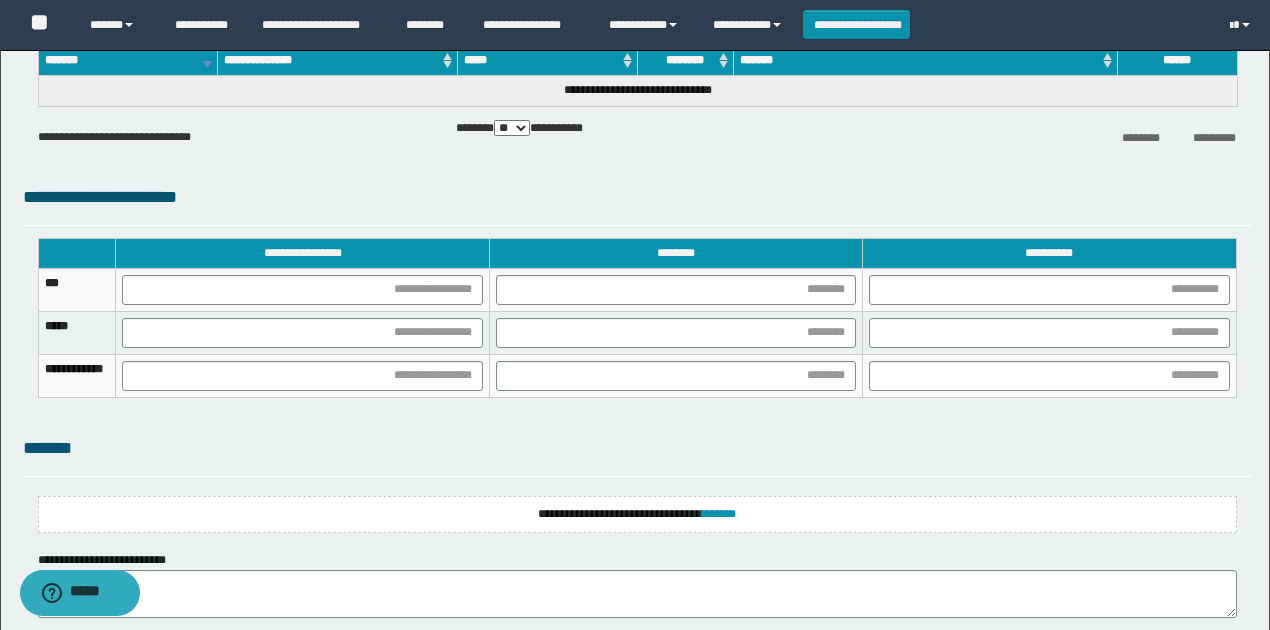scroll, scrollTop: 1342, scrollLeft: 0, axis: vertical 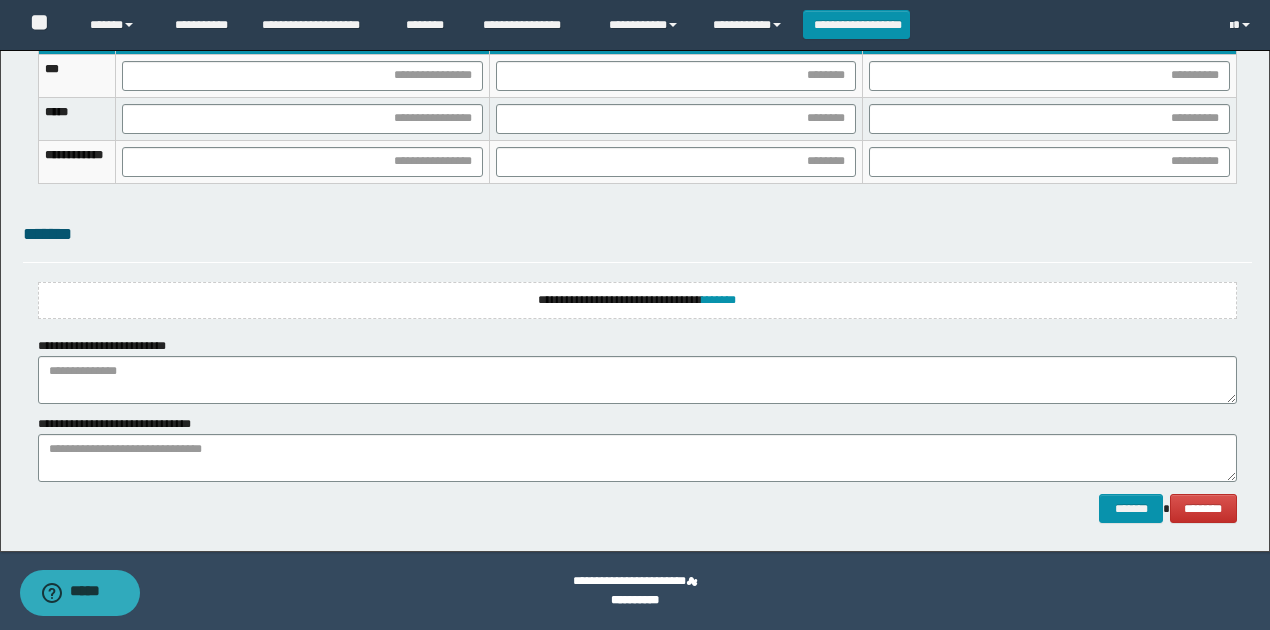 click on "**********" at bounding box center [637, 300] 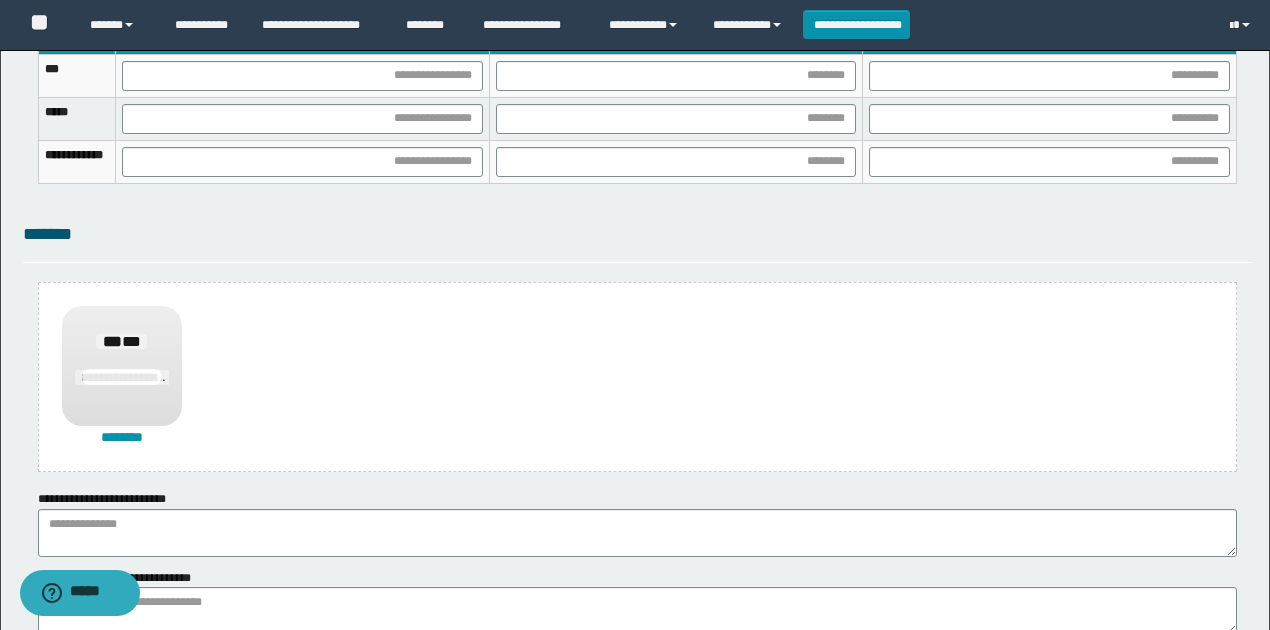 click on "*******" at bounding box center [637, 234] 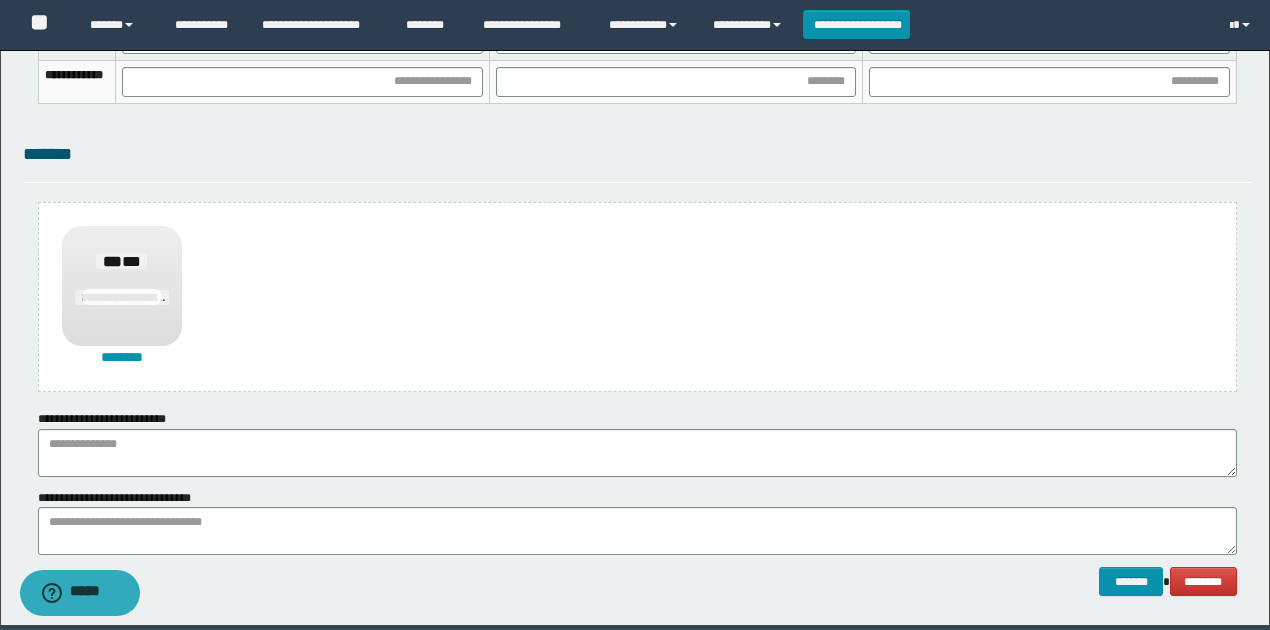 scroll, scrollTop: 1495, scrollLeft: 0, axis: vertical 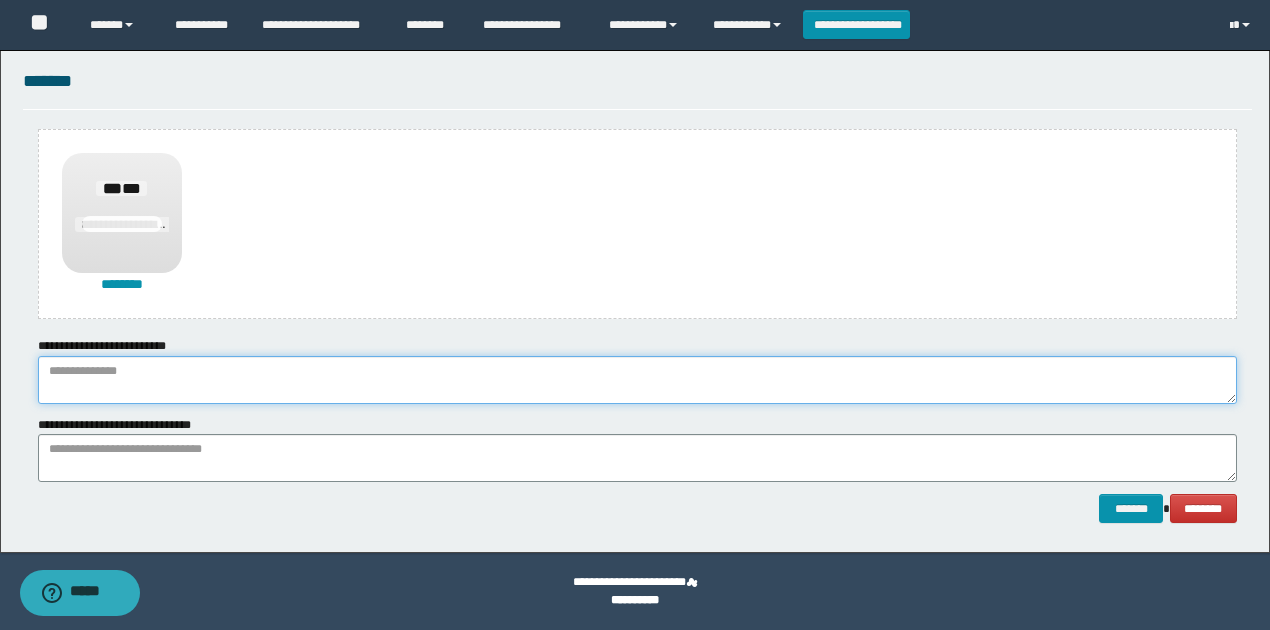paste on "**********" 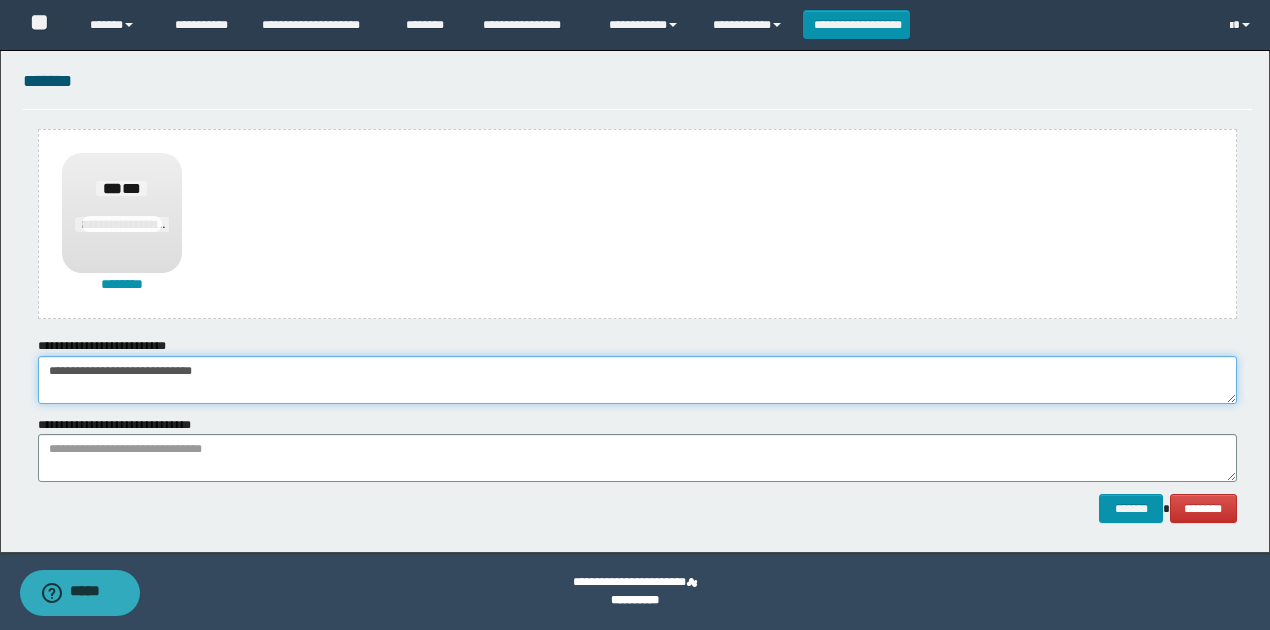 click on "**********" at bounding box center (637, 380) 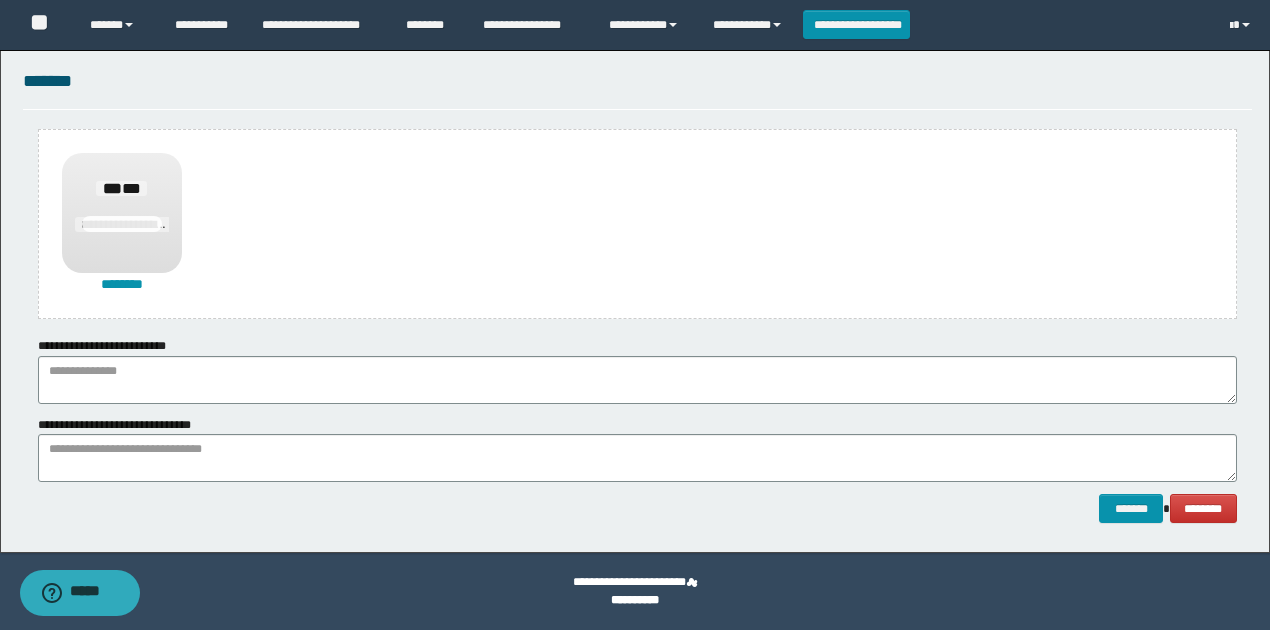 click on "**********" at bounding box center (637, 370) 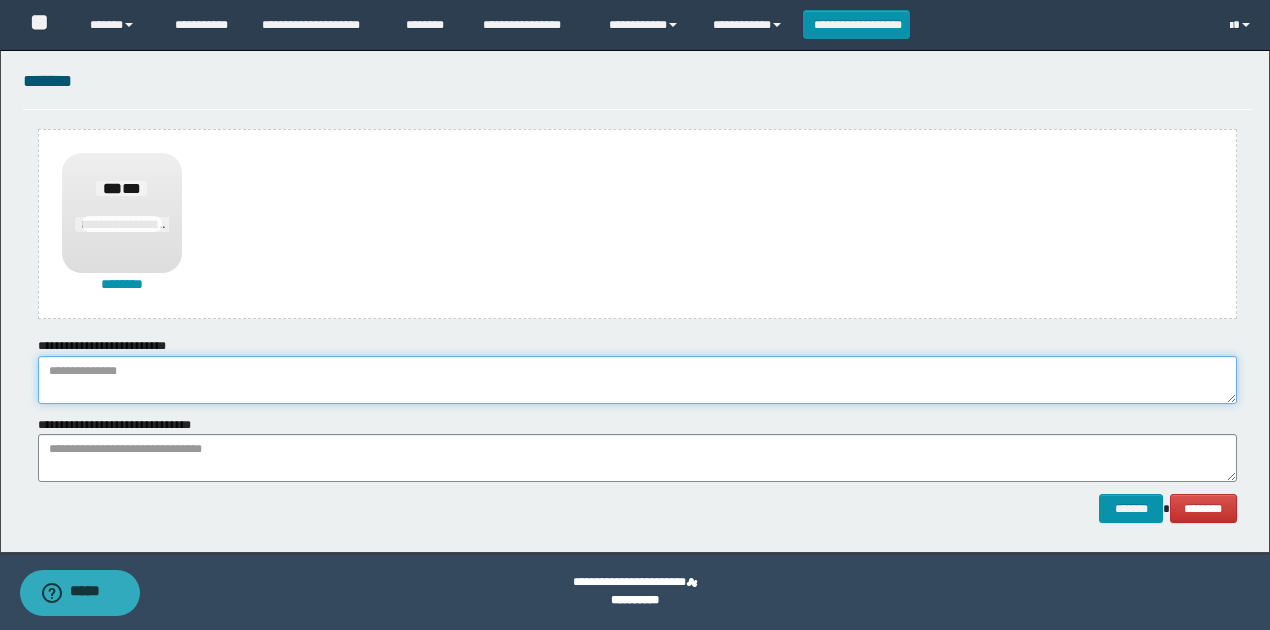 click at bounding box center [637, 380] 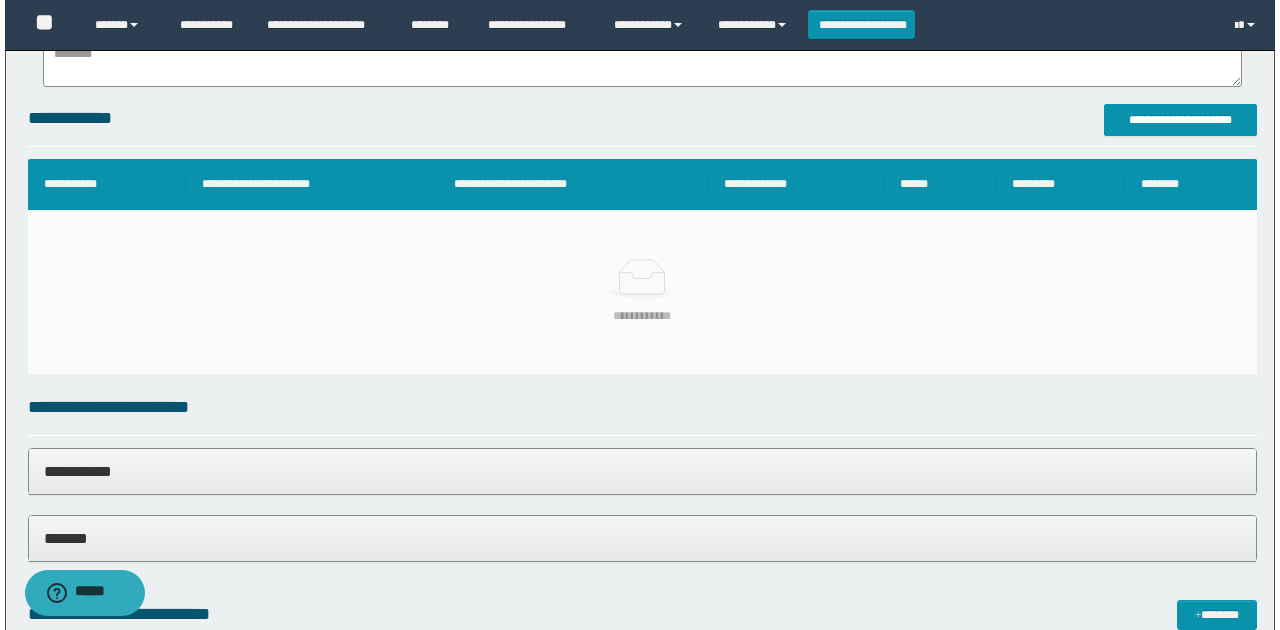scroll, scrollTop: 362, scrollLeft: 0, axis: vertical 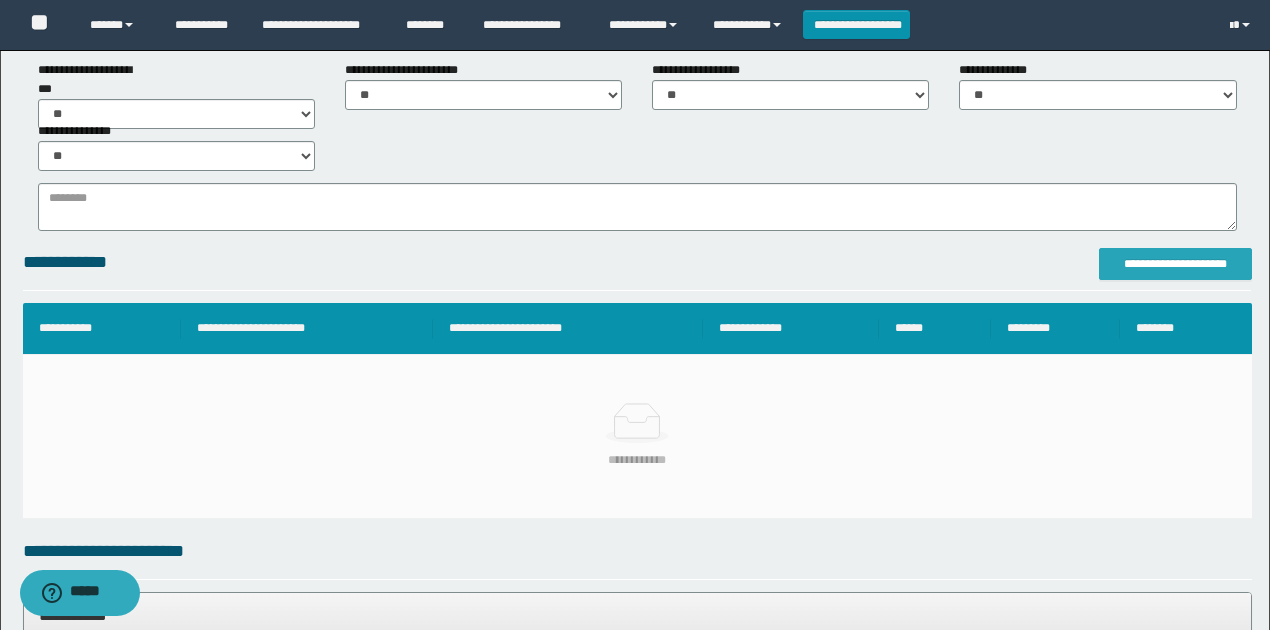 type on "**********" 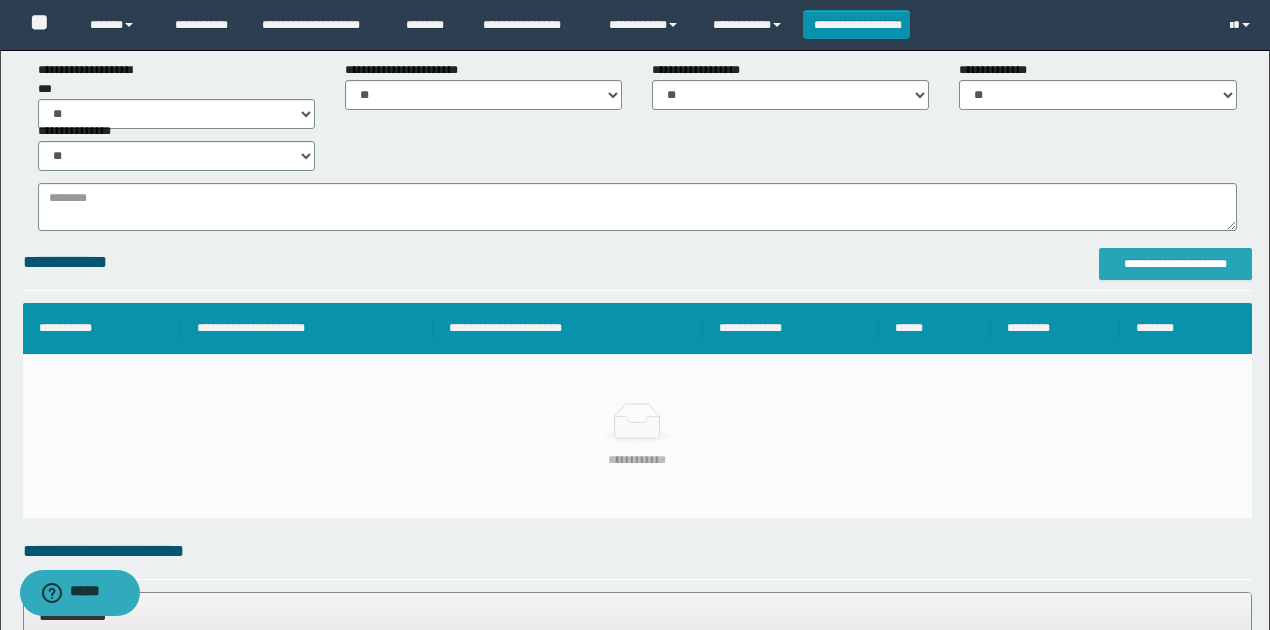 click on "**********" at bounding box center (1175, 264) 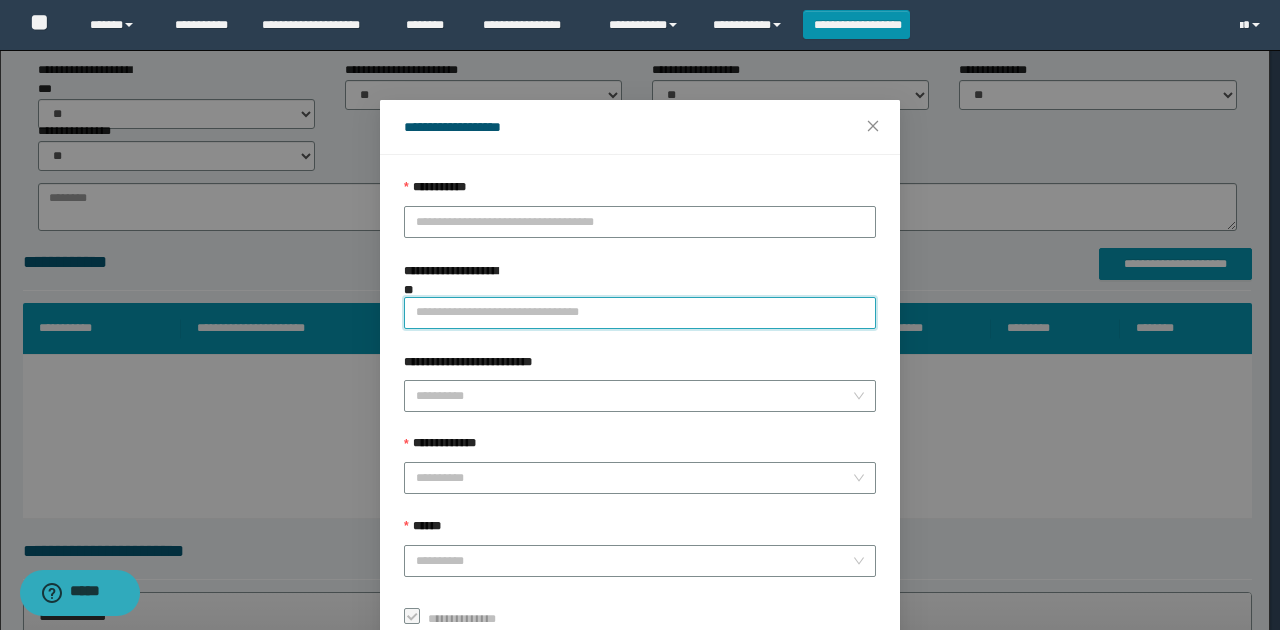 paste on "**********" 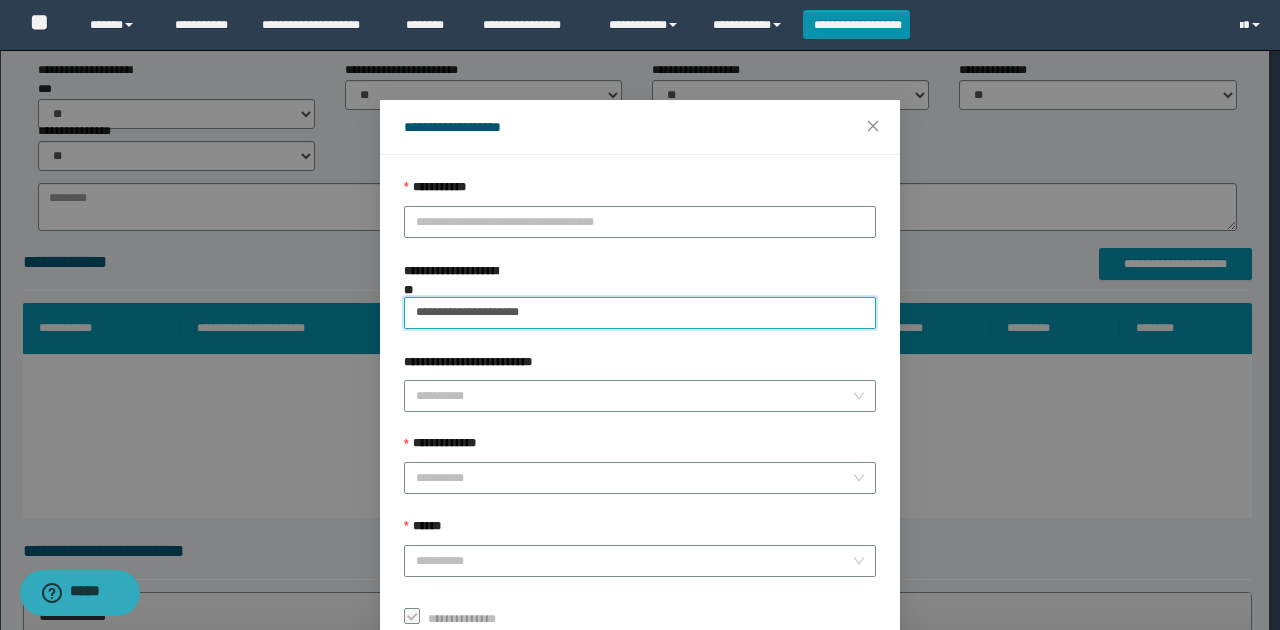 drag, startPoint x: 579, startPoint y: 312, endPoint x: 582, endPoint y: 296, distance: 16.27882 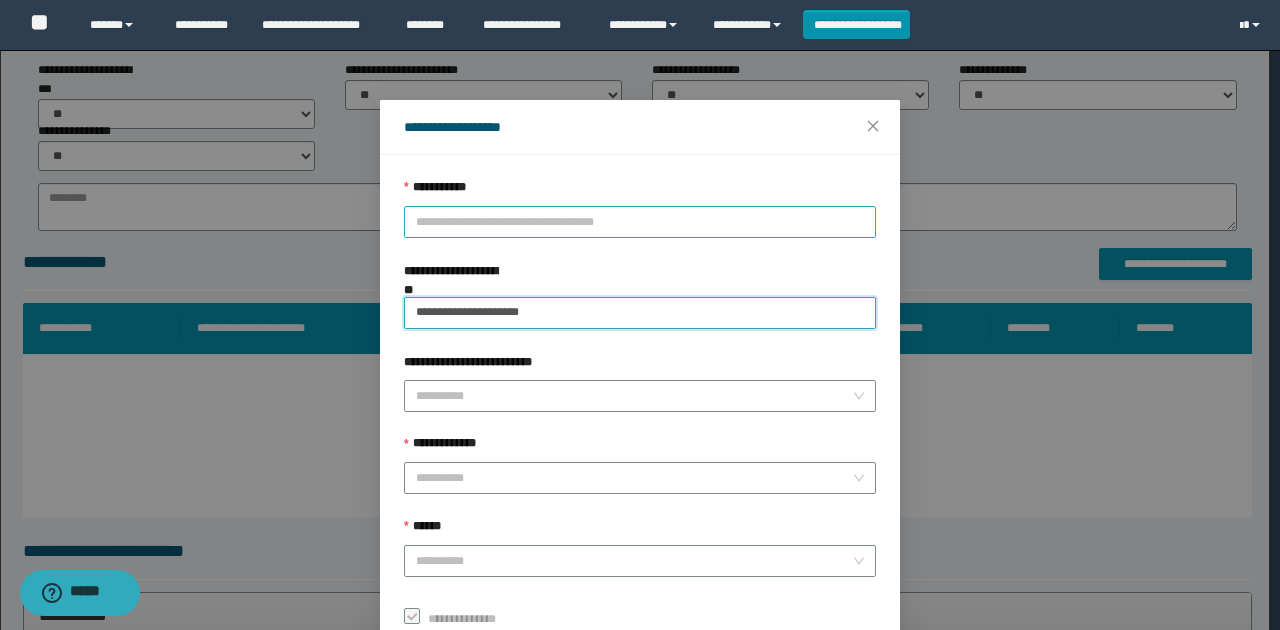 type on "**********" 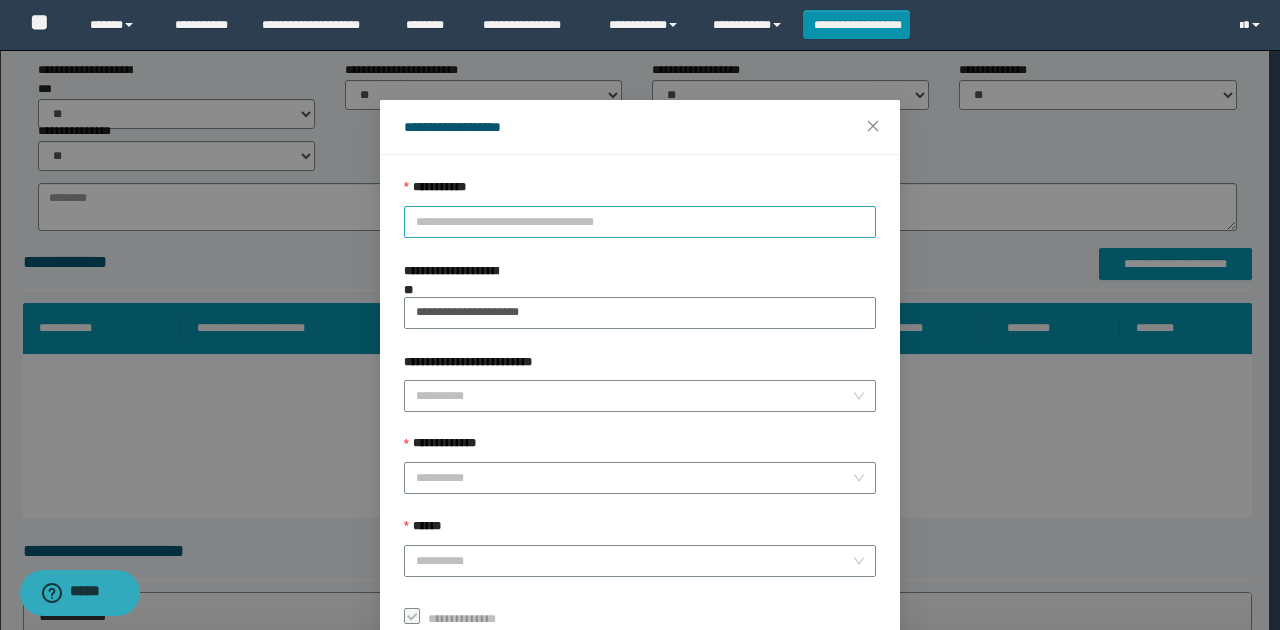 click on "**********" at bounding box center (640, 222) 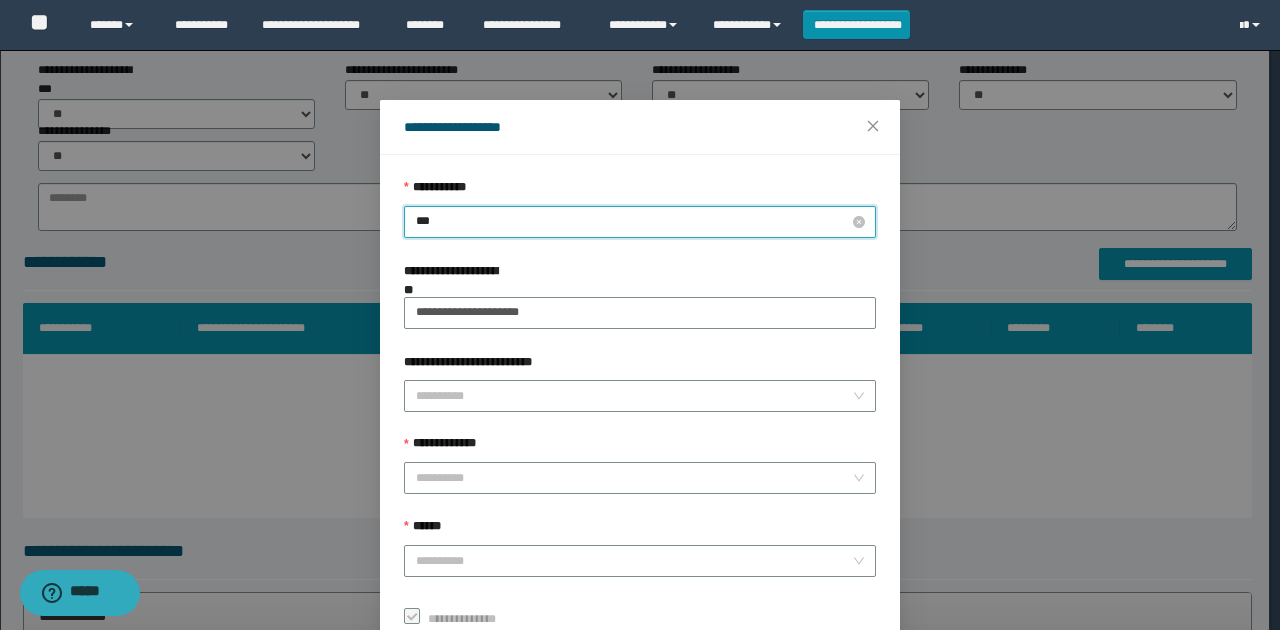 type on "****" 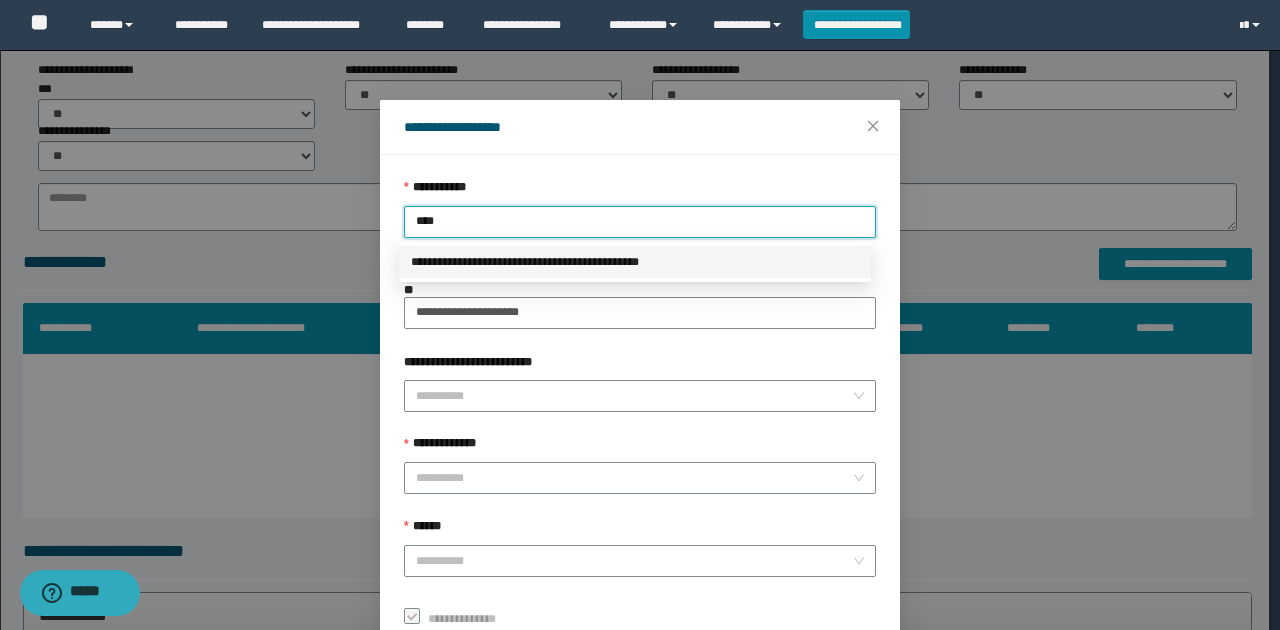 drag, startPoint x: 652, startPoint y: 252, endPoint x: 660, endPoint y: 277, distance: 26.24881 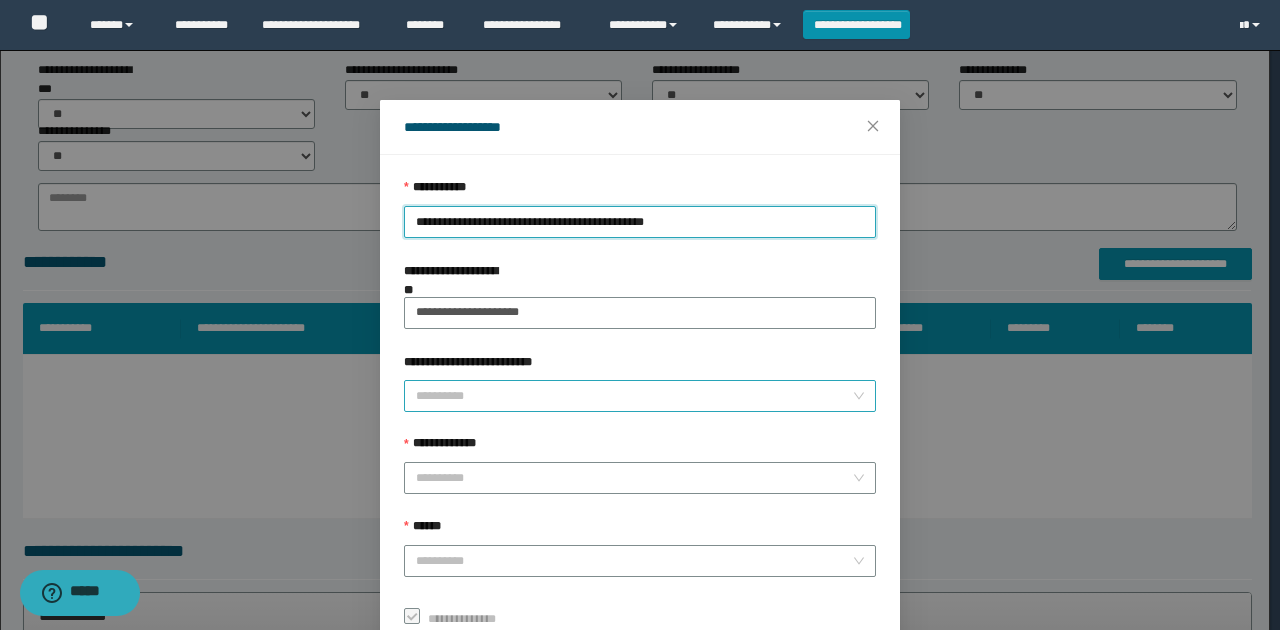 drag, startPoint x: 507, startPoint y: 399, endPoint x: 485, endPoint y: 402, distance: 22.203604 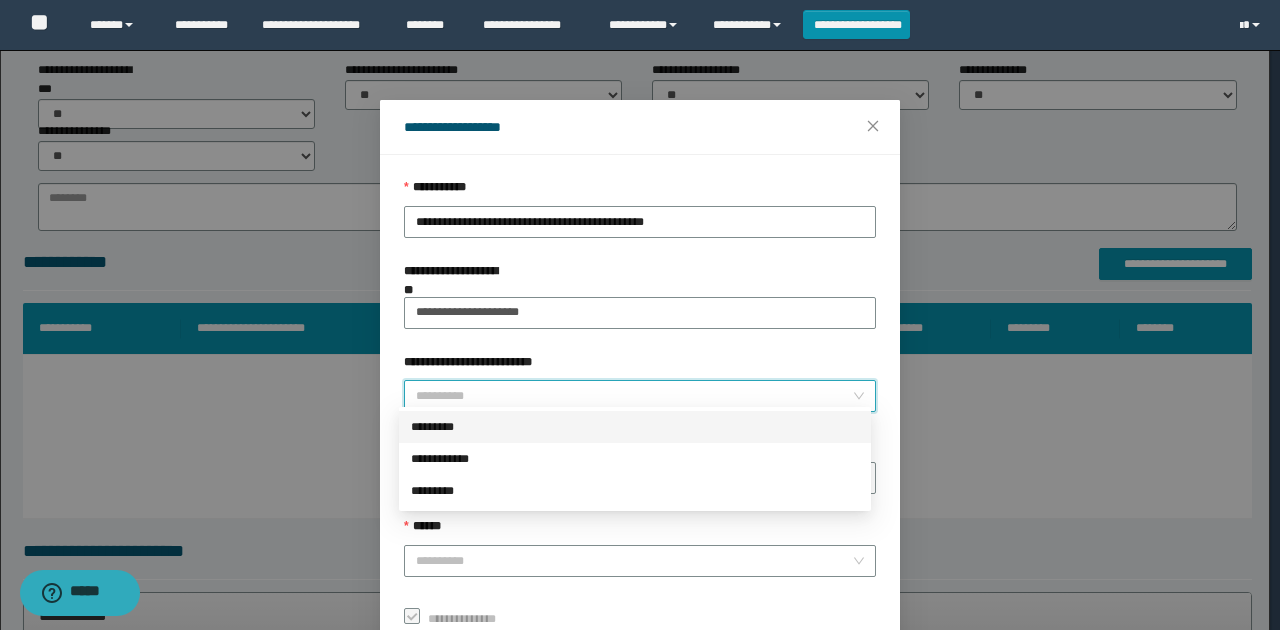 drag, startPoint x: 451, startPoint y: 428, endPoint x: 488, endPoint y: 413, distance: 39.92493 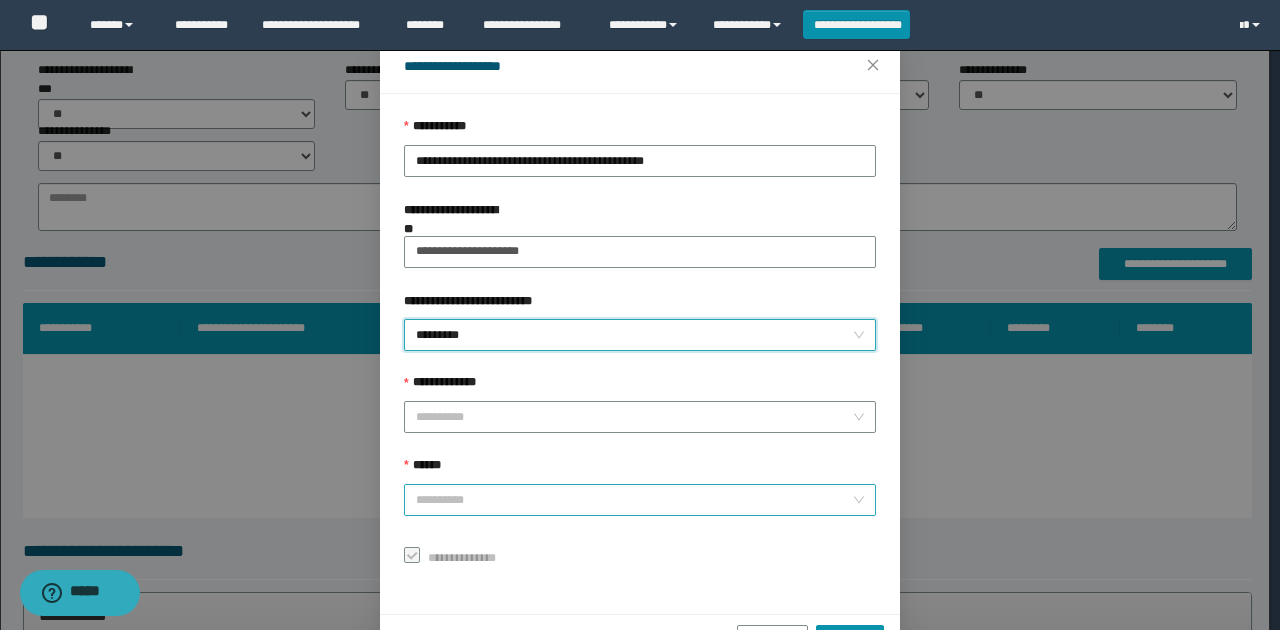 scroll, scrollTop: 121, scrollLeft: 0, axis: vertical 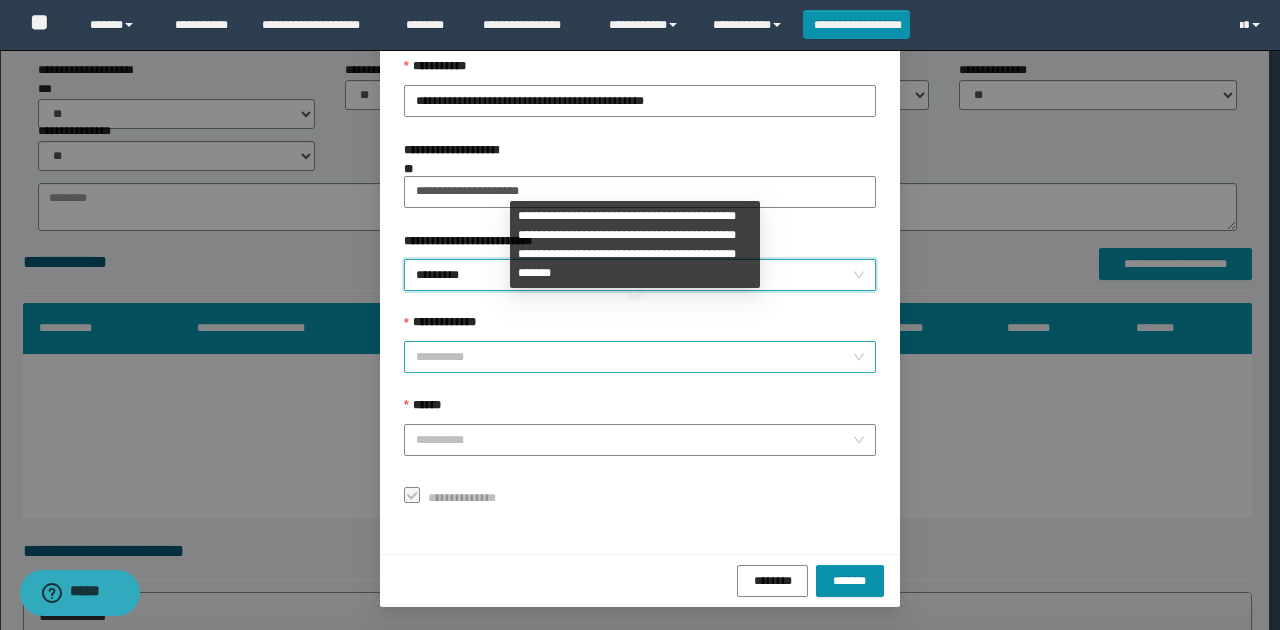 click on "**********" at bounding box center [634, 357] 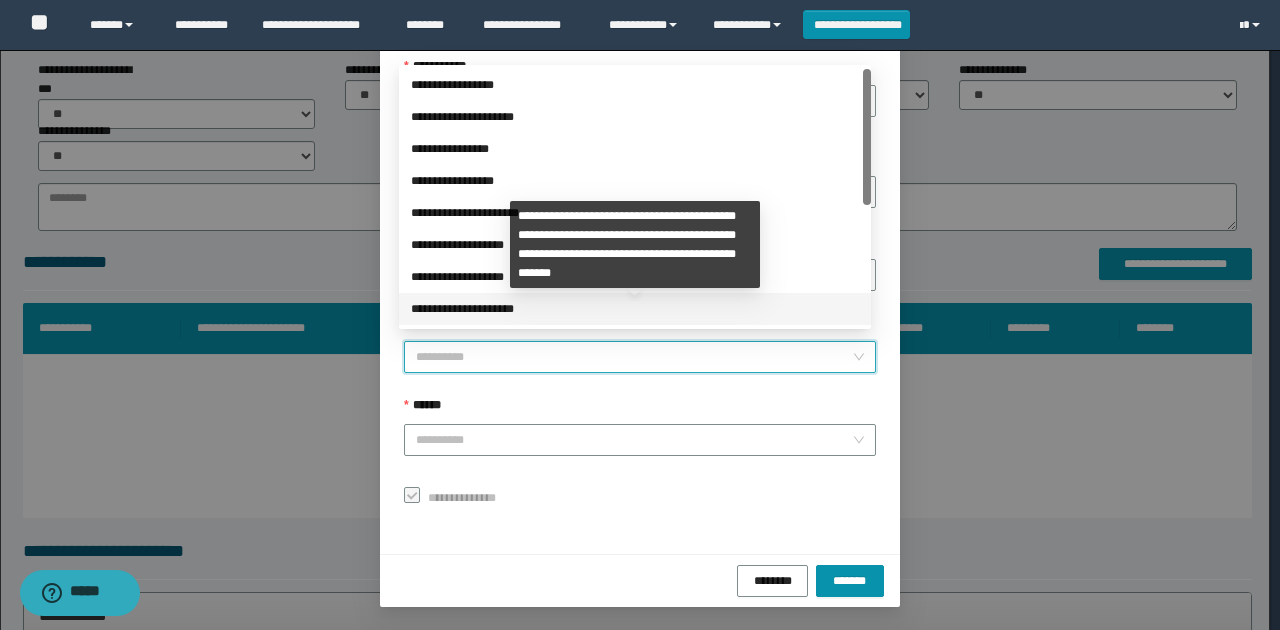 scroll, scrollTop: 224, scrollLeft: 0, axis: vertical 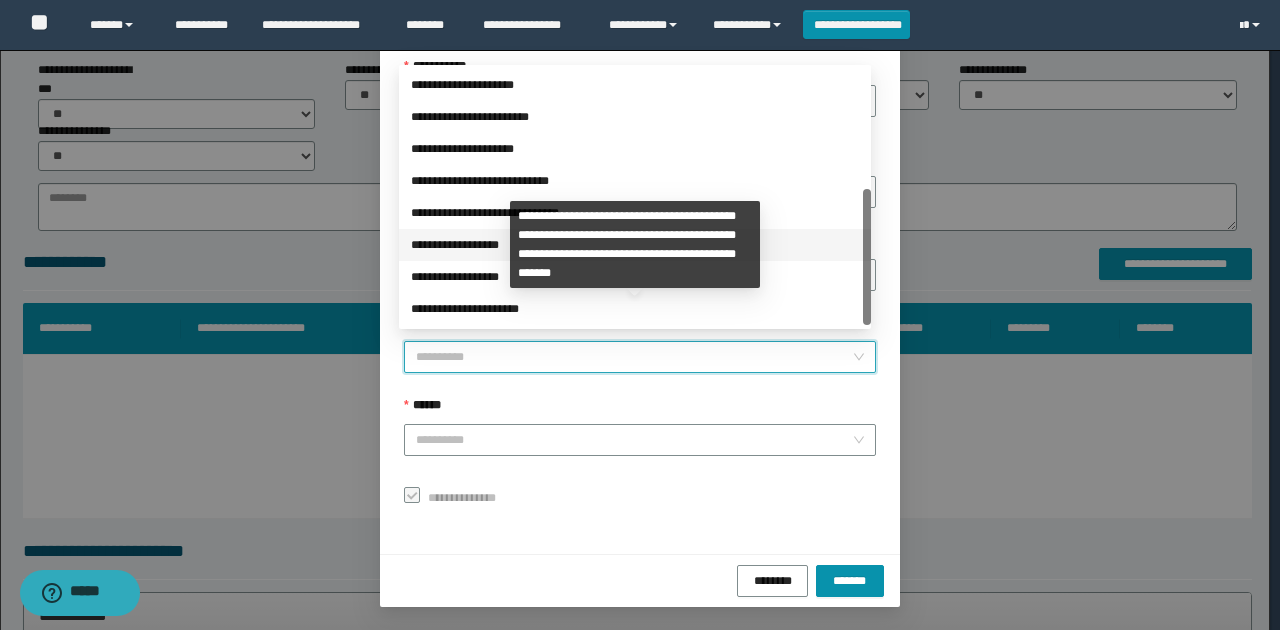 click on "**********" at bounding box center [635, 245] 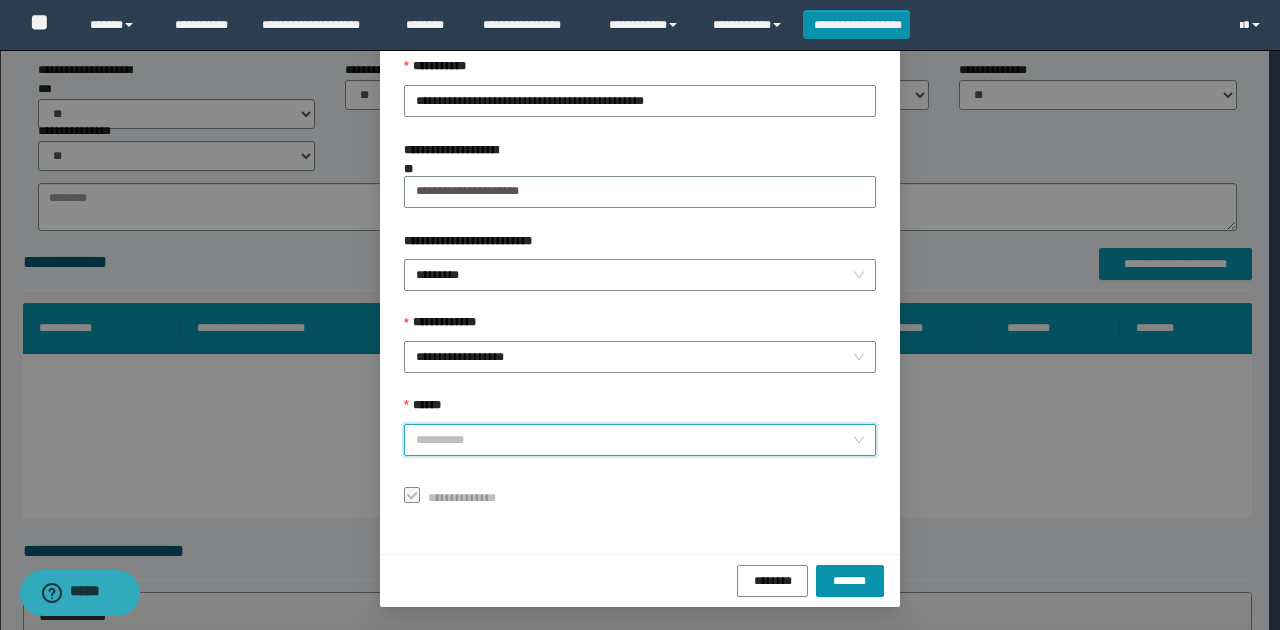 click on "******" at bounding box center (634, 440) 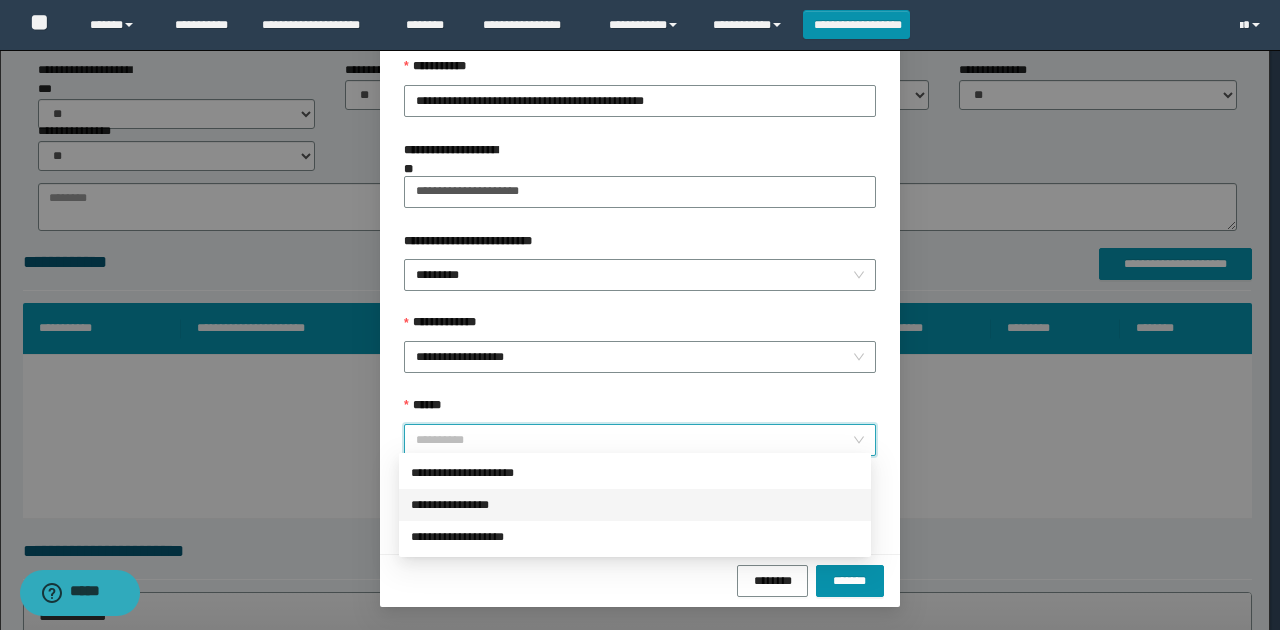 click on "**********" at bounding box center (635, 505) 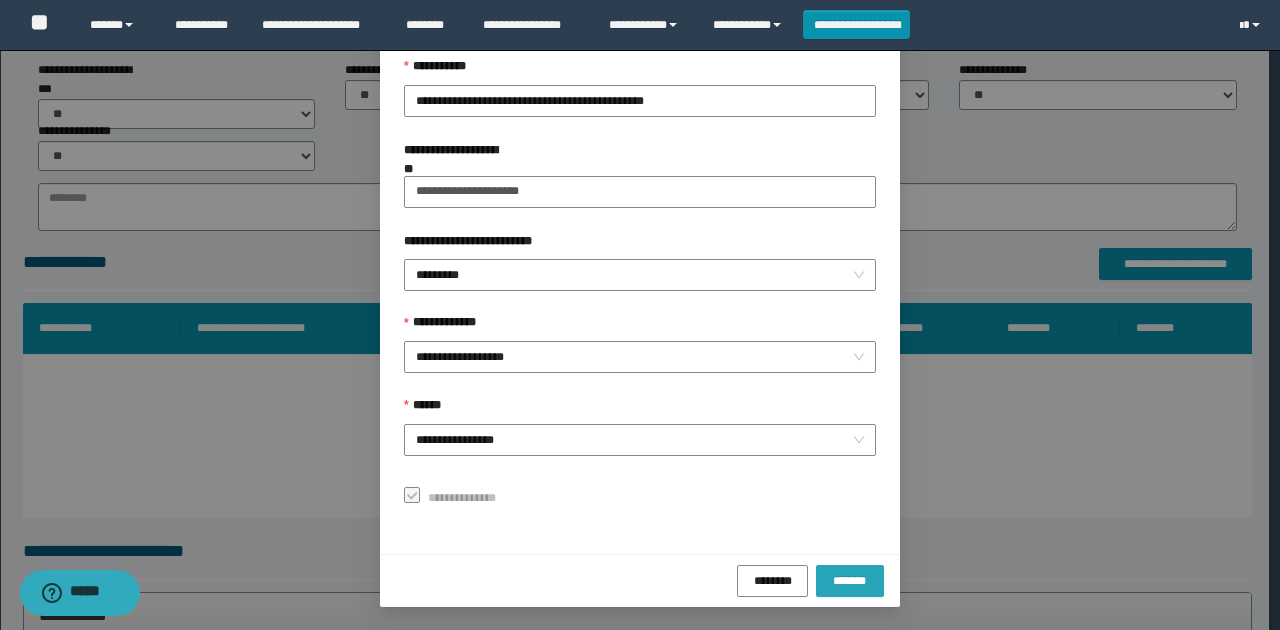 click on "*******" at bounding box center (850, 581) 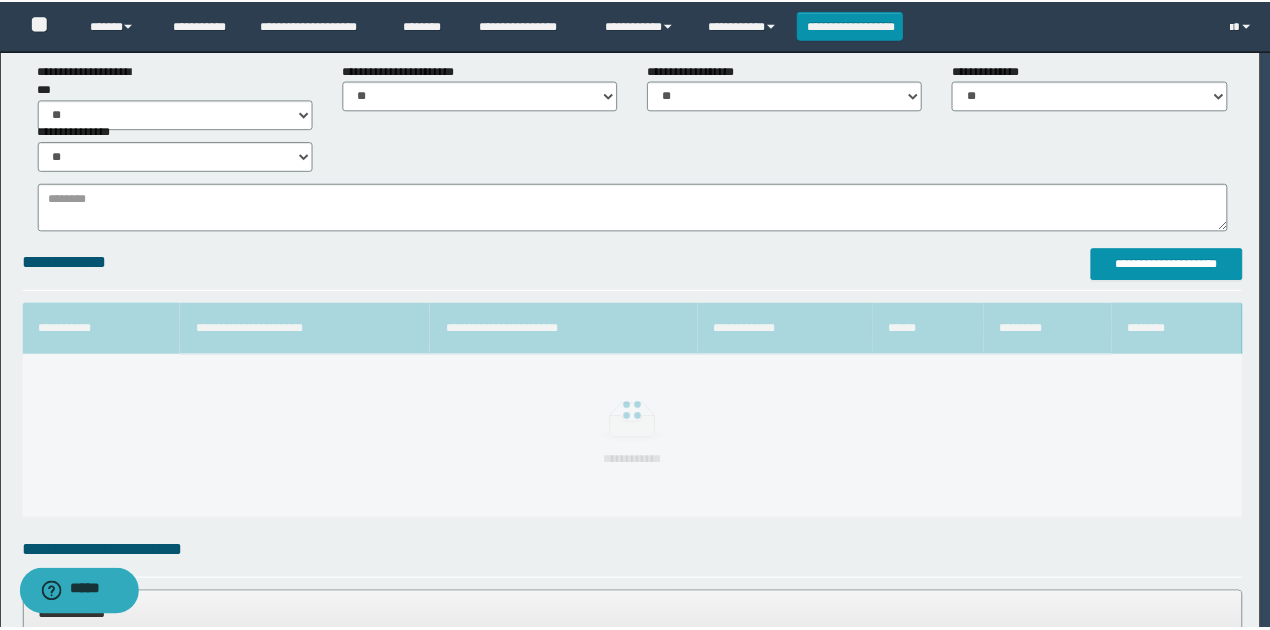 scroll, scrollTop: 73, scrollLeft: 0, axis: vertical 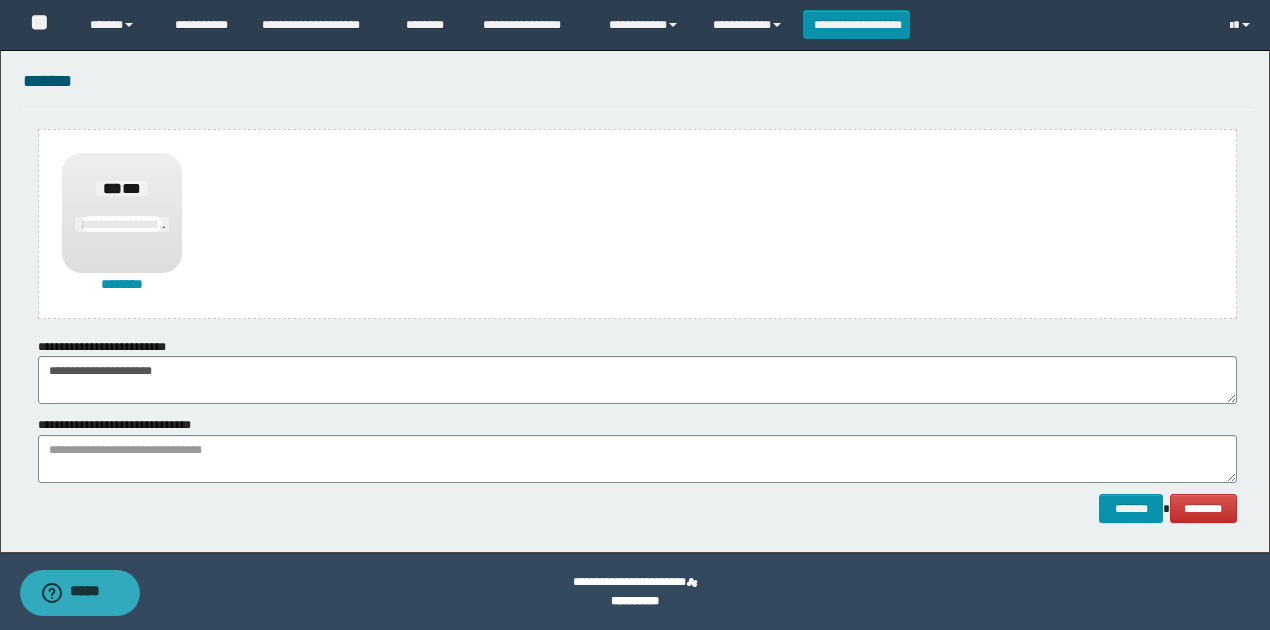drag, startPoint x: 582, startPoint y: 569, endPoint x: 606, endPoint y: 480, distance: 92.17918 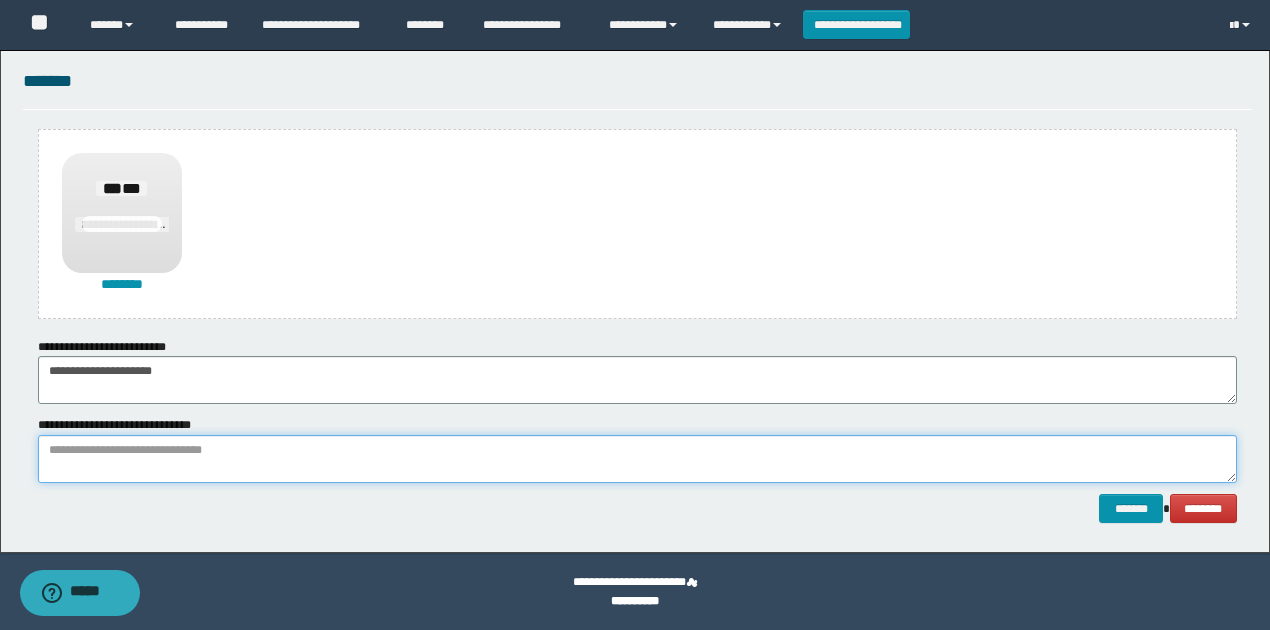 paste on "**********" 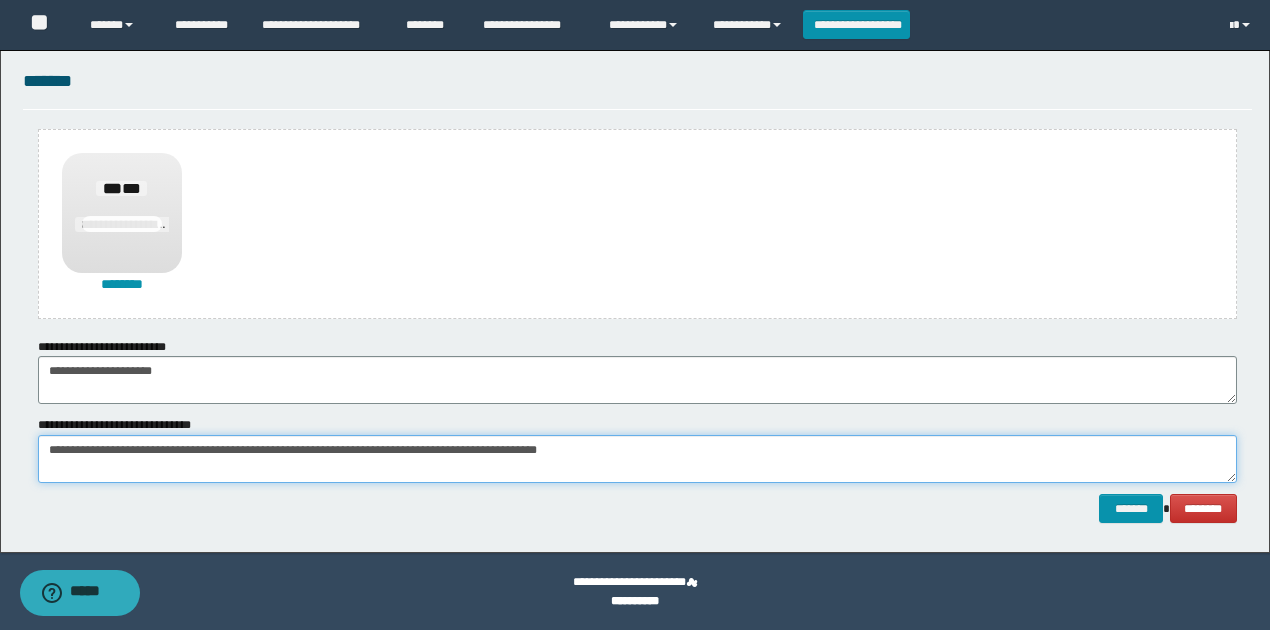 click on "**********" at bounding box center [637, 459] 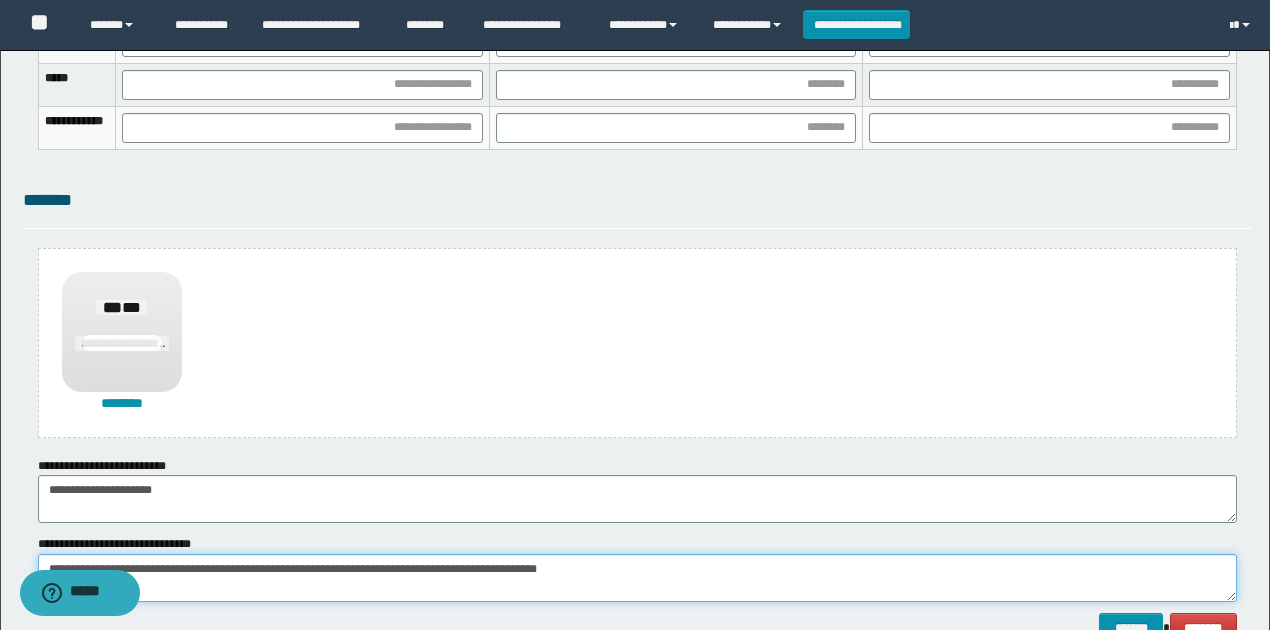 scroll, scrollTop: 1127, scrollLeft: 0, axis: vertical 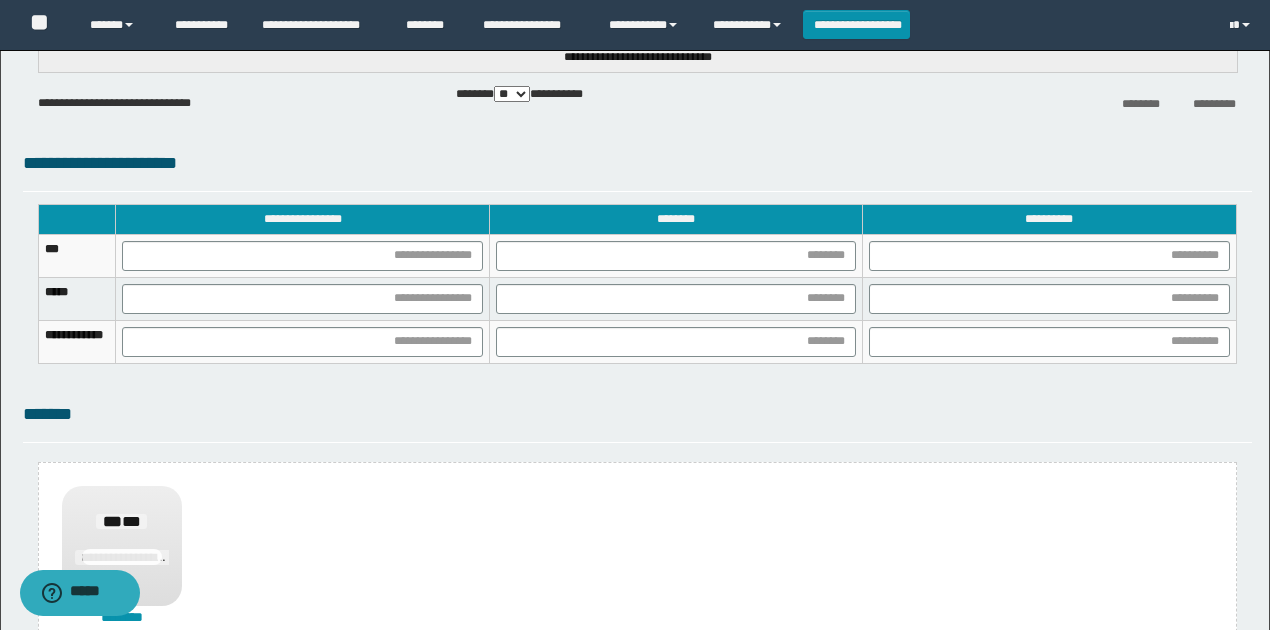 type on "**********" 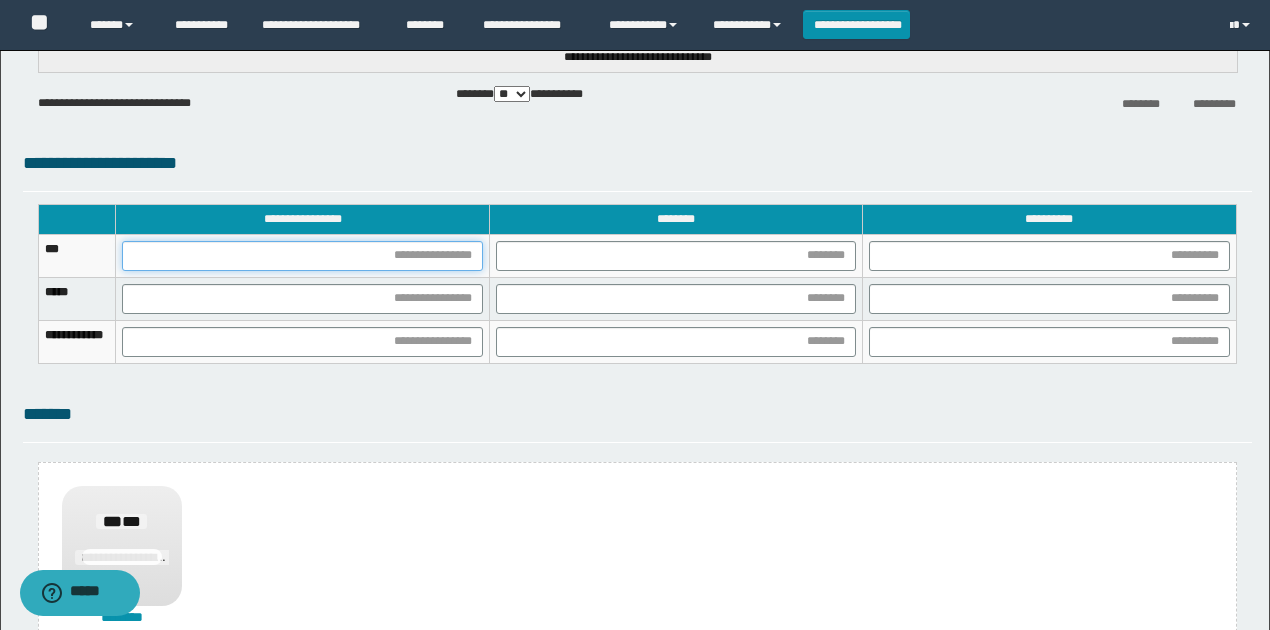 drag, startPoint x: 524, startPoint y: 260, endPoint x: 464, endPoint y: 236, distance: 64.62198 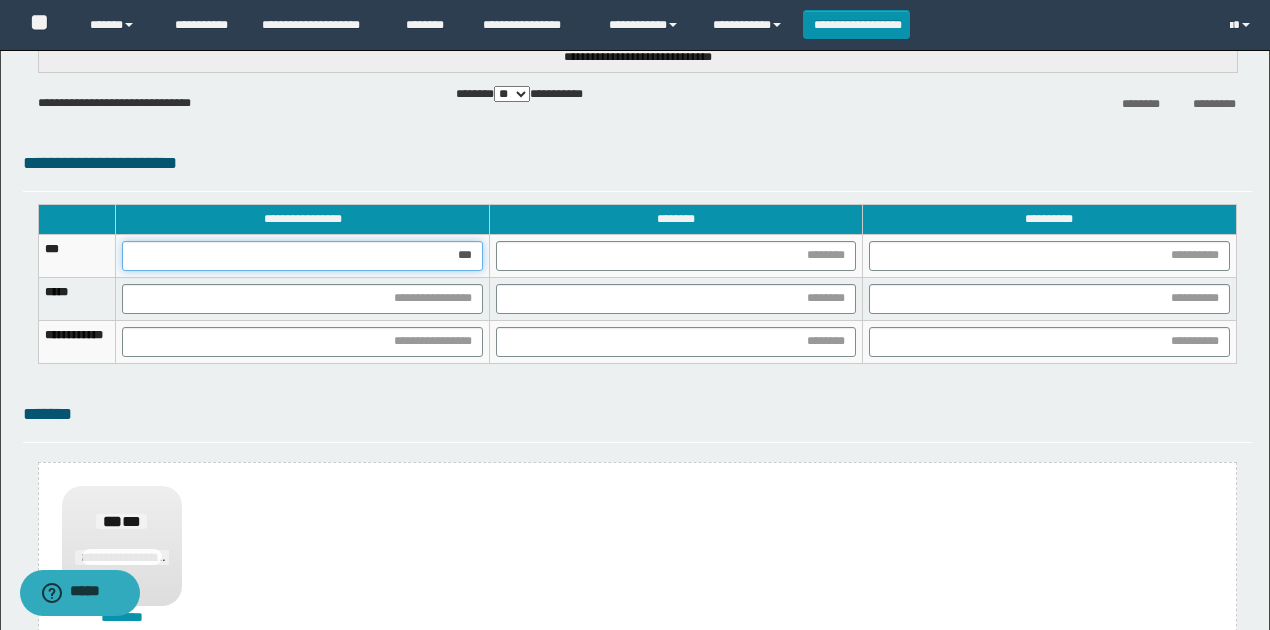 type on "****" 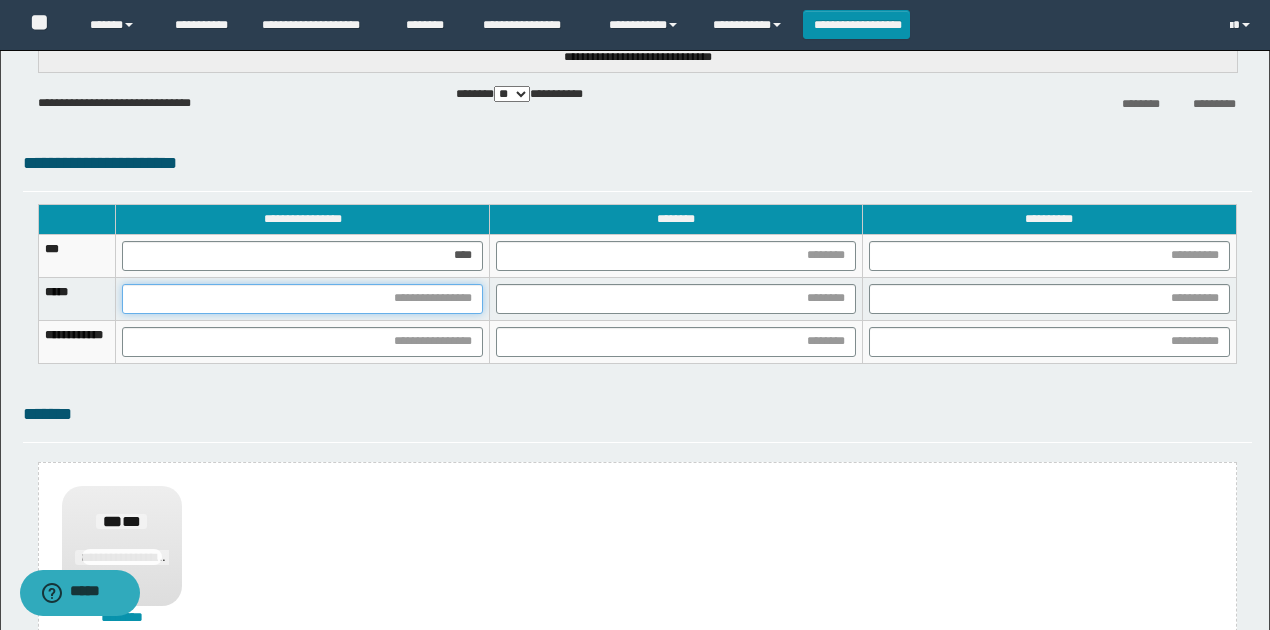 click at bounding box center [302, 299] 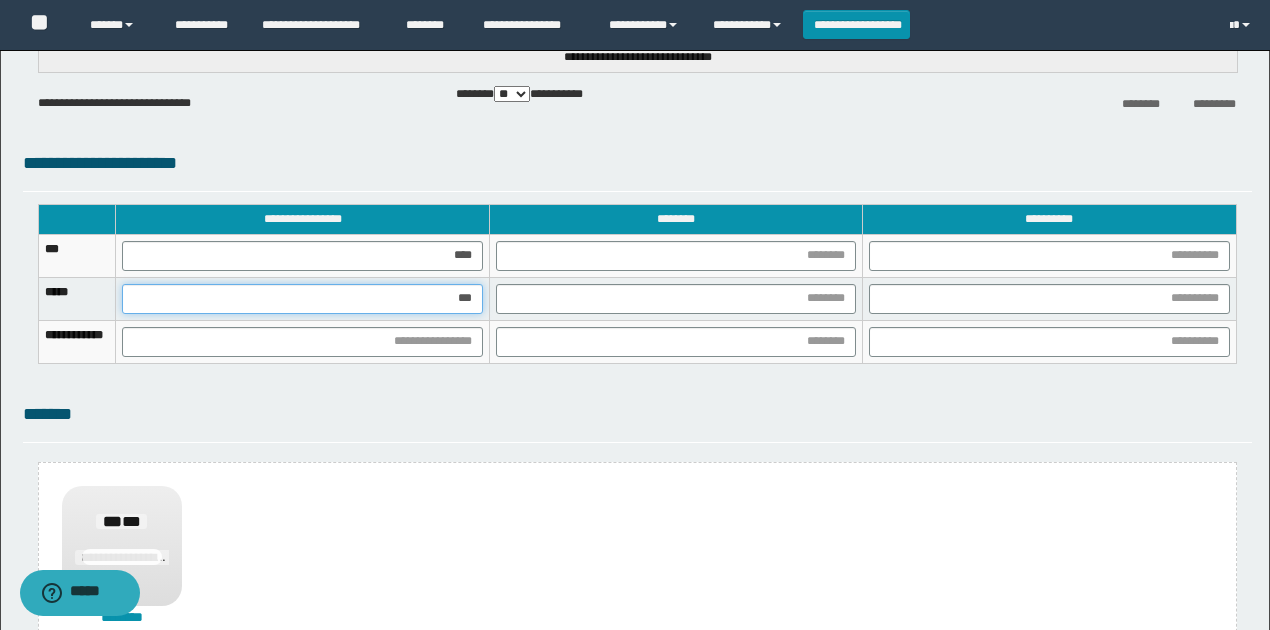 type on "****" 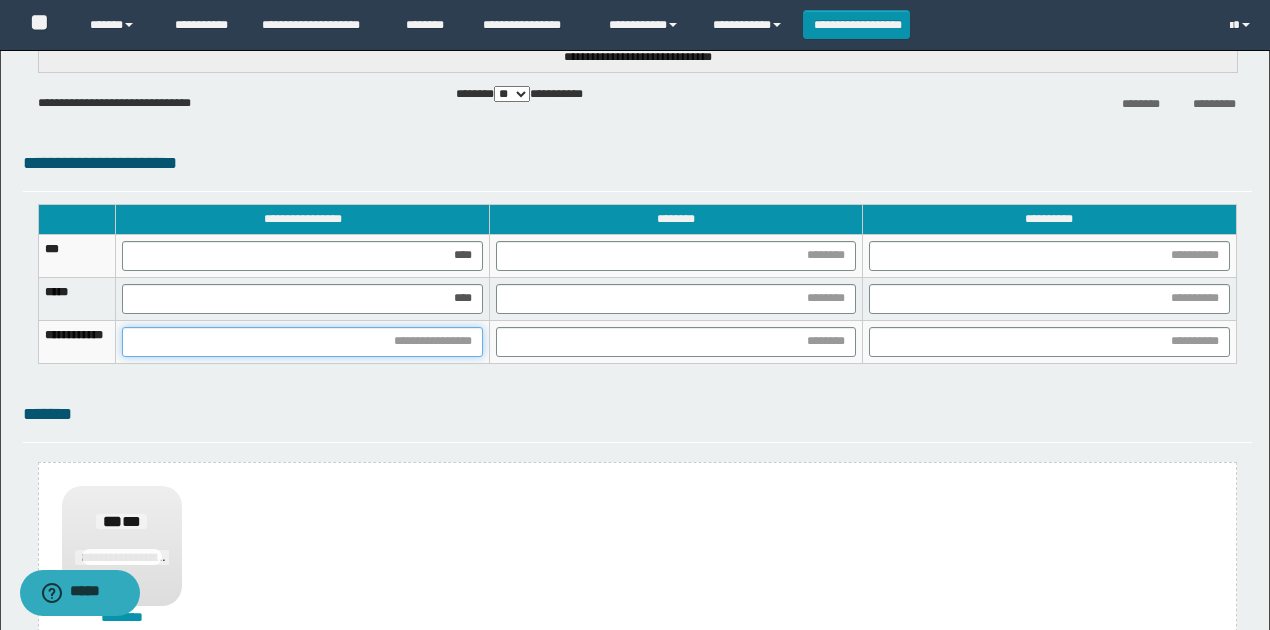 click at bounding box center [302, 342] 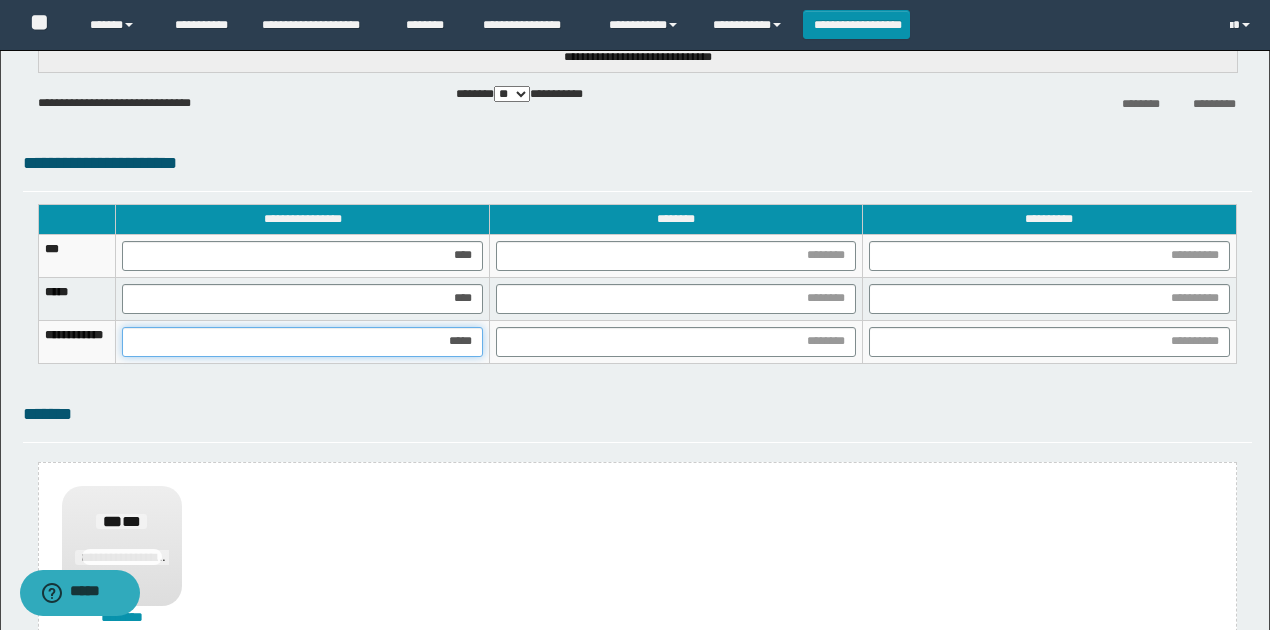 type on "******" 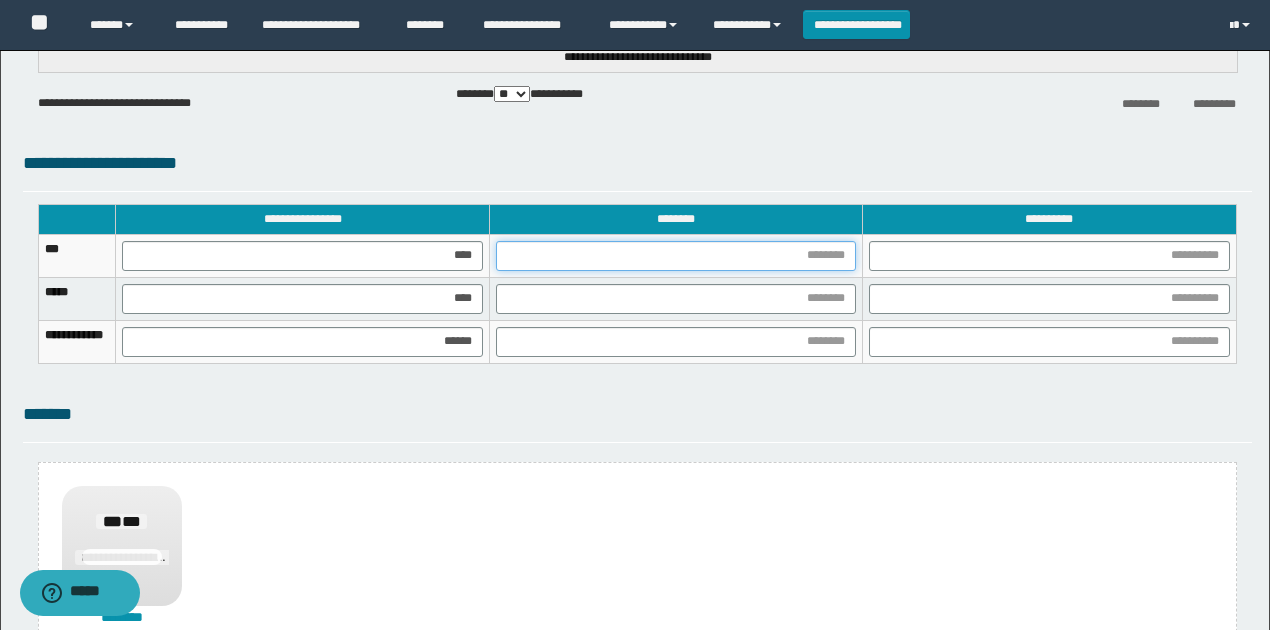 click at bounding box center (676, 256) 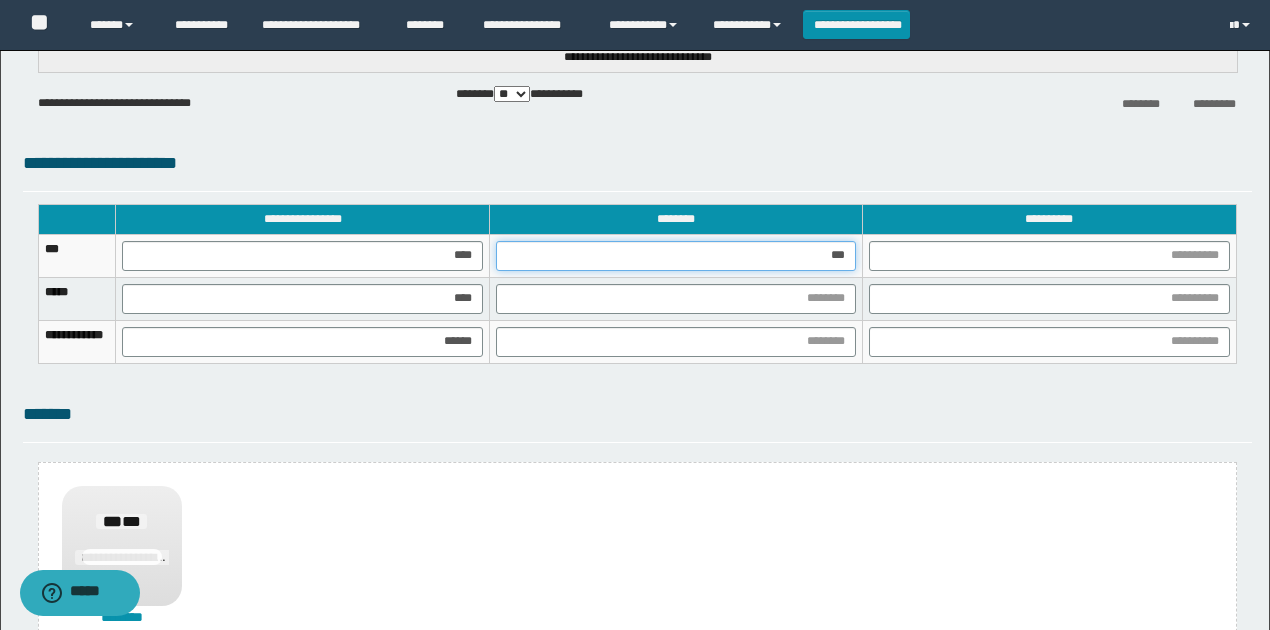 type on "****" 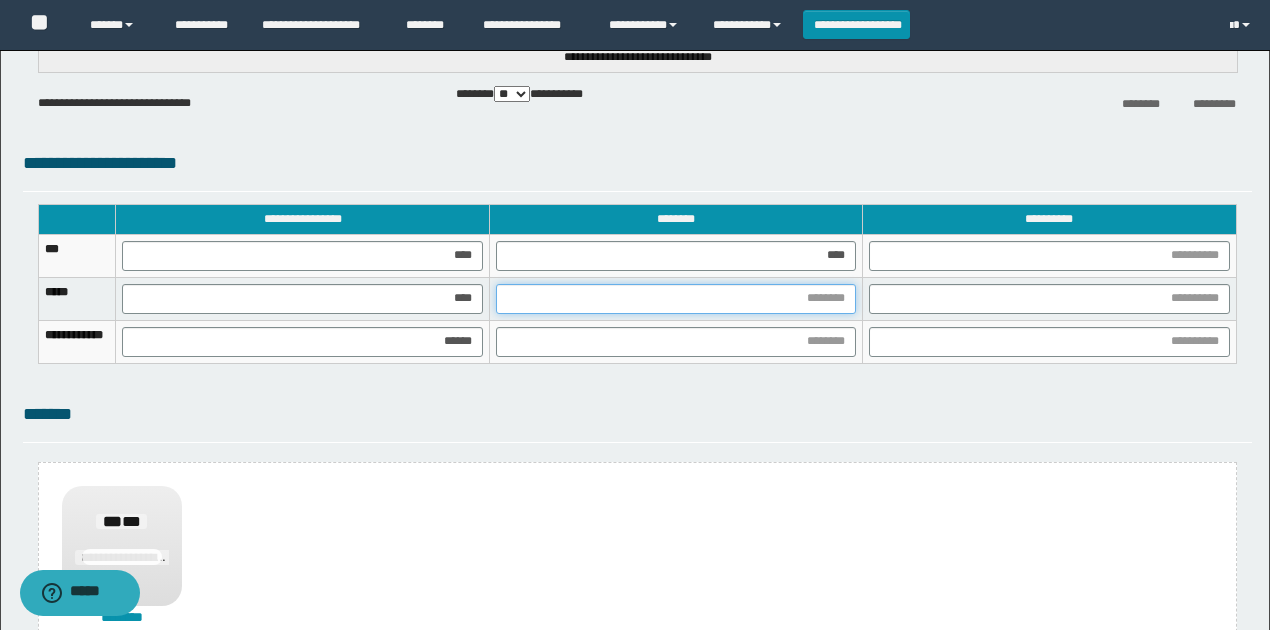 click at bounding box center [676, 299] 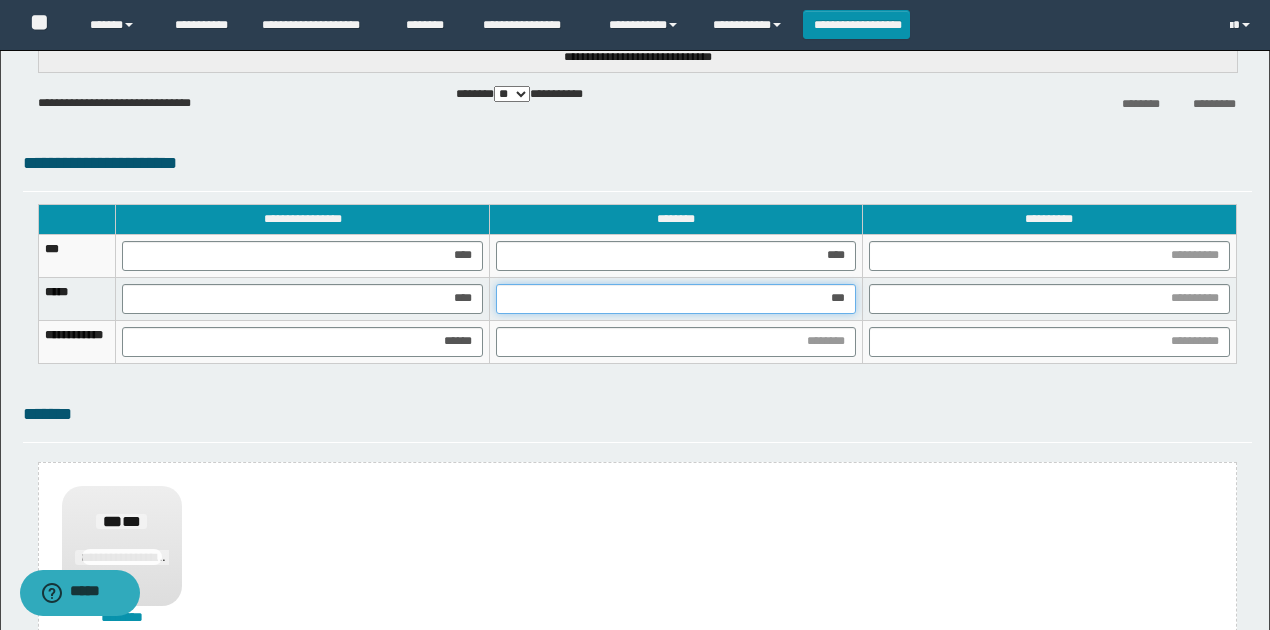 type on "****" 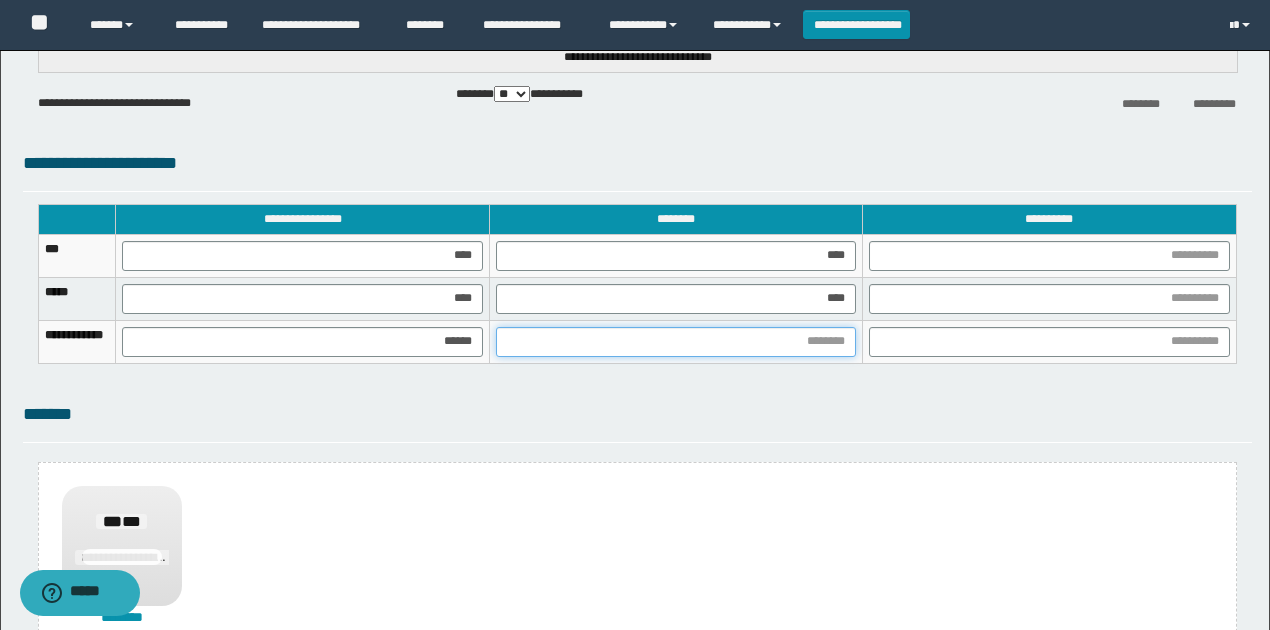 click at bounding box center [676, 342] 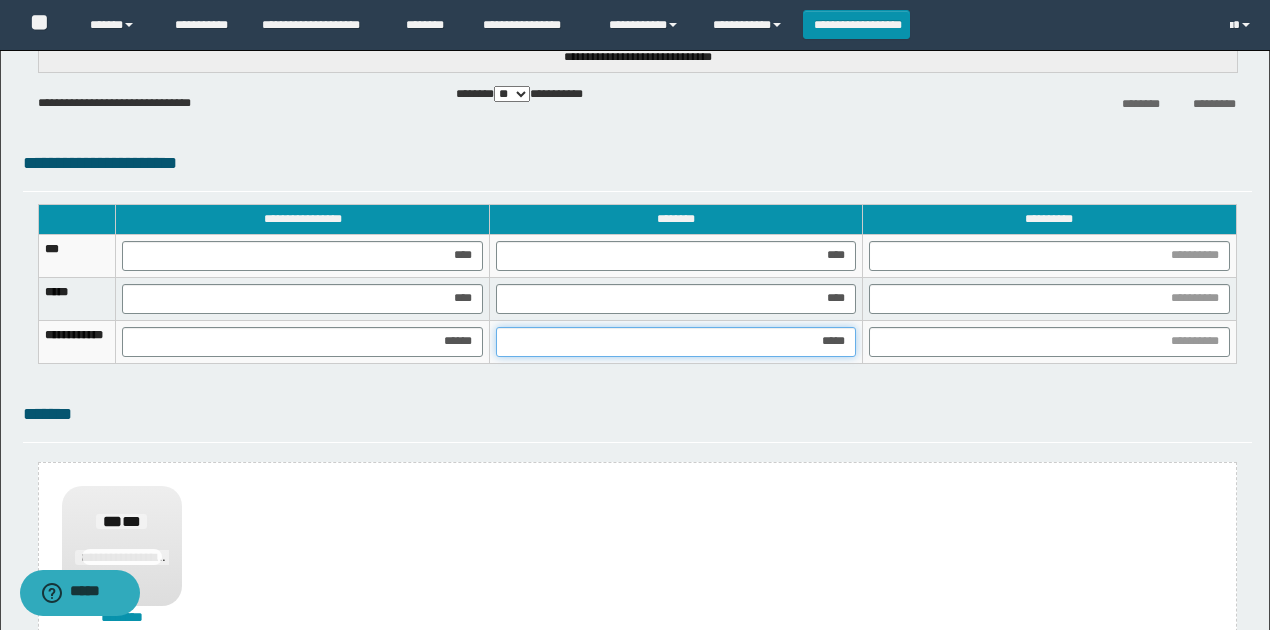 type on "******" 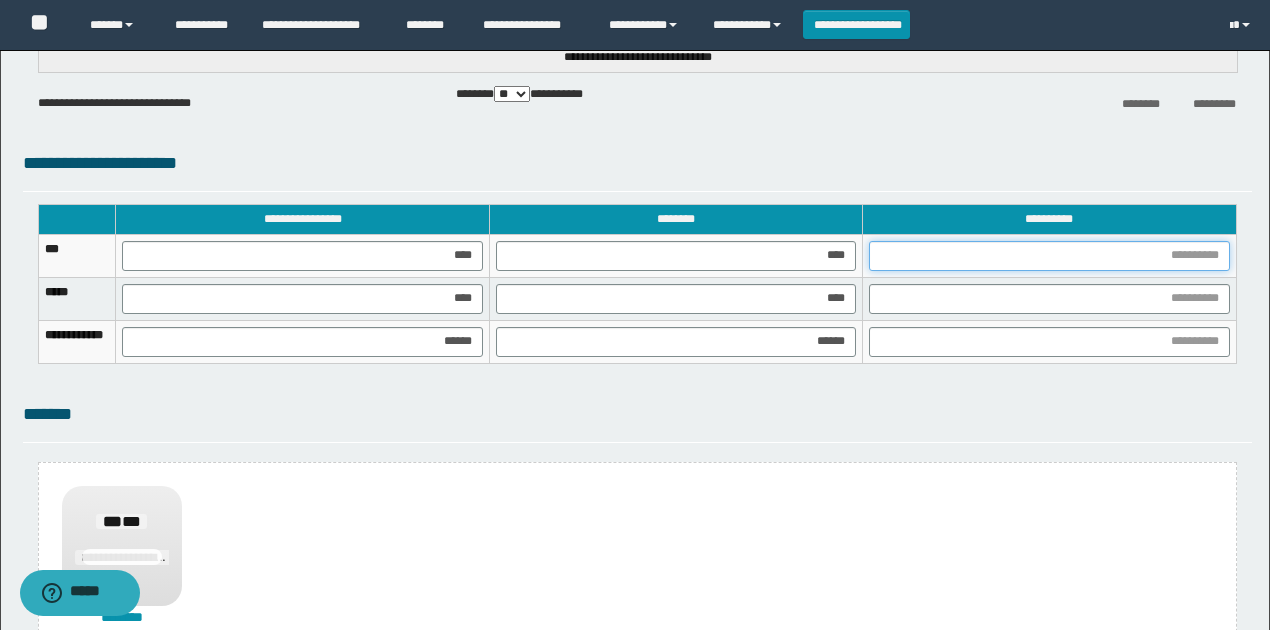 click at bounding box center [1049, 256] 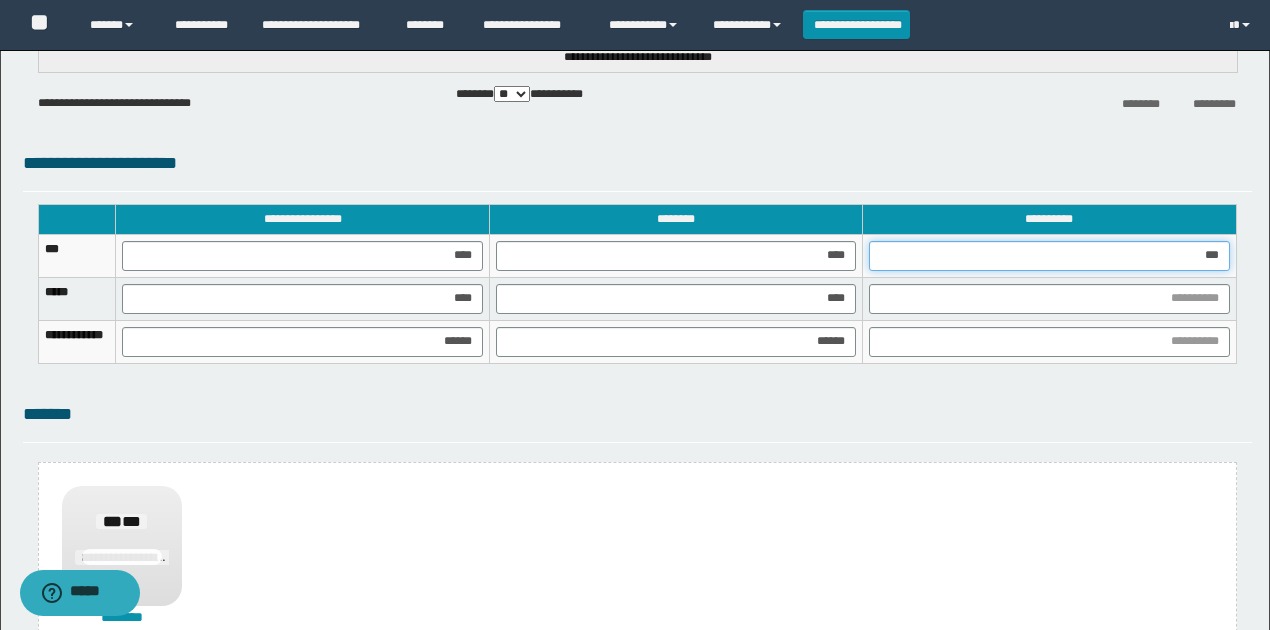 type on "****" 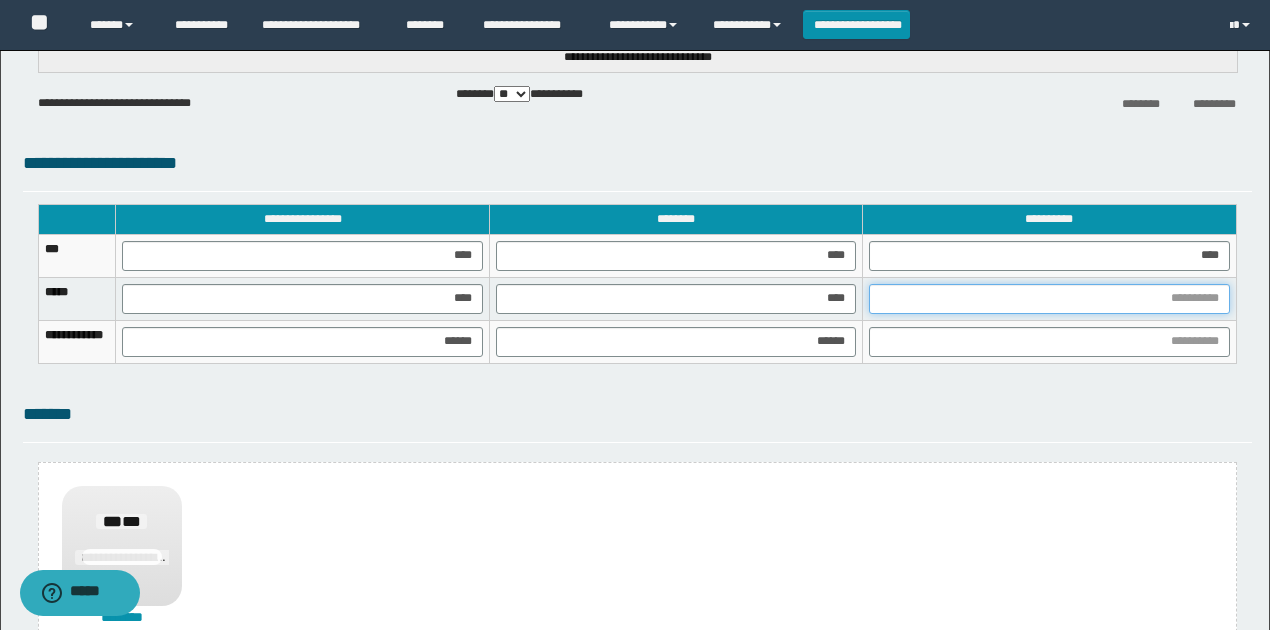 drag, startPoint x: 1203, startPoint y: 296, endPoint x: 1187, endPoint y: 292, distance: 16.492422 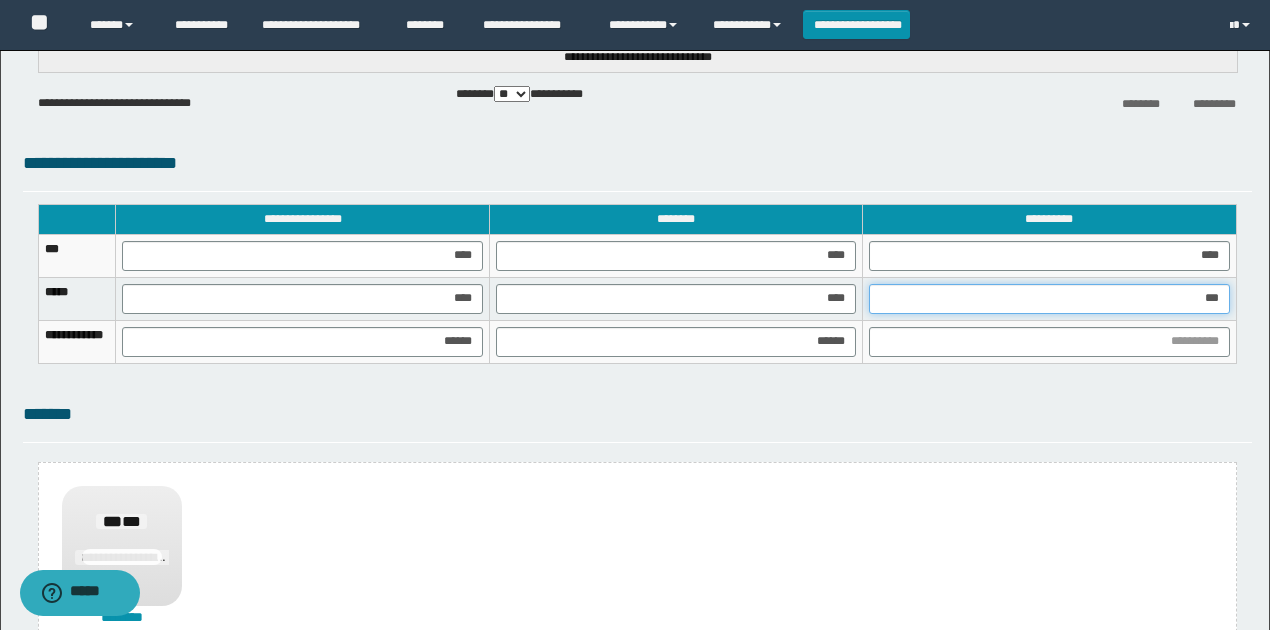 type on "****" 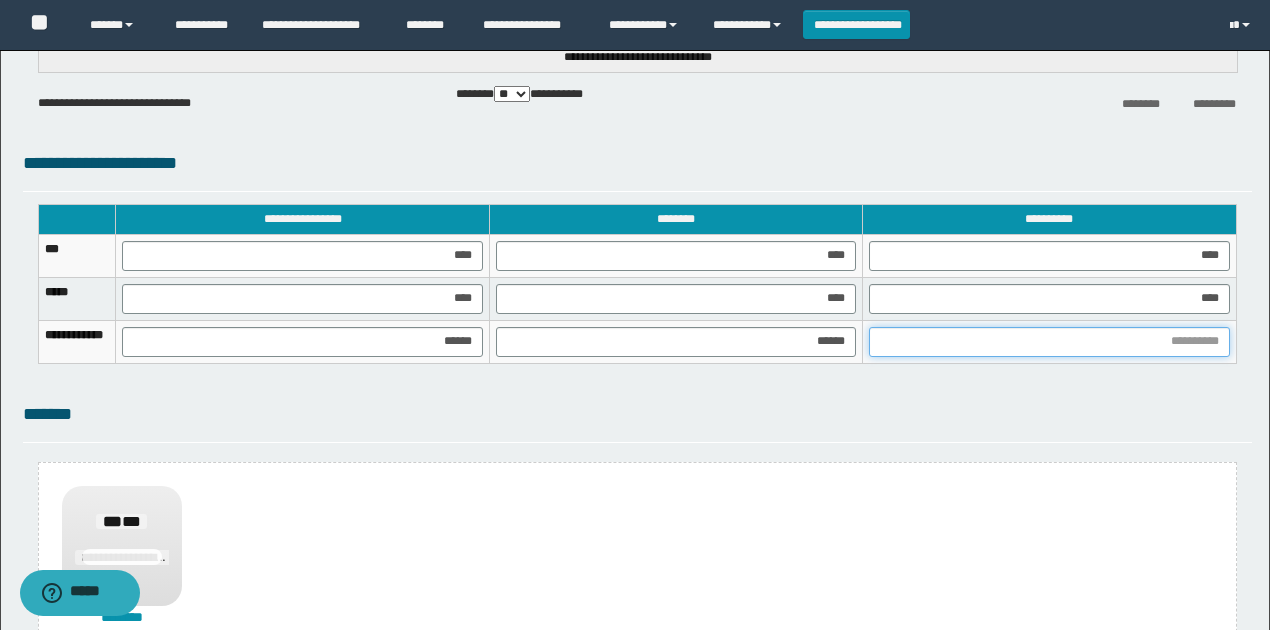 click at bounding box center [1049, 342] 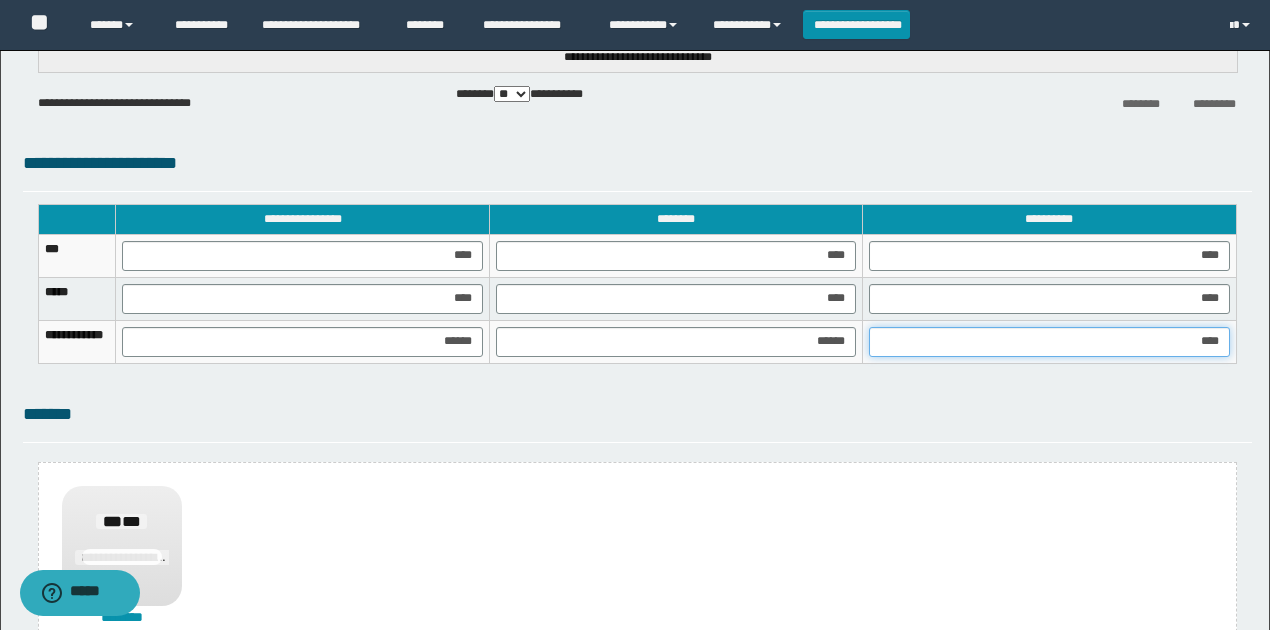type on "*****" 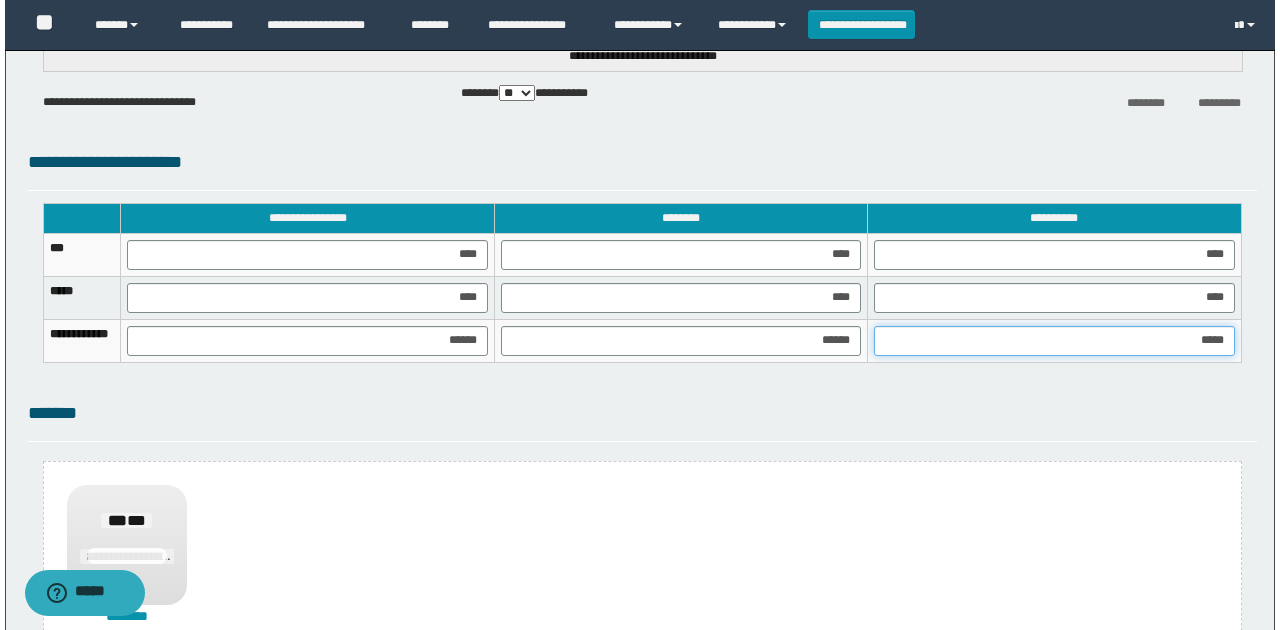 scroll, scrollTop: 1460, scrollLeft: 0, axis: vertical 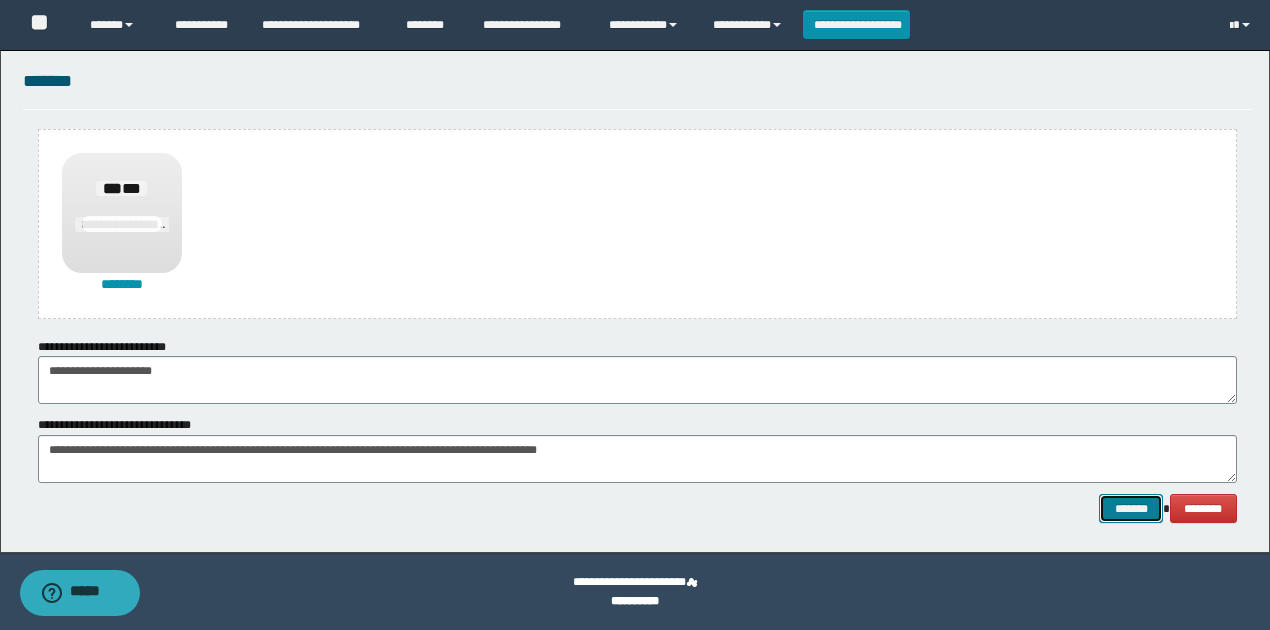click on "*******" at bounding box center (1131, 508) 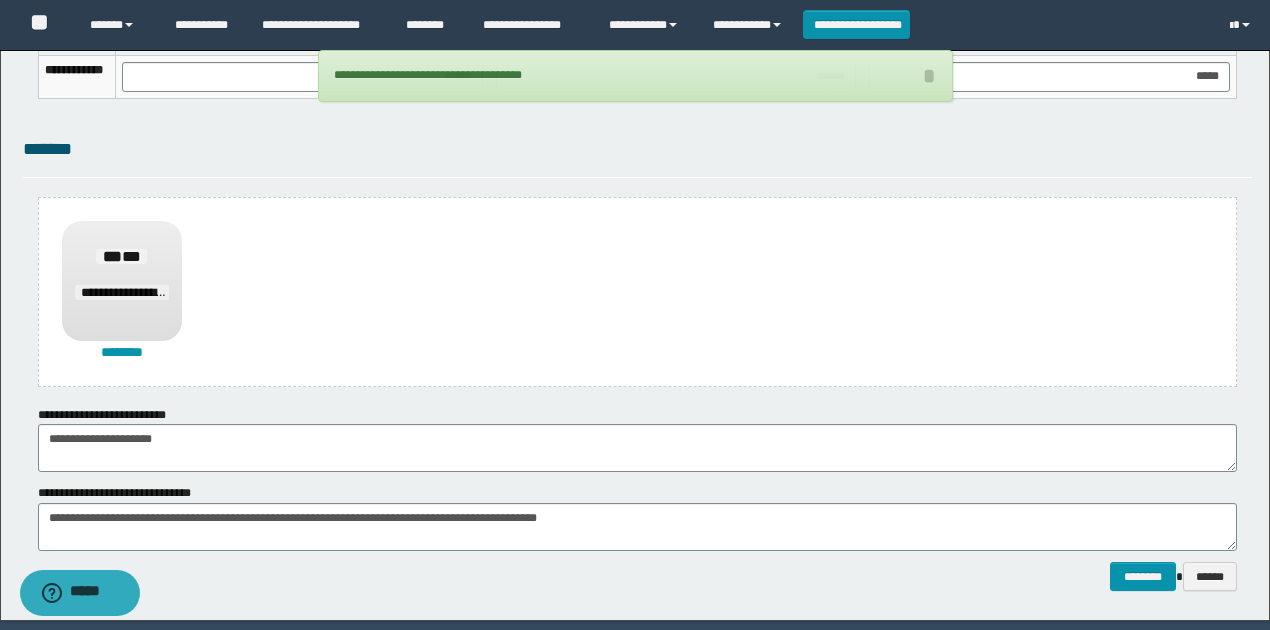 scroll, scrollTop: 1460, scrollLeft: 0, axis: vertical 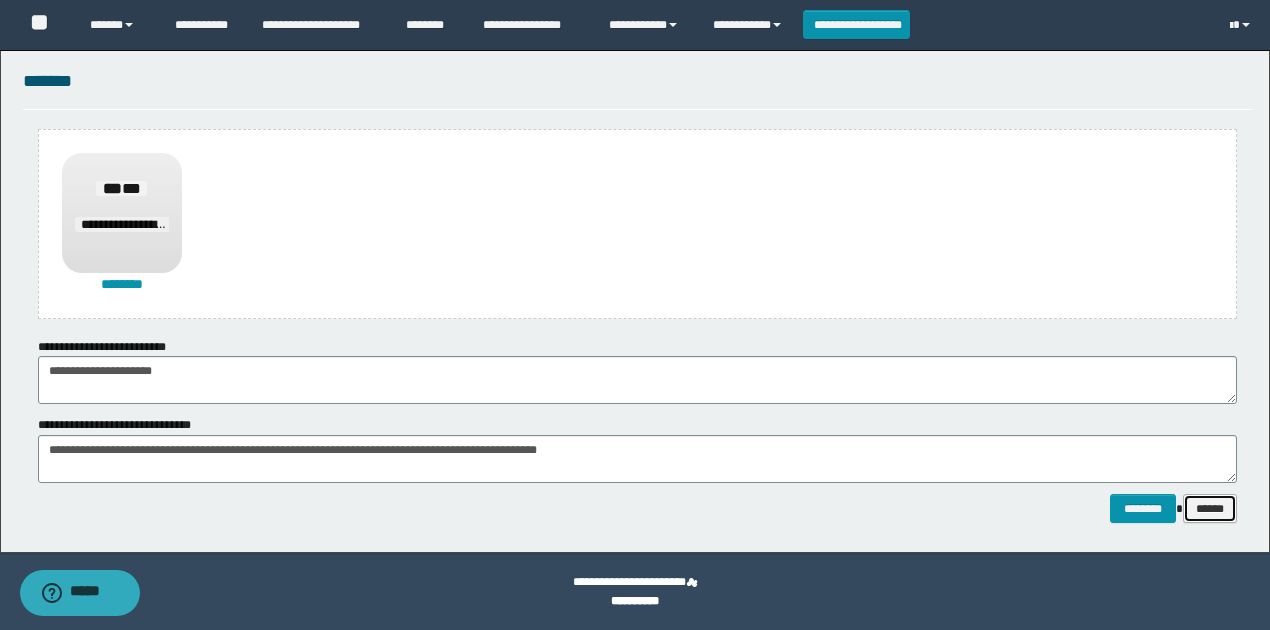 click on "******" at bounding box center [1210, 508] 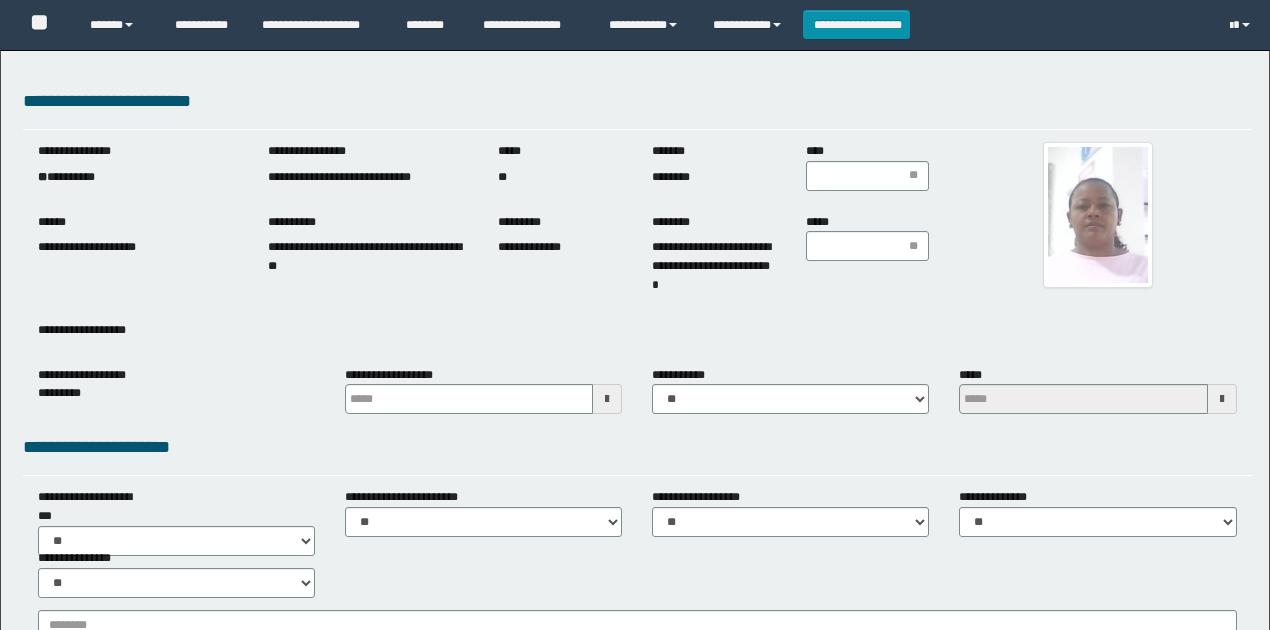 scroll, scrollTop: 0, scrollLeft: 0, axis: both 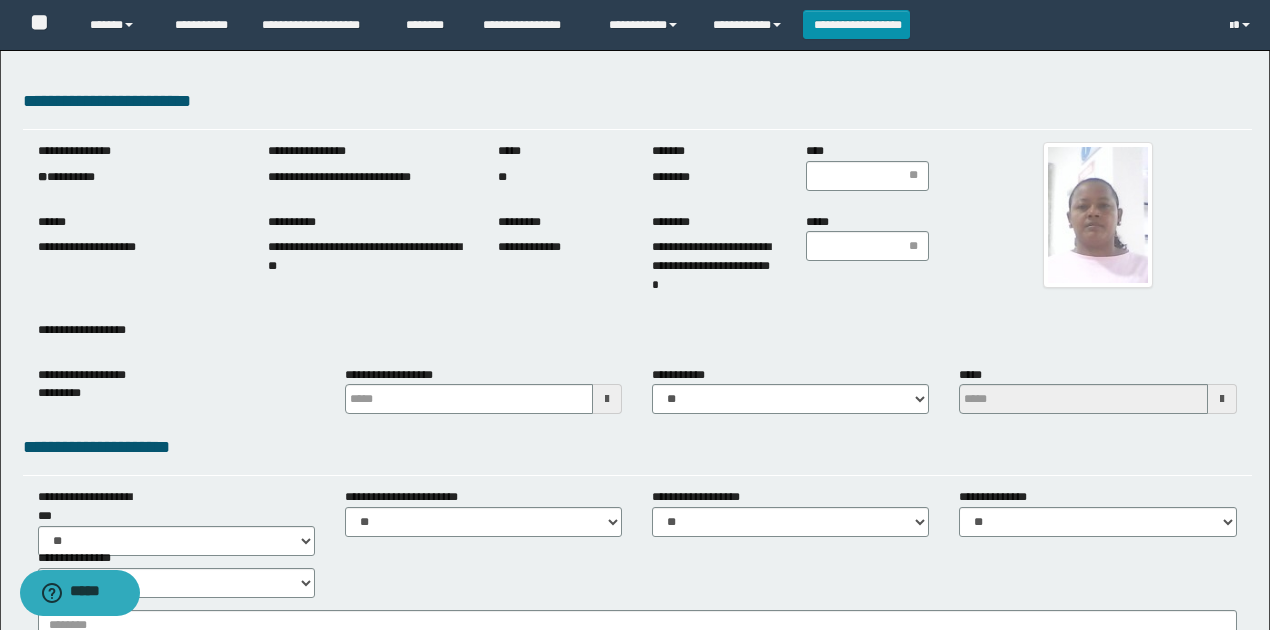 click on "**********" at bounding box center [138, 177] 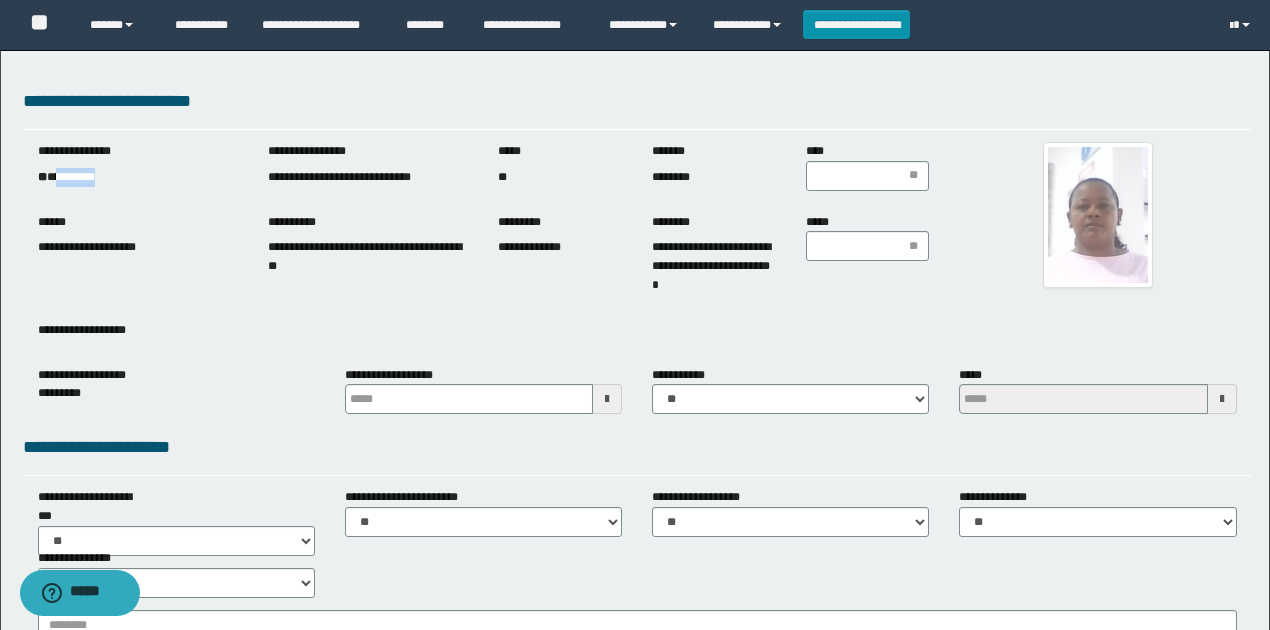 click on "**********" at bounding box center [138, 177] 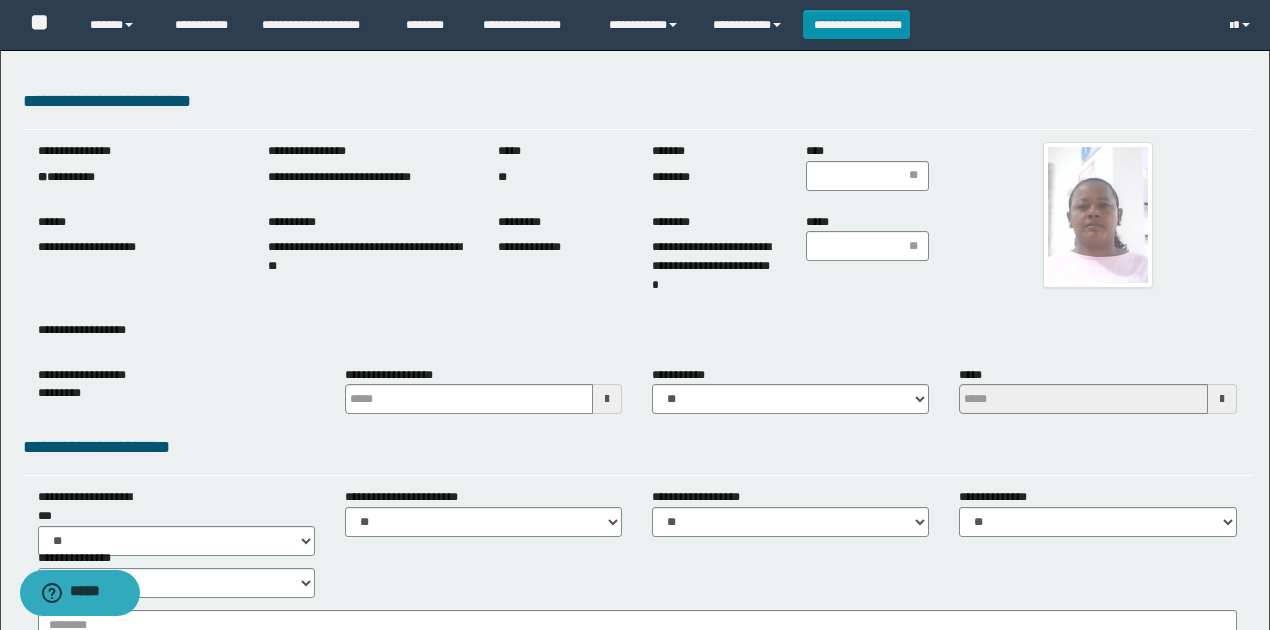 drag, startPoint x: 1214, startPoint y: 330, endPoint x: 1191, endPoint y: 310, distance: 30.479502 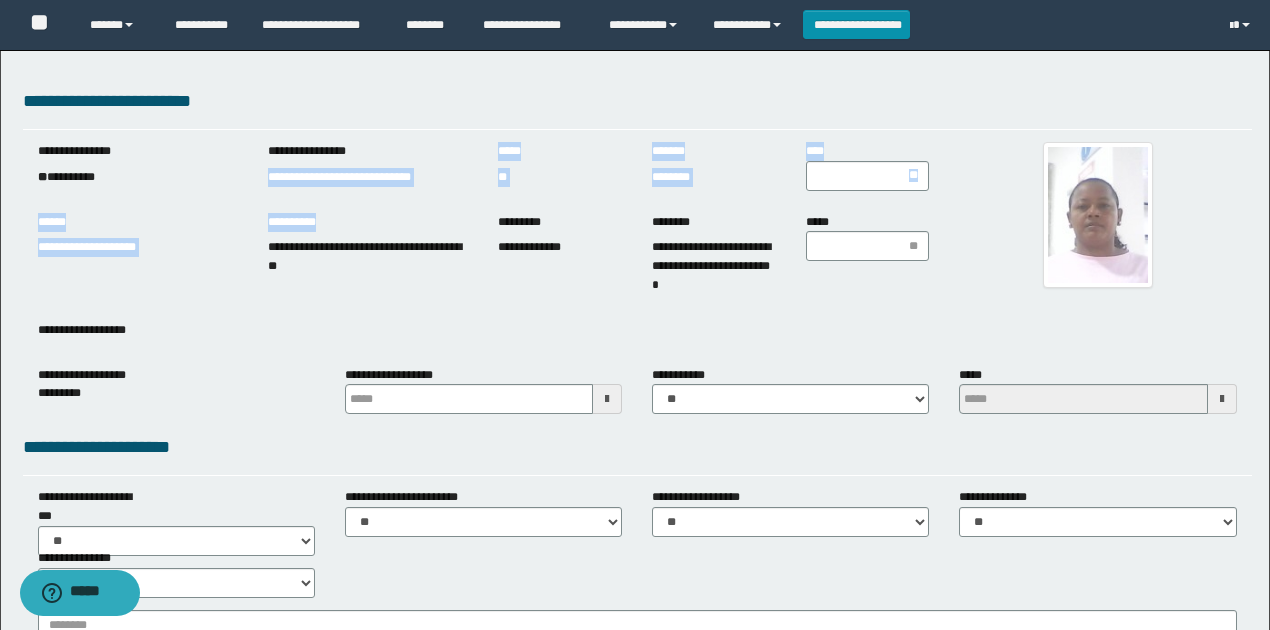 drag, startPoint x: 264, startPoint y: 180, endPoint x: 425, endPoint y: 233, distance: 169.49927 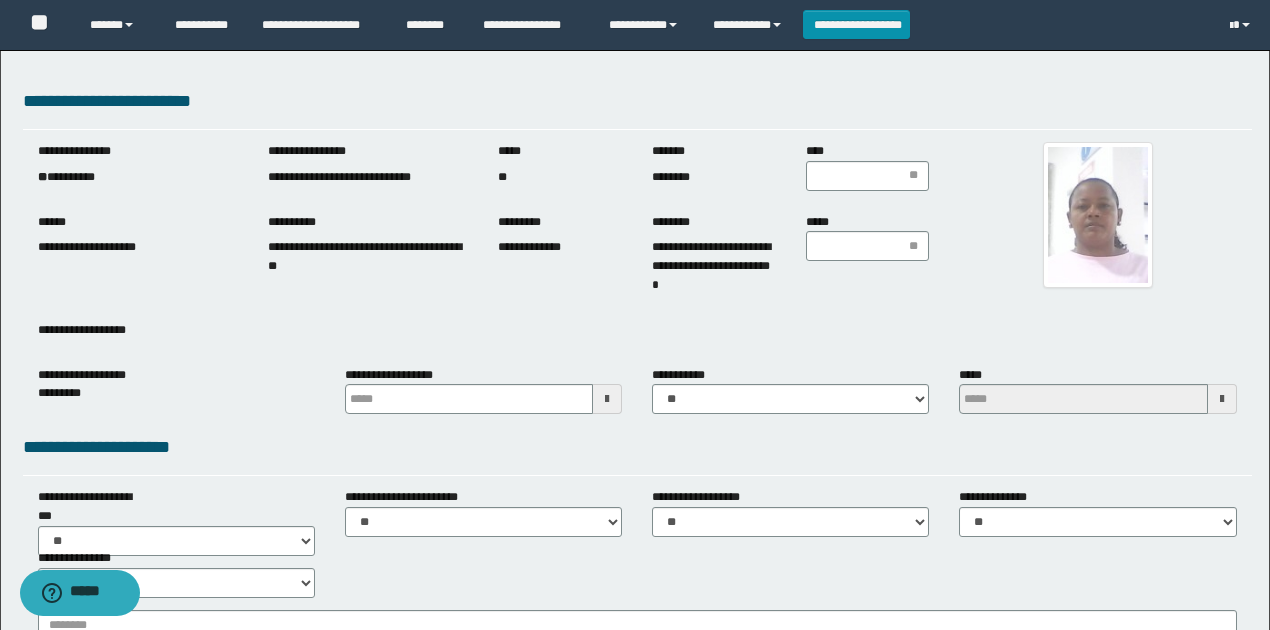 drag, startPoint x: 382, startPoint y: 221, endPoint x: 284, endPoint y: 187, distance: 103.73042 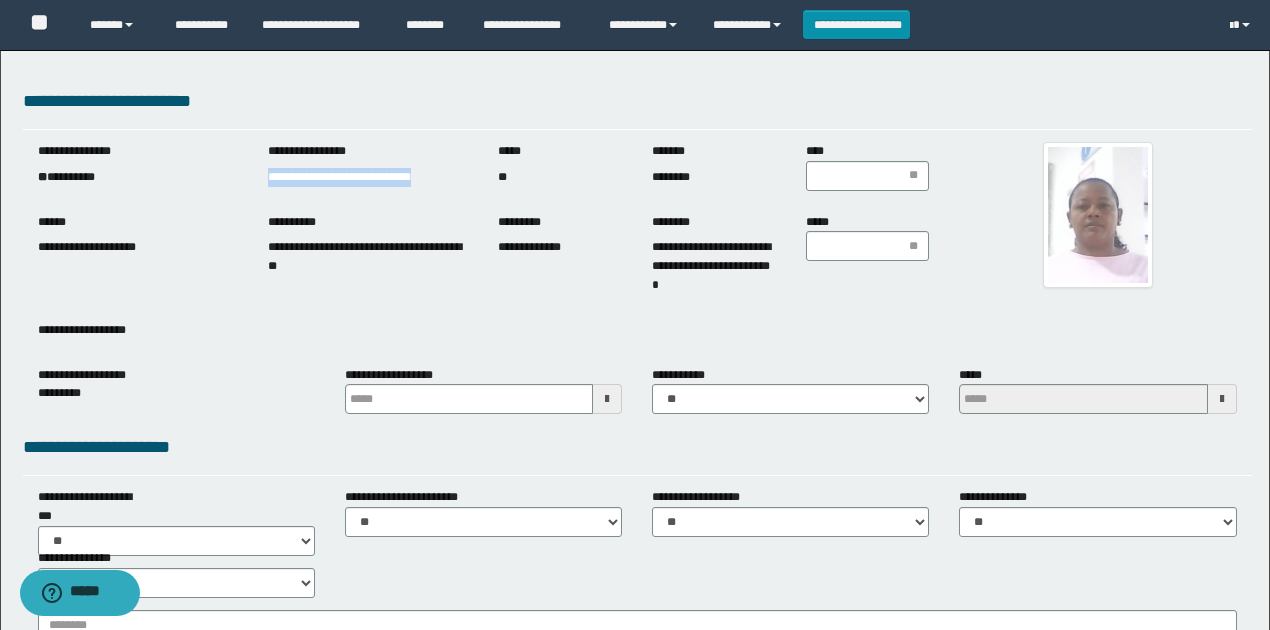 drag, startPoint x: 267, startPoint y: 178, endPoint x: 402, endPoint y: 252, distance: 153.9513 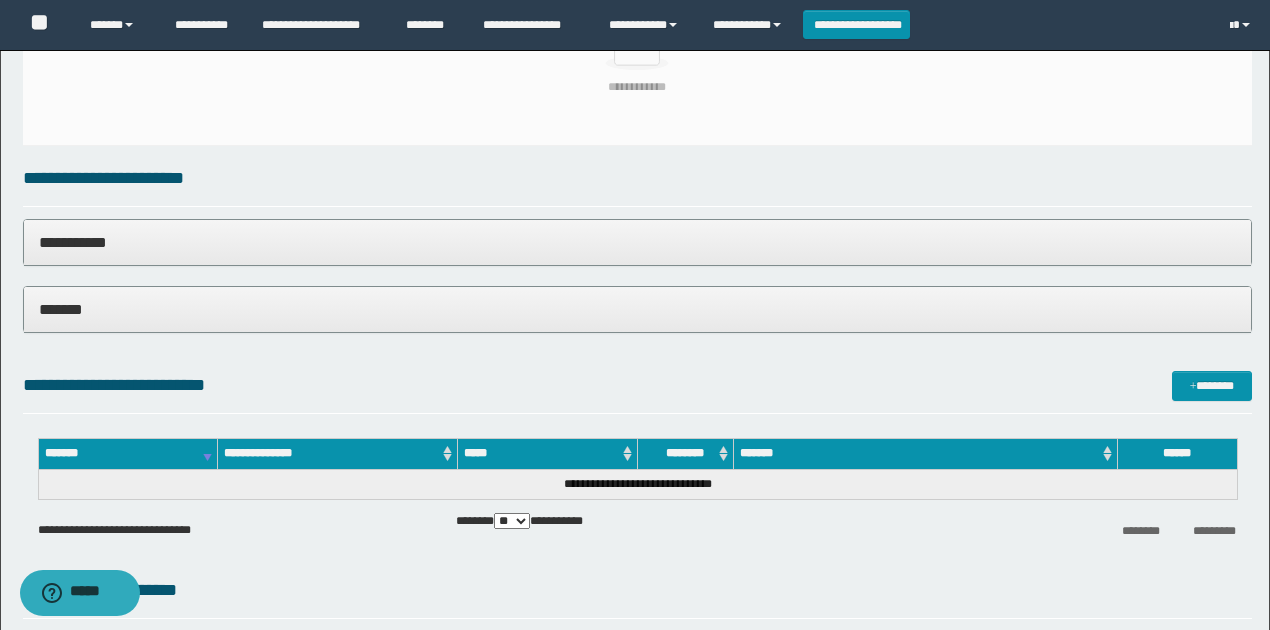 scroll, scrollTop: 1407, scrollLeft: 0, axis: vertical 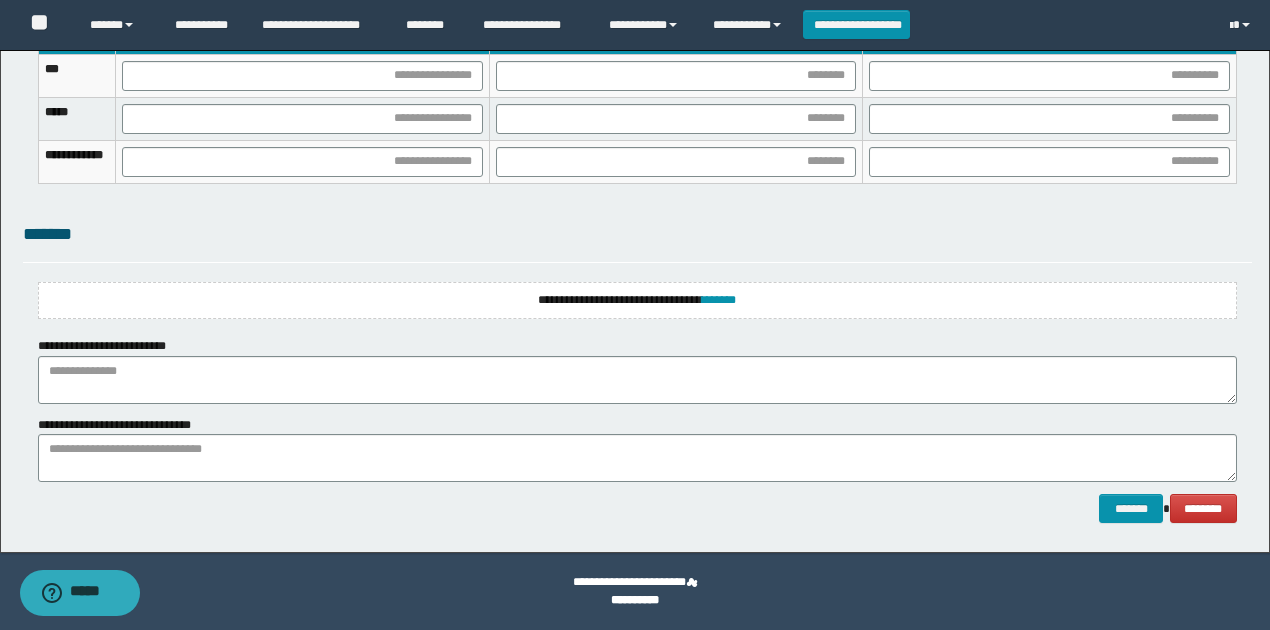 click on "**********" at bounding box center (637, 300) 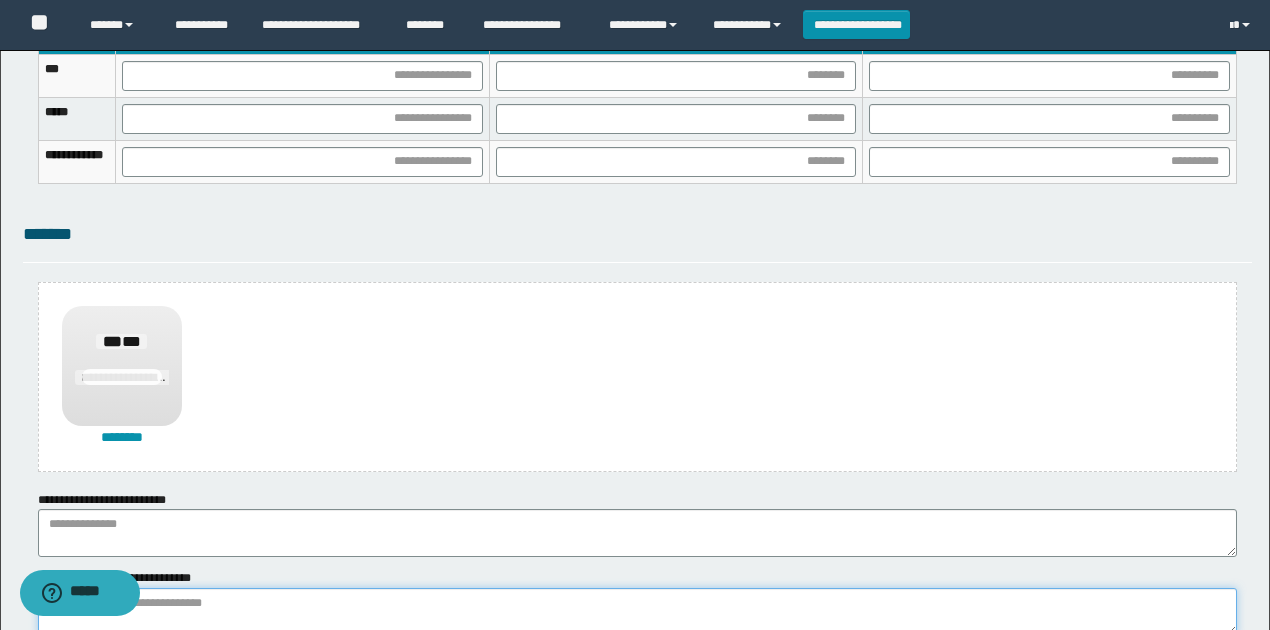 paste on "**********" 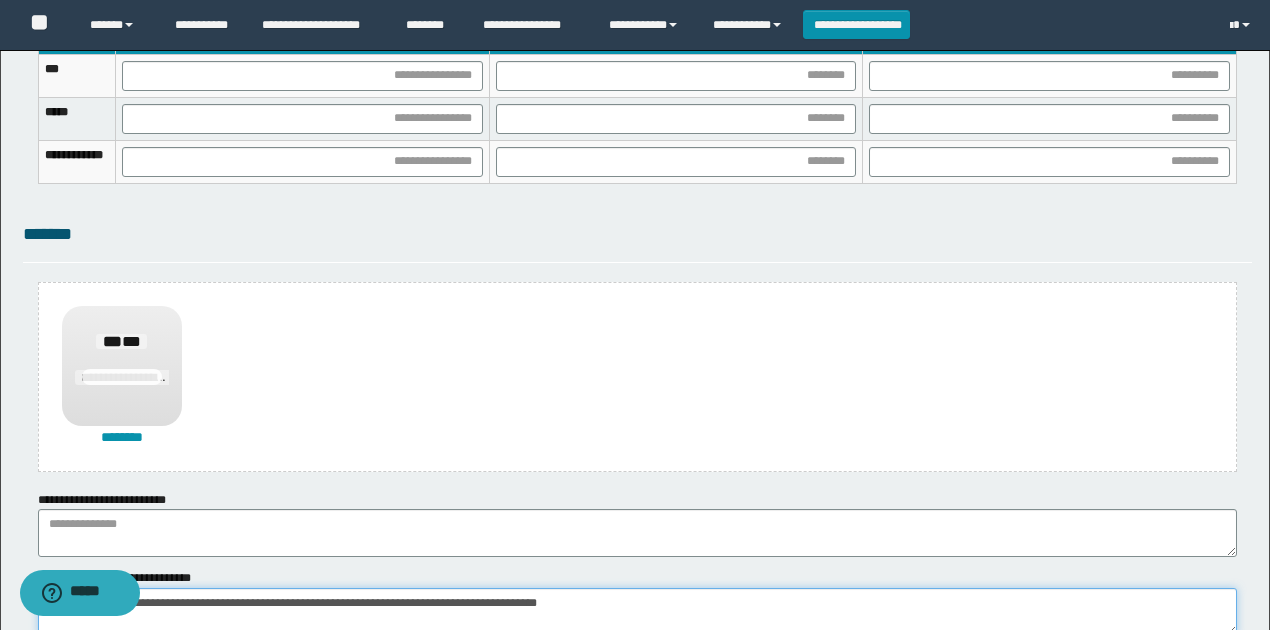 click on "**********" at bounding box center [637, 612] 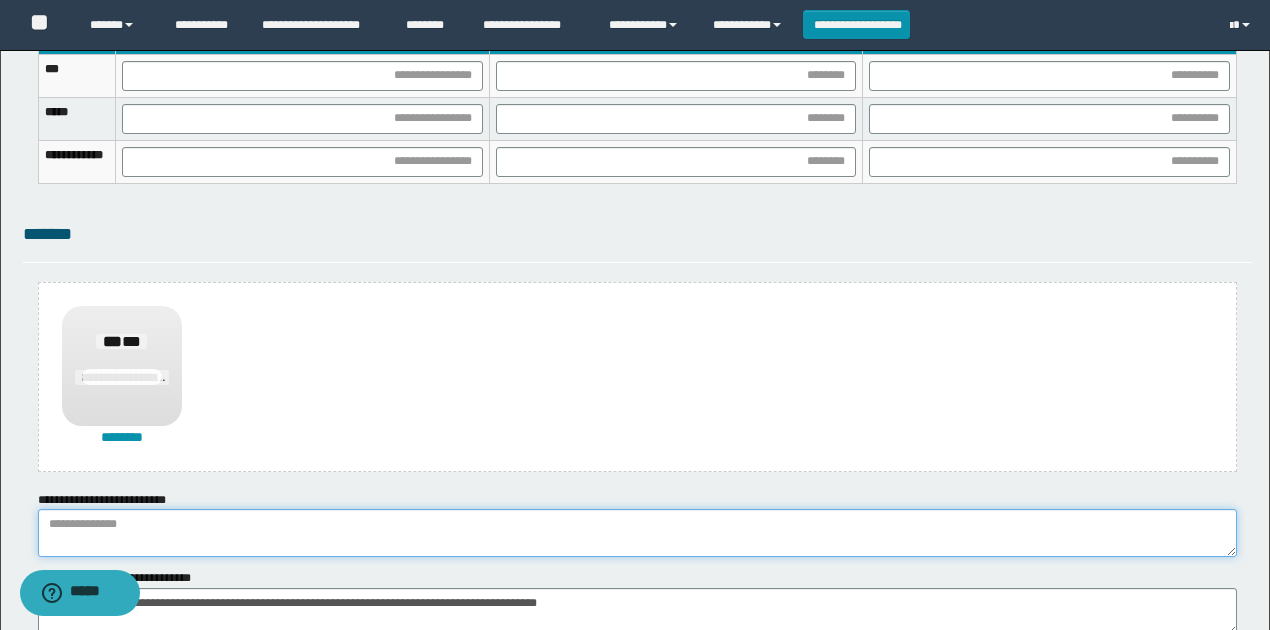 paste on "**********" 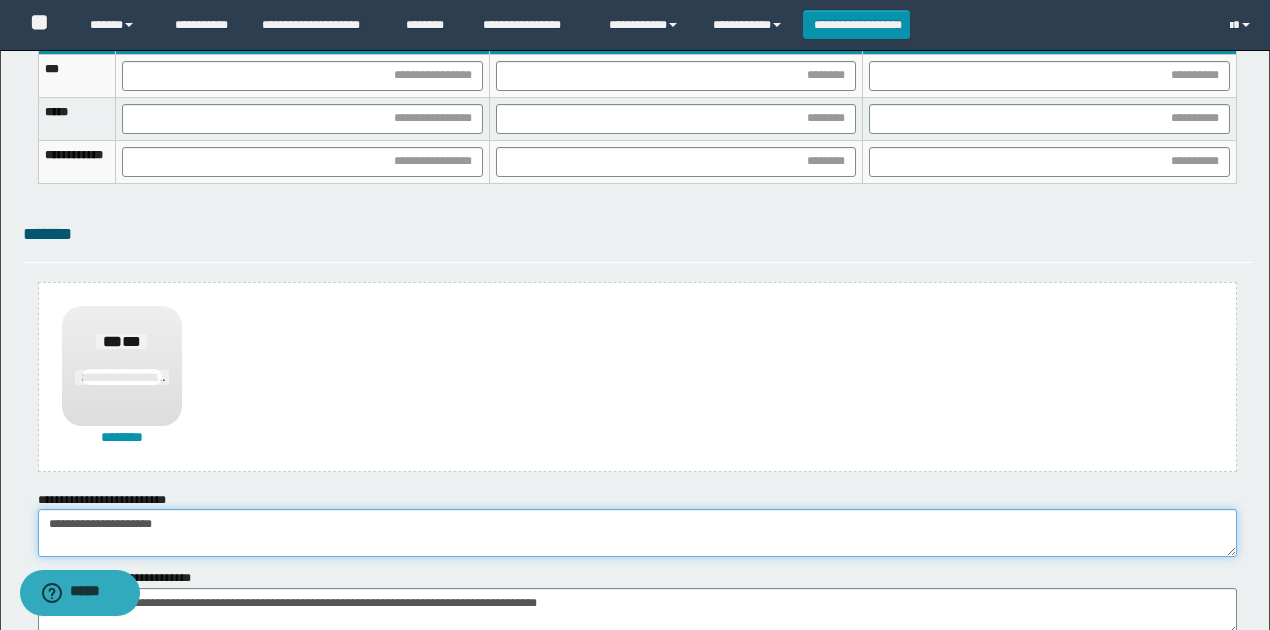 click on "**********" at bounding box center [637, 533] 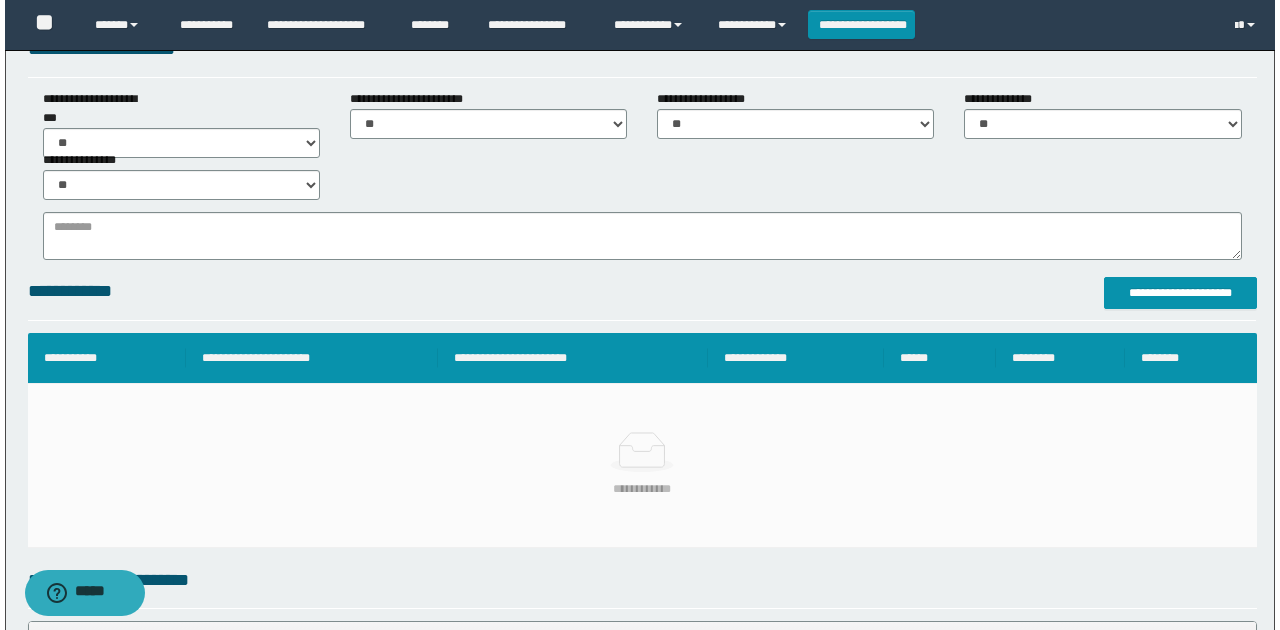 scroll, scrollTop: 207, scrollLeft: 0, axis: vertical 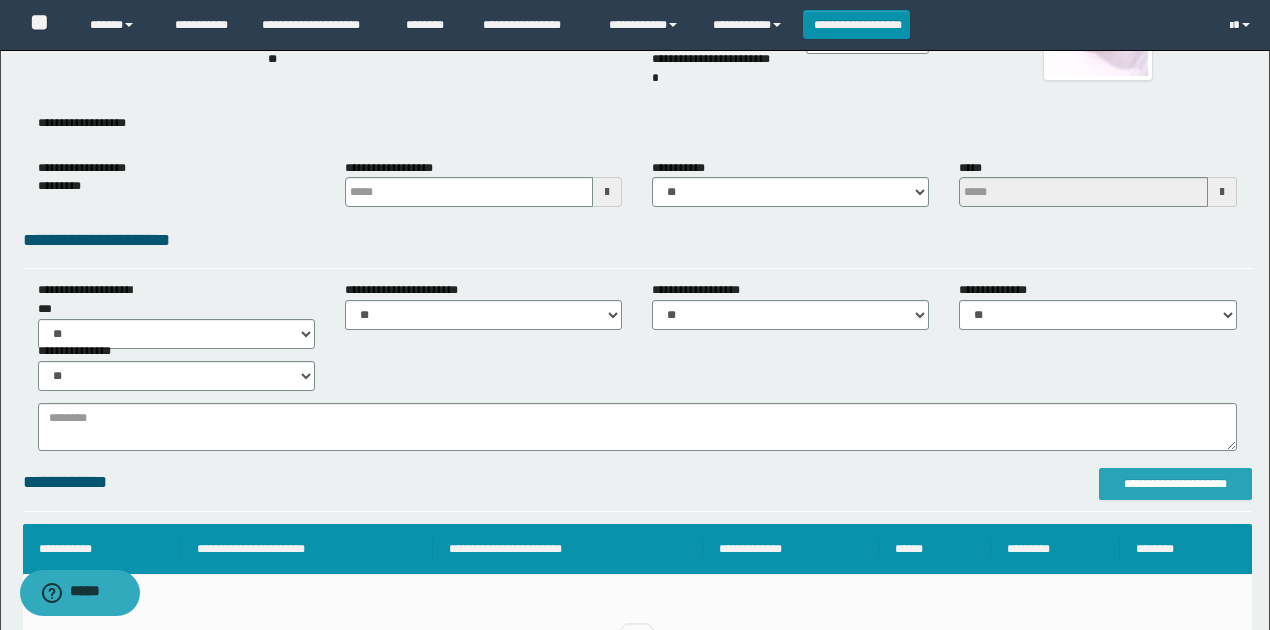 type on "**********" 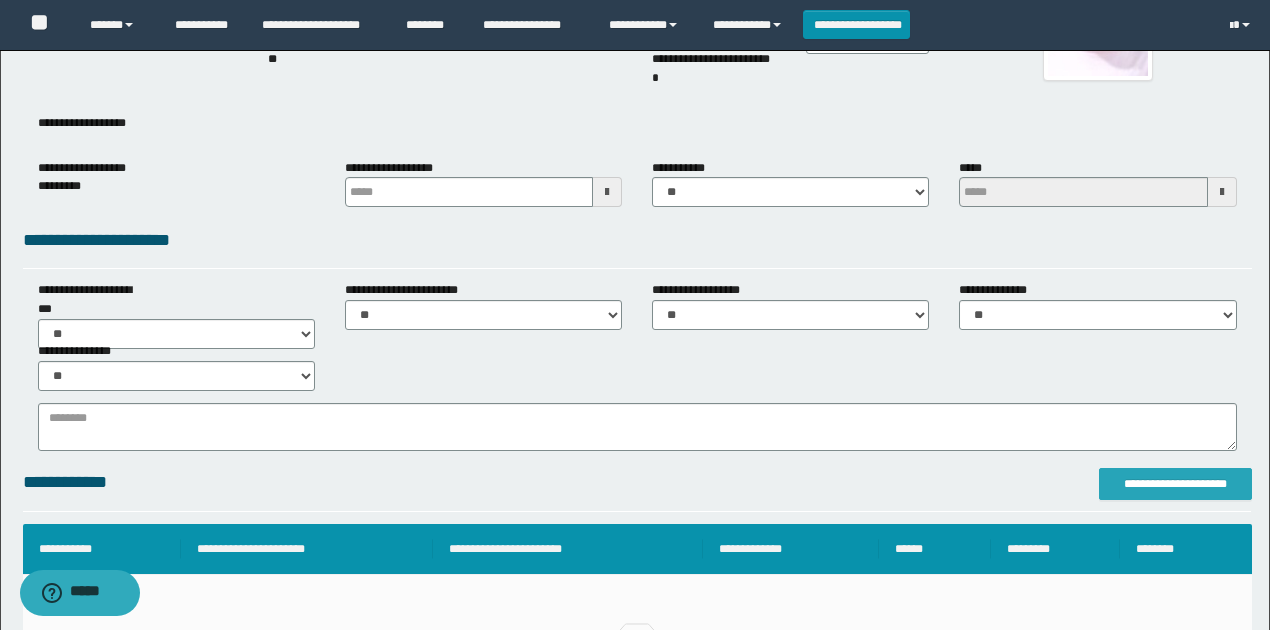 click on "**********" at bounding box center [1175, 484] 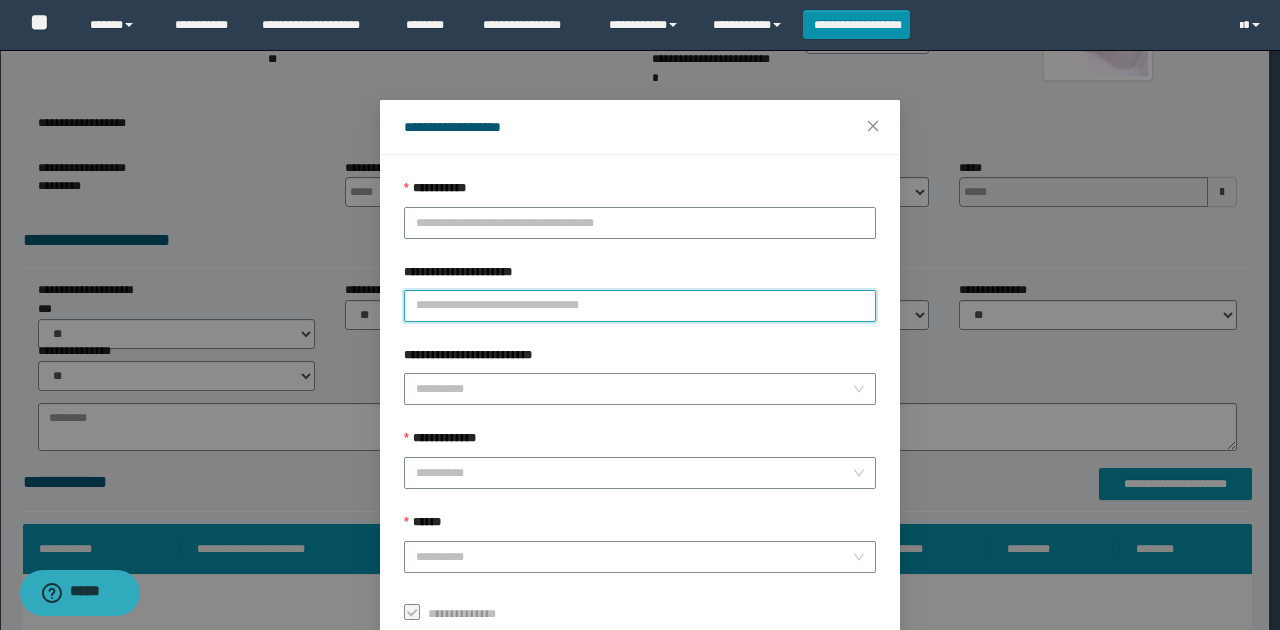 click on "**********" at bounding box center (640, 306) 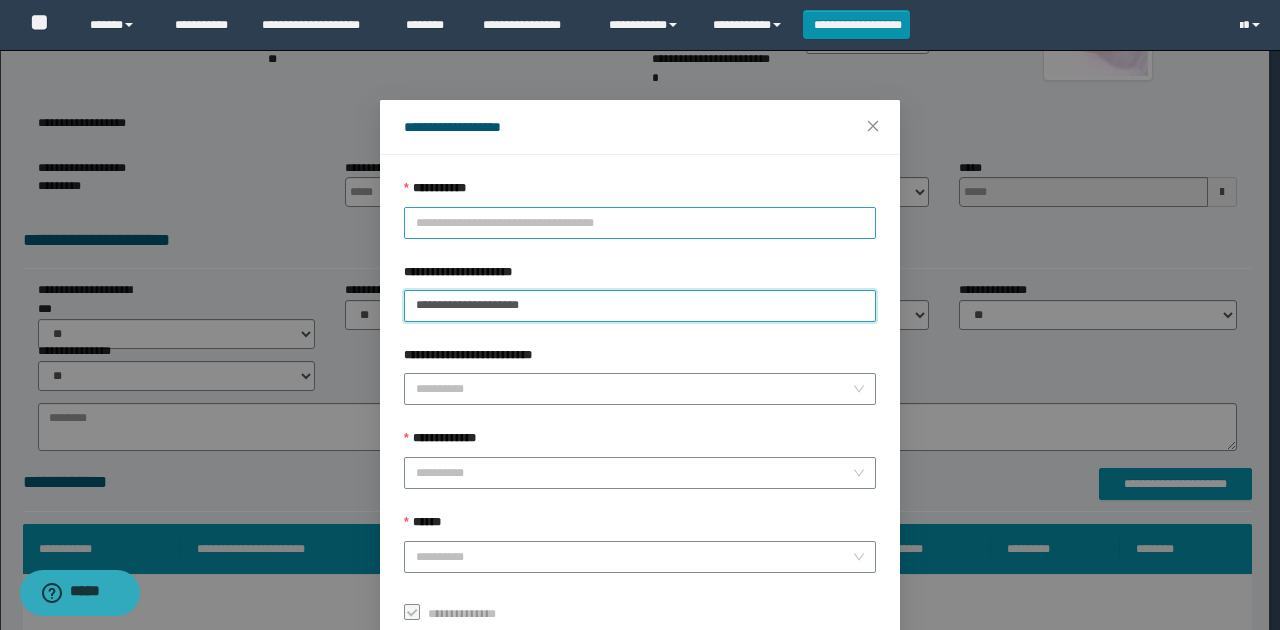 type on "**********" 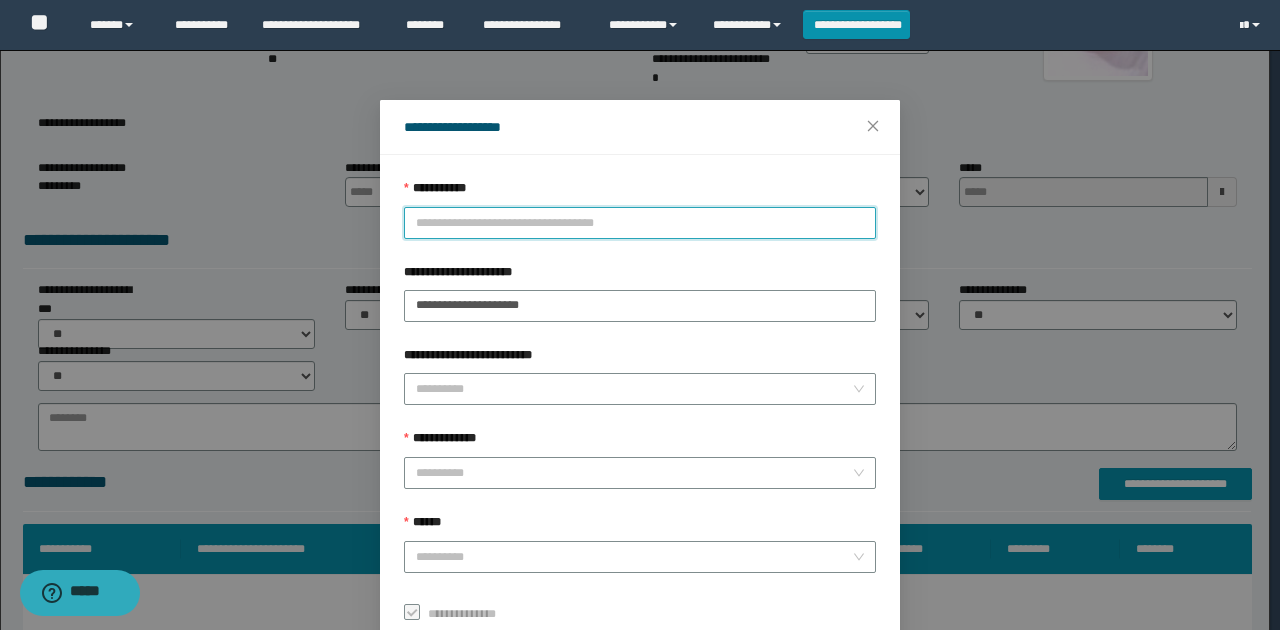click on "**********" at bounding box center (640, 223) 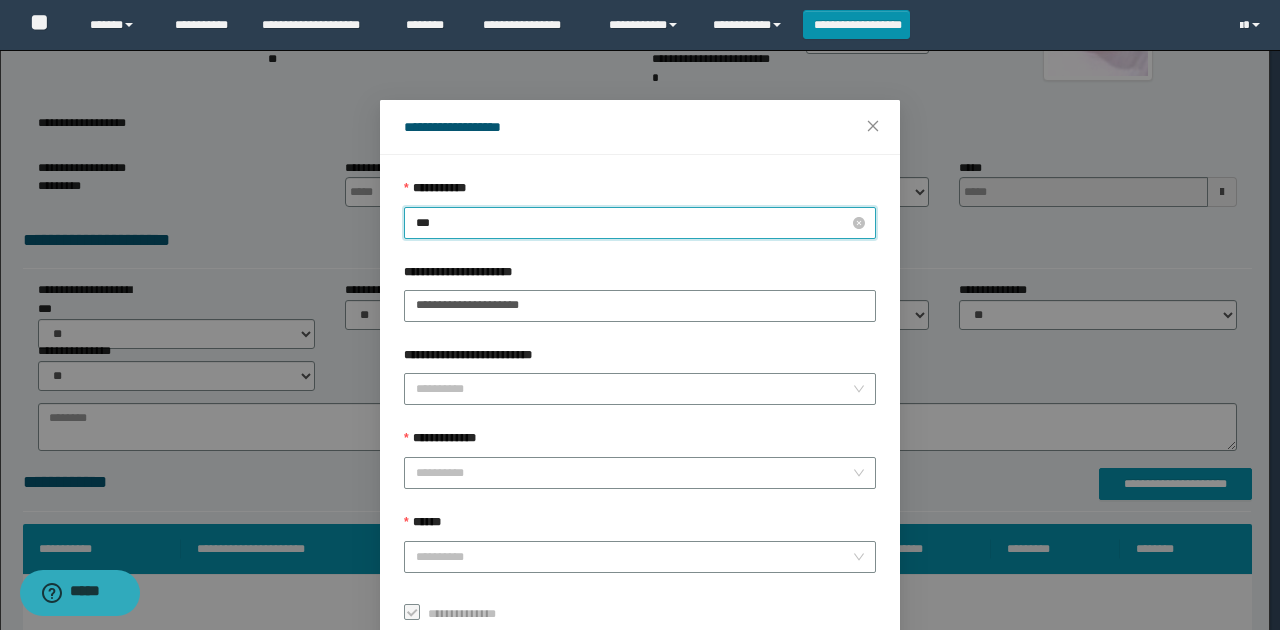 type on "****" 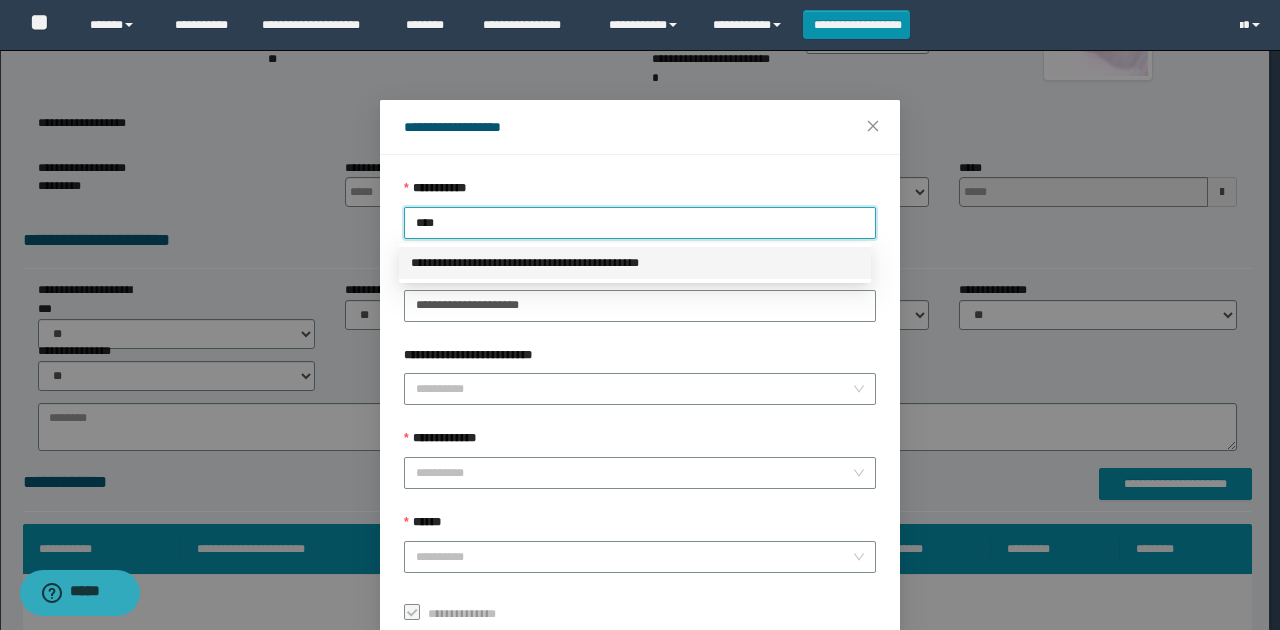 click on "**********" at bounding box center (635, 263) 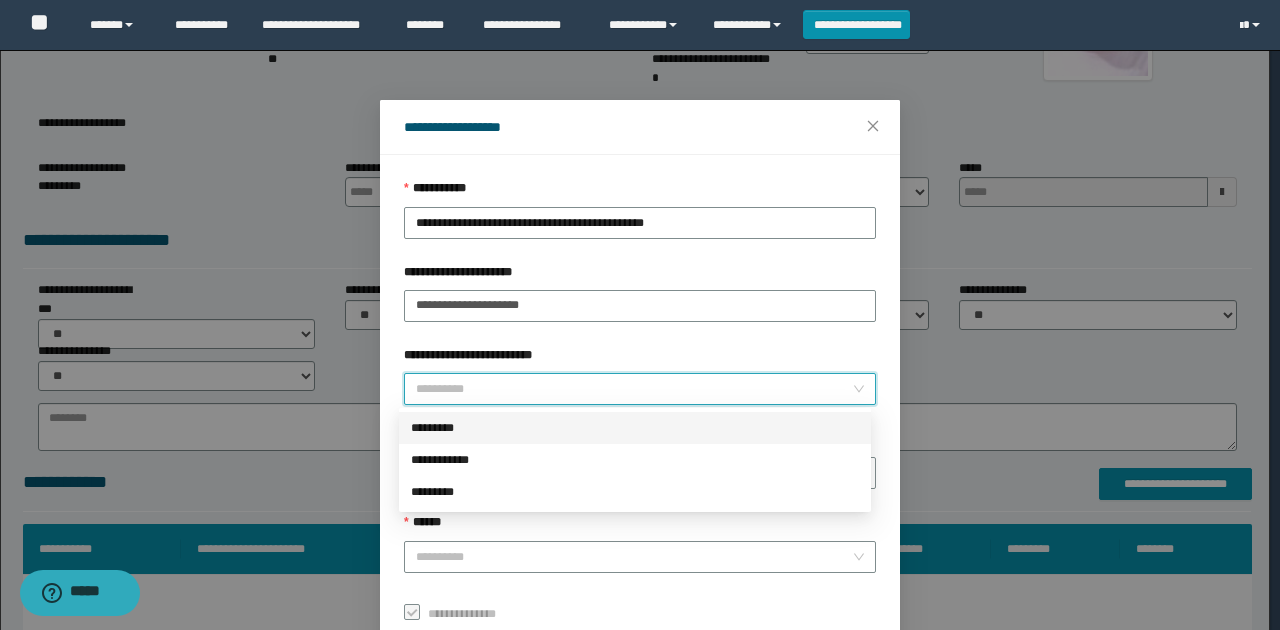 click on "**********" at bounding box center [634, 389] 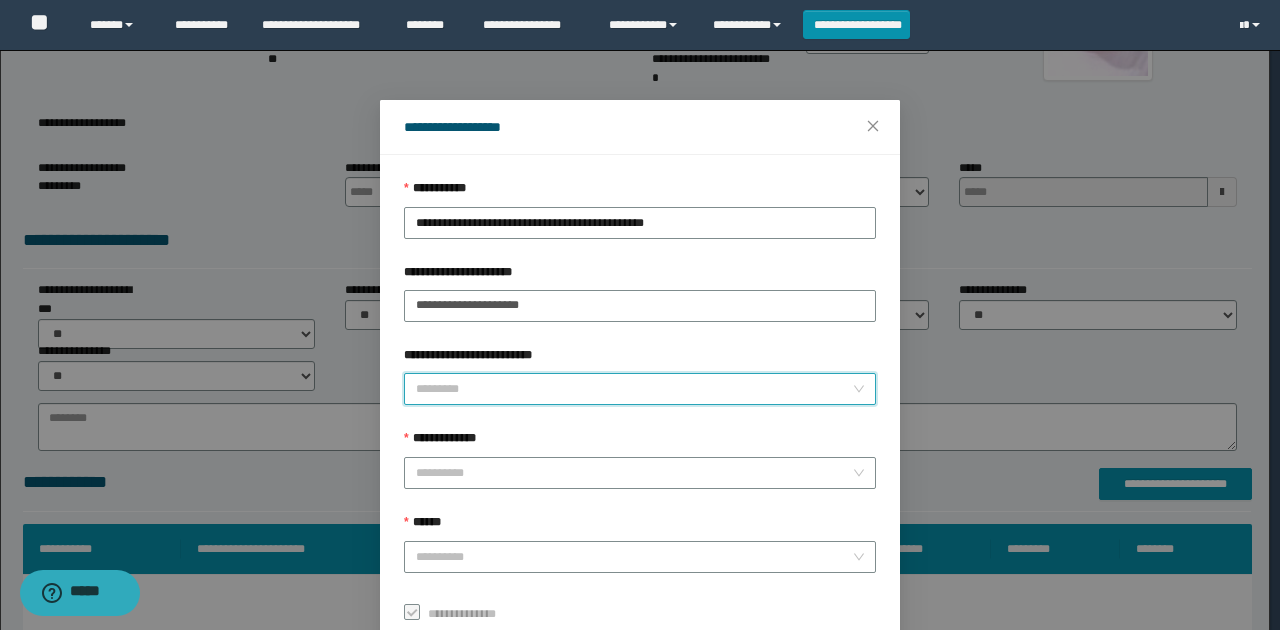 click on "*********" at bounding box center [640, 389] 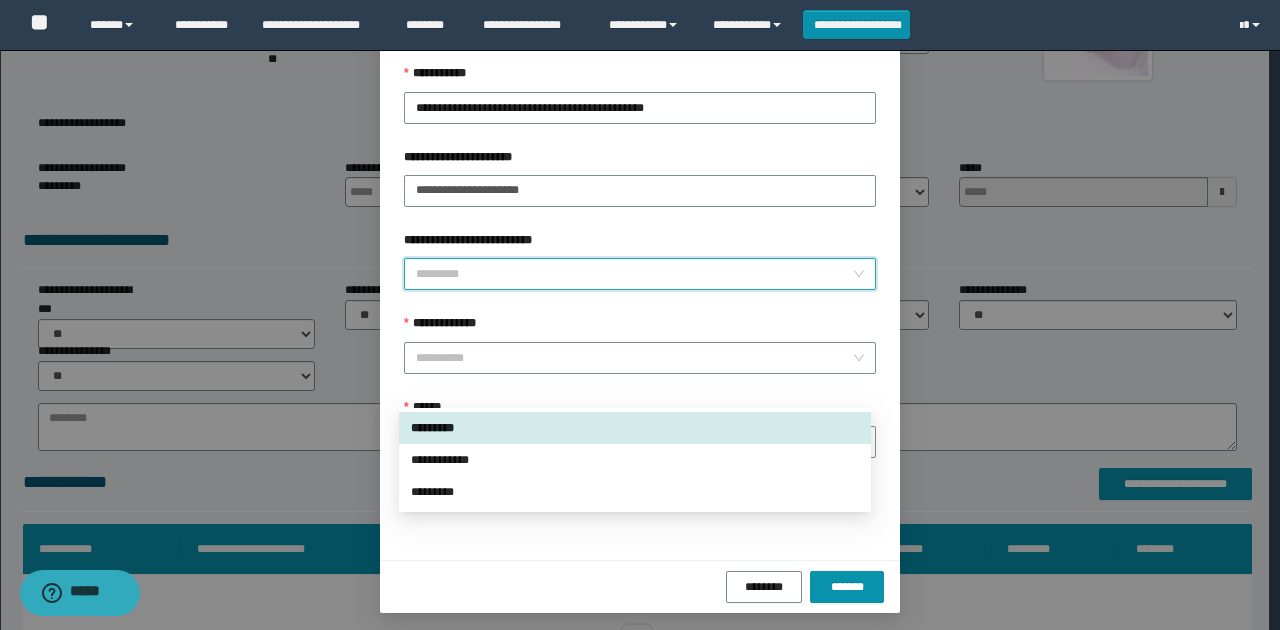 scroll, scrollTop: 121, scrollLeft: 0, axis: vertical 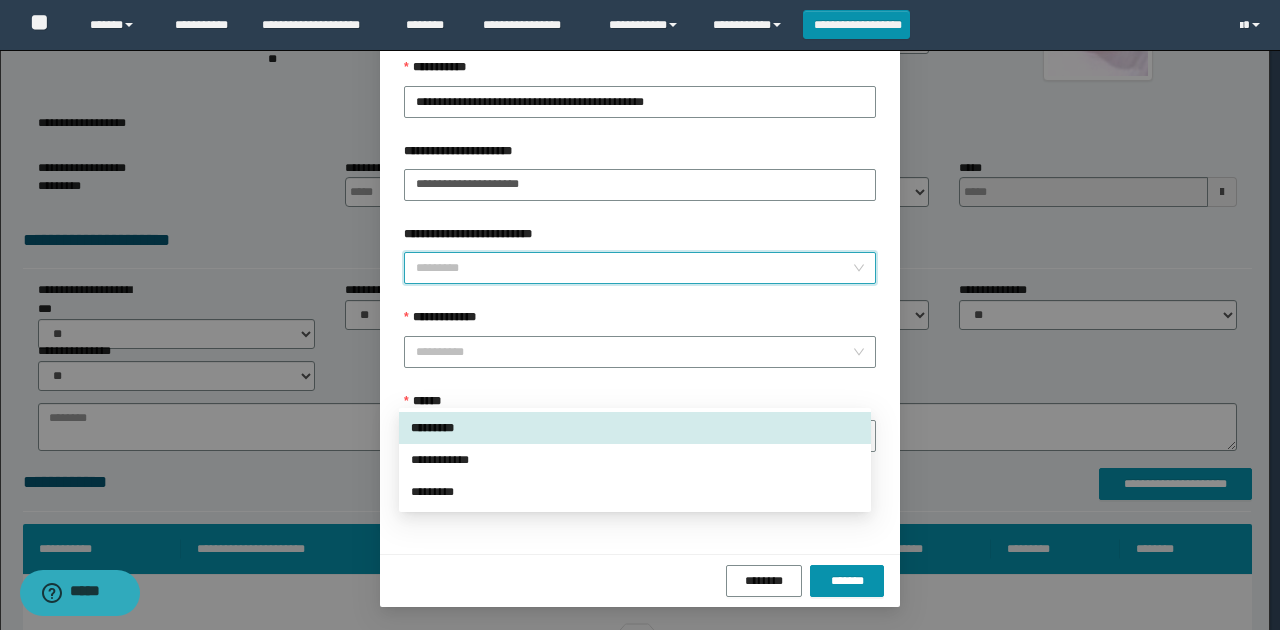 click on "*********" at bounding box center (635, 428) 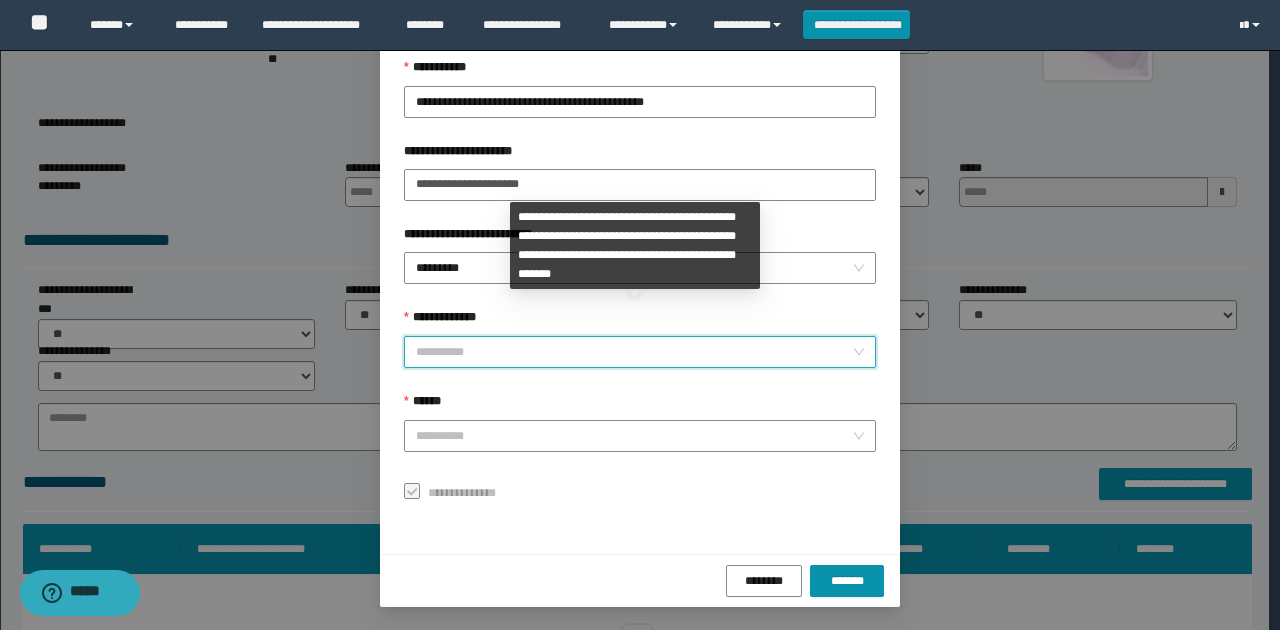click on "**********" at bounding box center (634, 352) 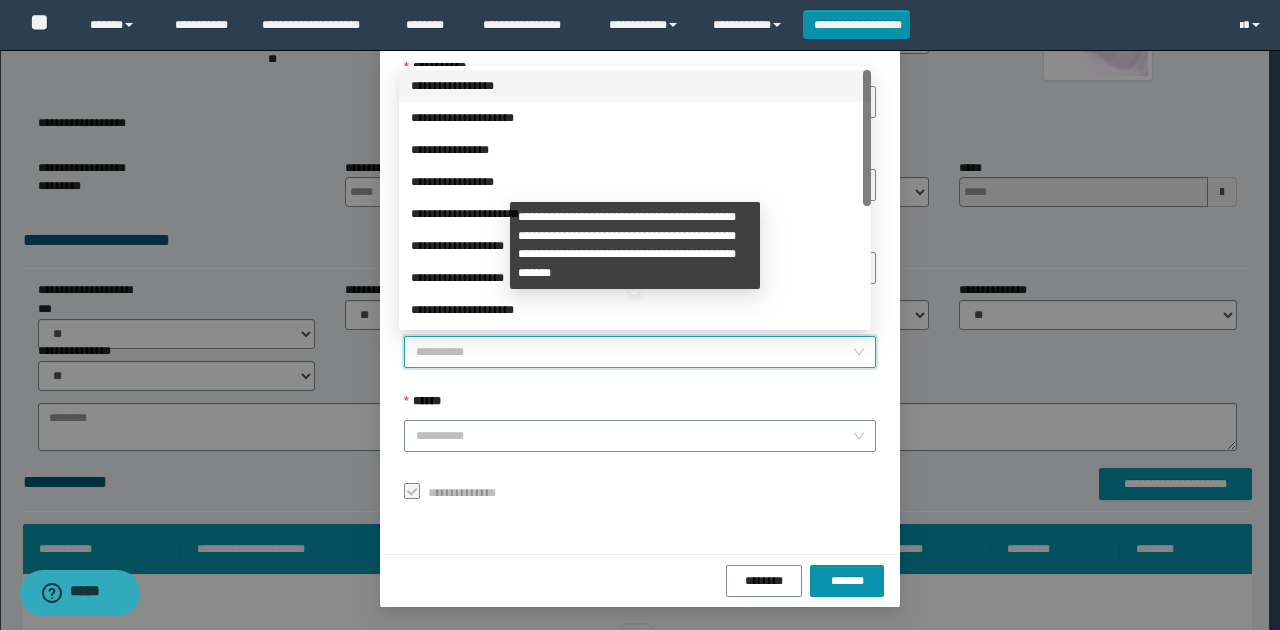 scroll, scrollTop: 200, scrollLeft: 0, axis: vertical 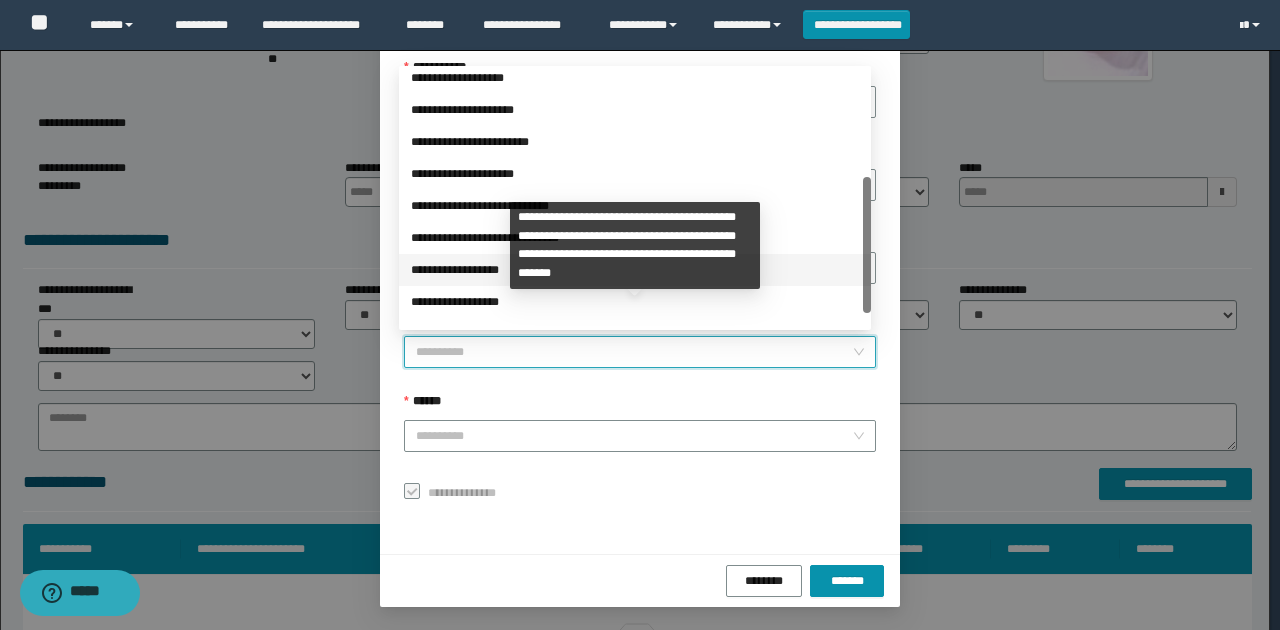 click on "**********" at bounding box center [635, 270] 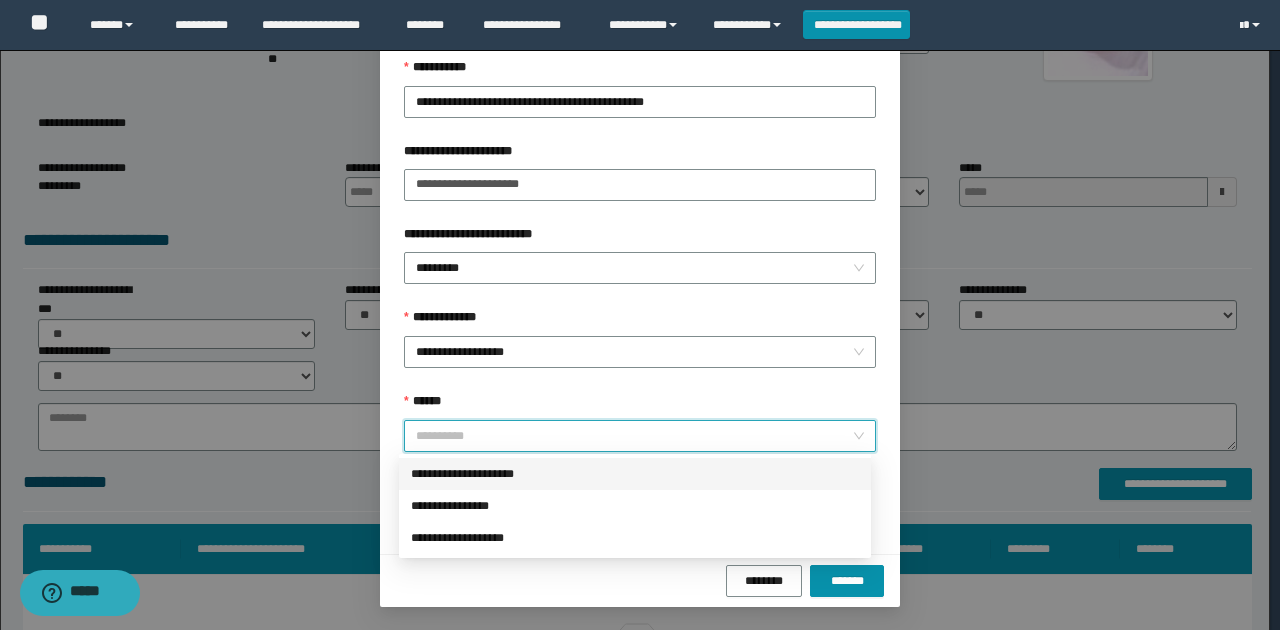 drag, startPoint x: 480, startPoint y: 433, endPoint x: 478, endPoint y: 480, distance: 47.042534 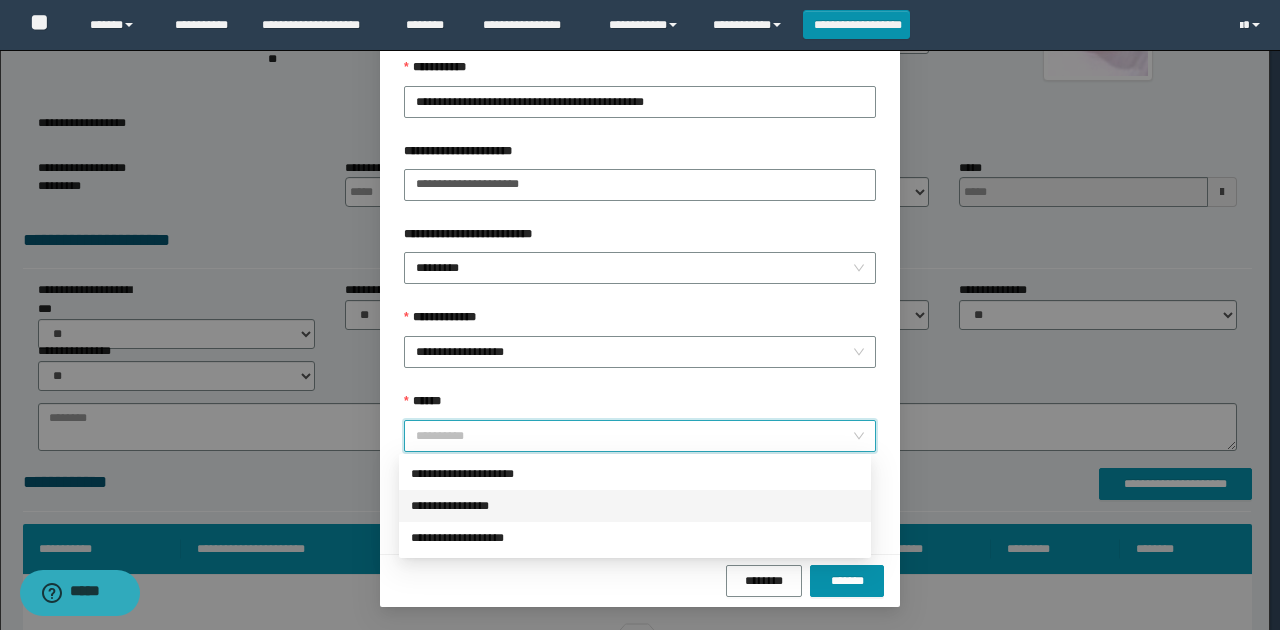 click on "**********" at bounding box center (635, 506) 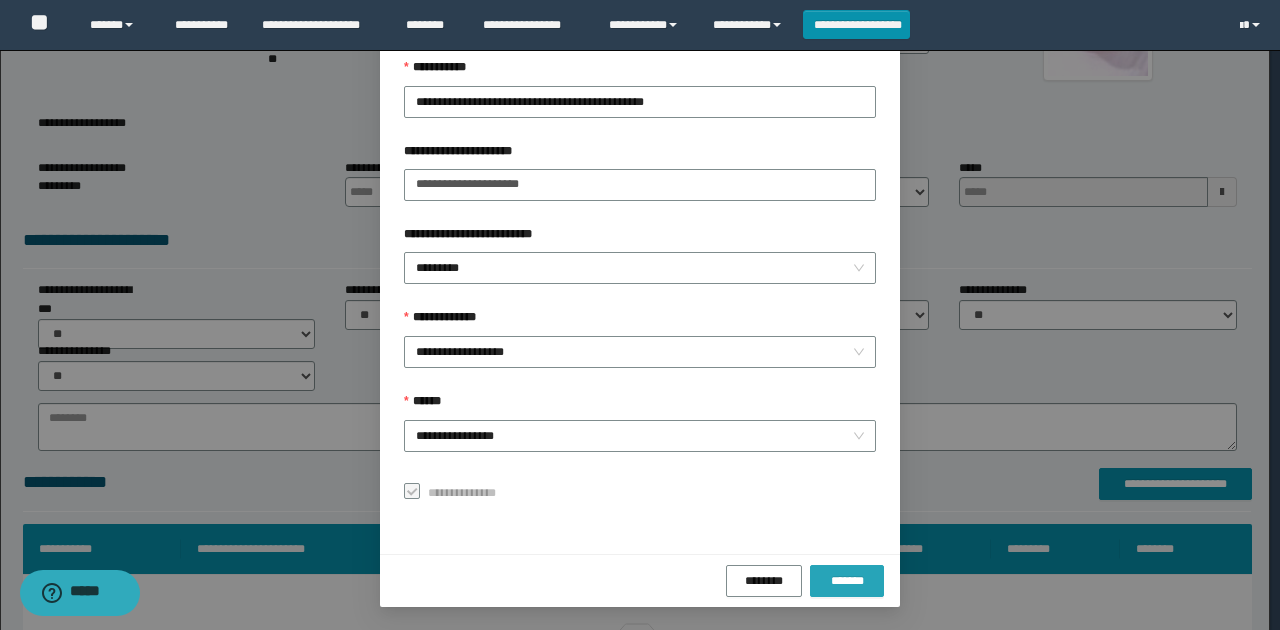 click on "*******" at bounding box center [847, 581] 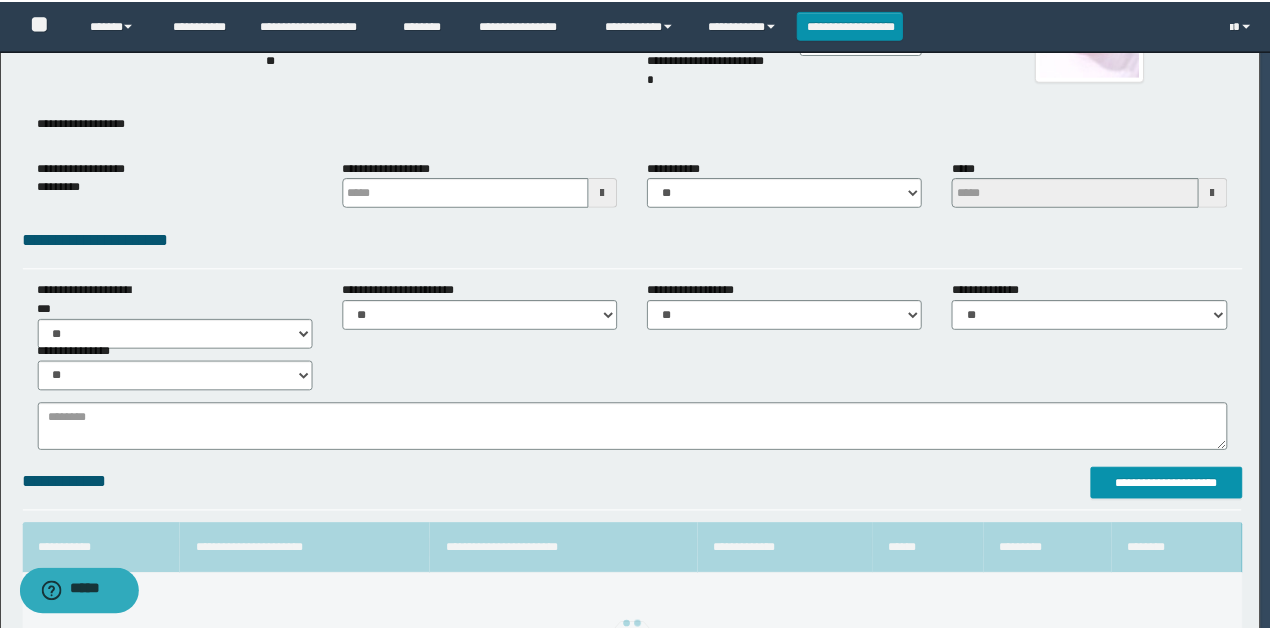 scroll, scrollTop: 73, scrollLeft: 0, axis: vertical 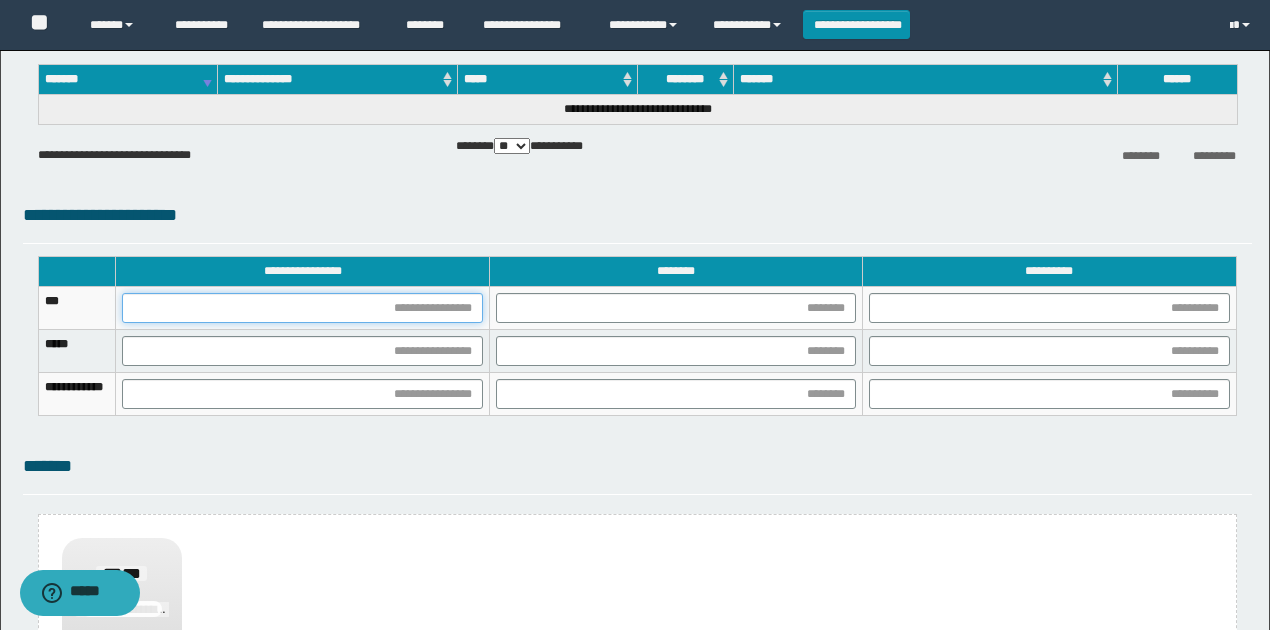 drag, startPoint x: 539, startPoint y: 304, endPoint x: 528, endPoint y: 311, distance: 13.038404 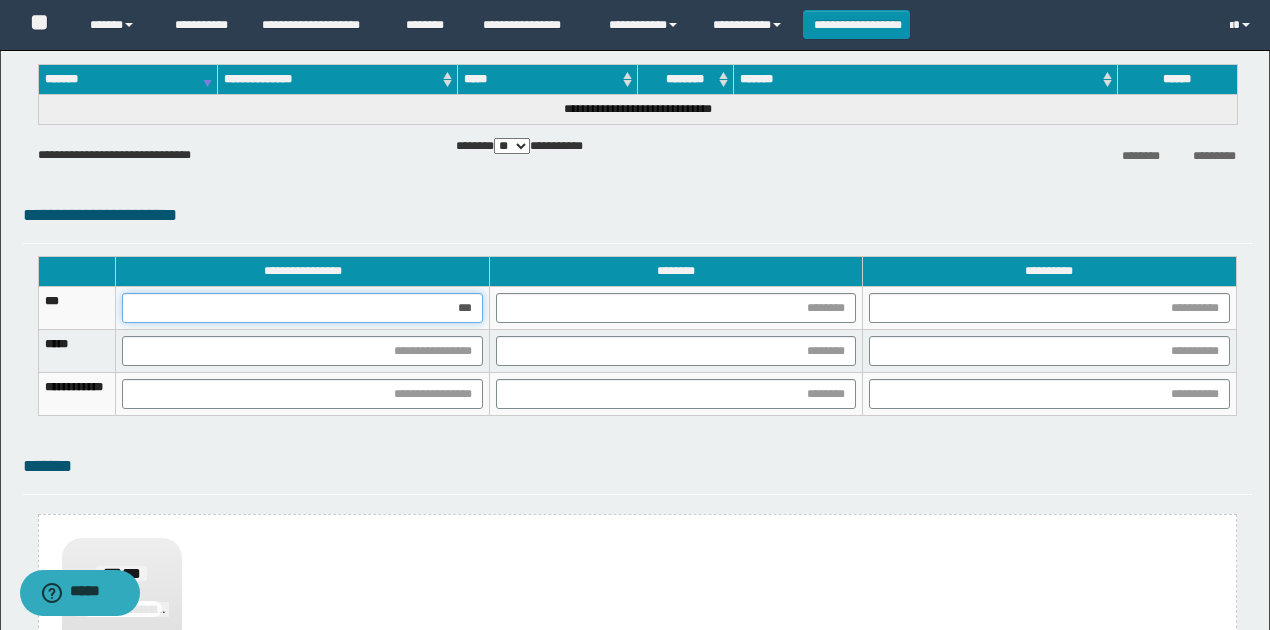 type on "****" 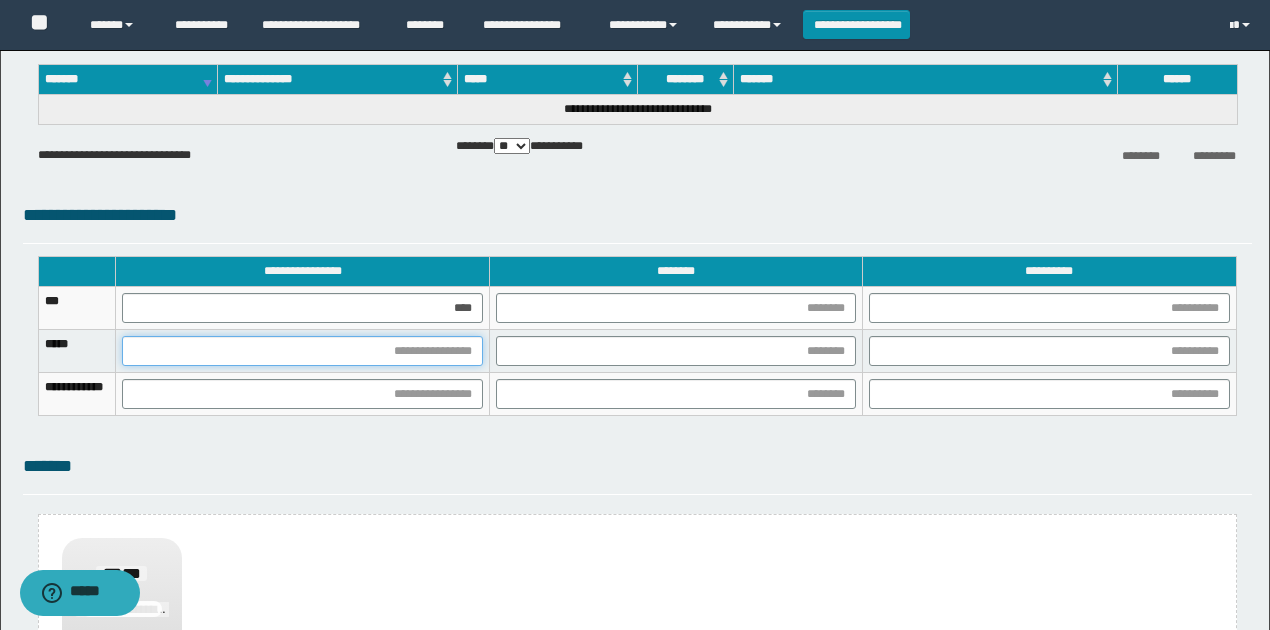 click at bounding box center (302, 351) 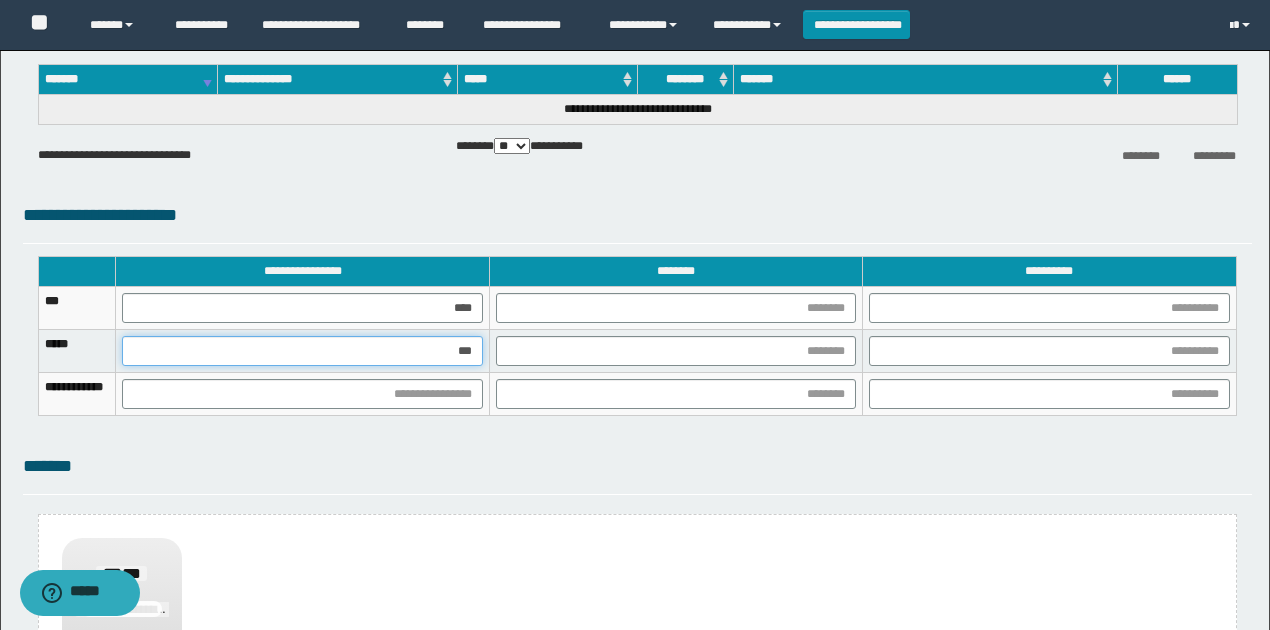 type on "****" 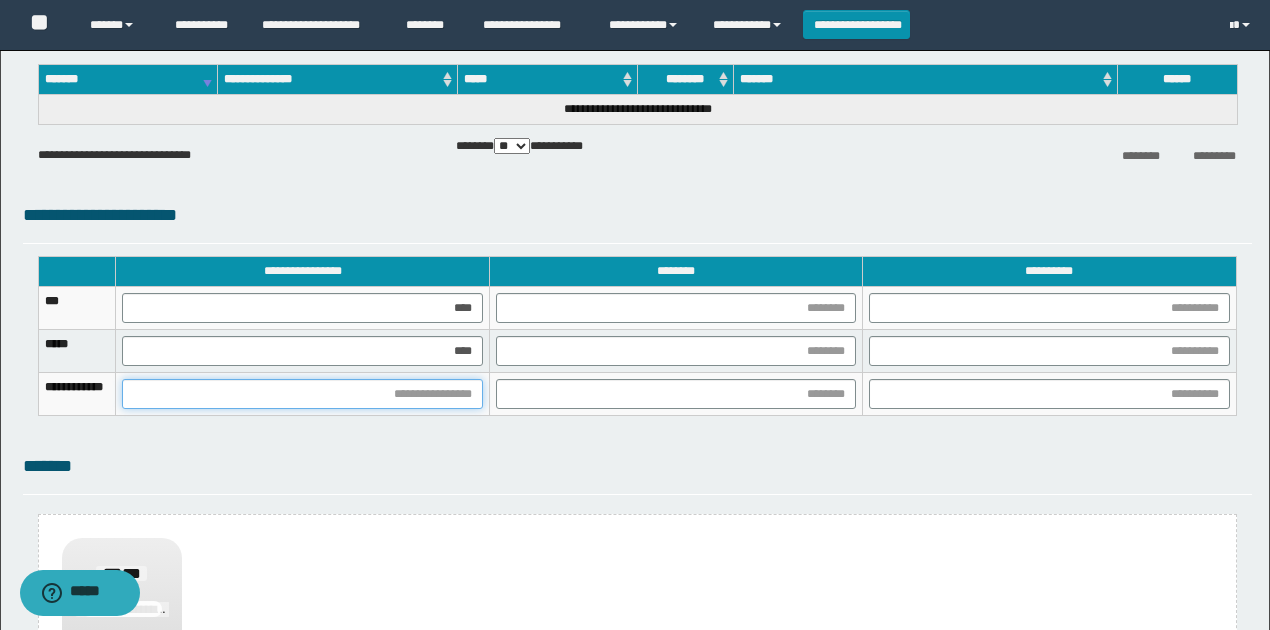 click at bounding box center [302, 394] 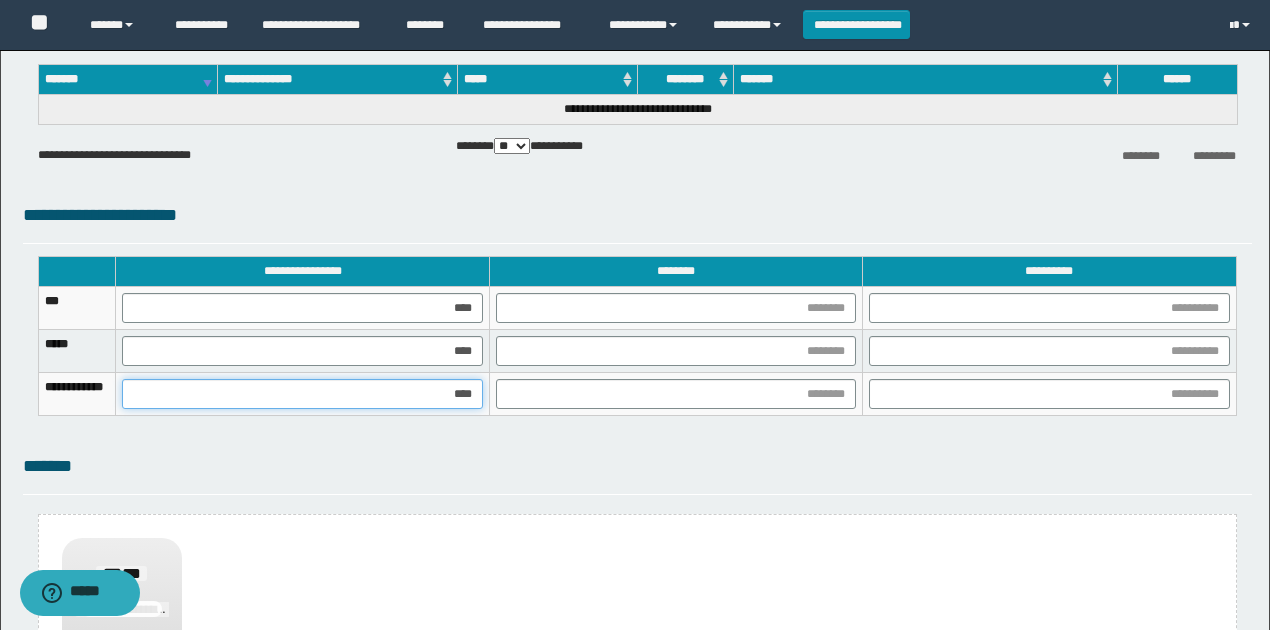 type on "*****" 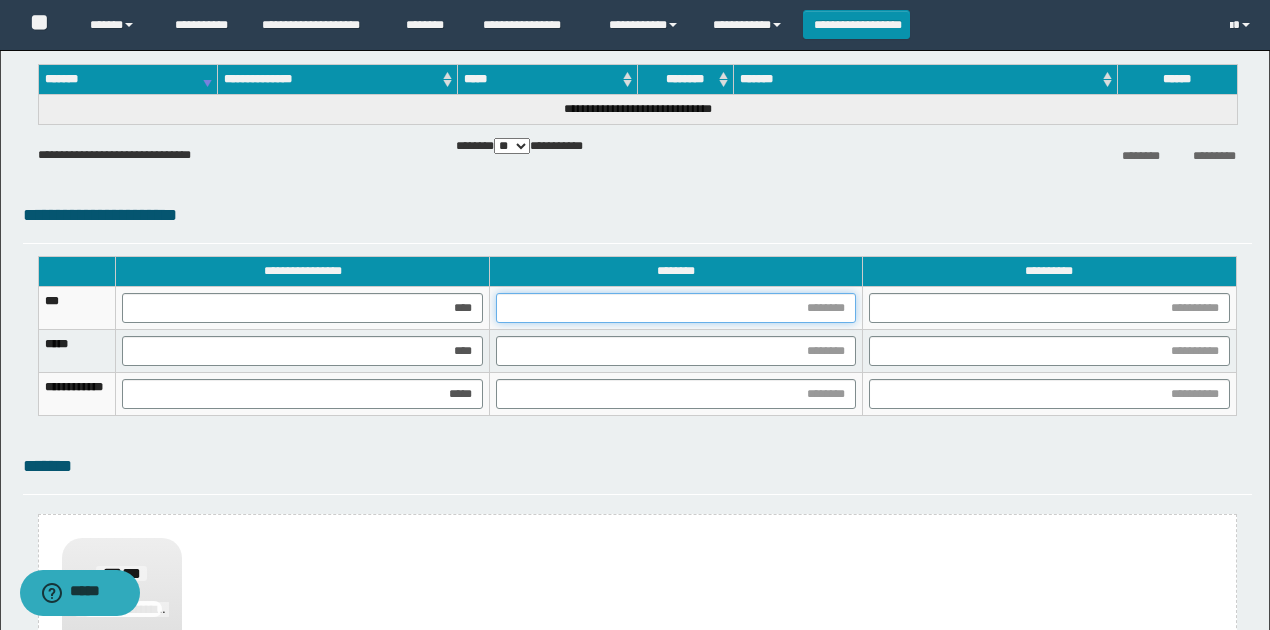 click at bounding box center (676, 308) 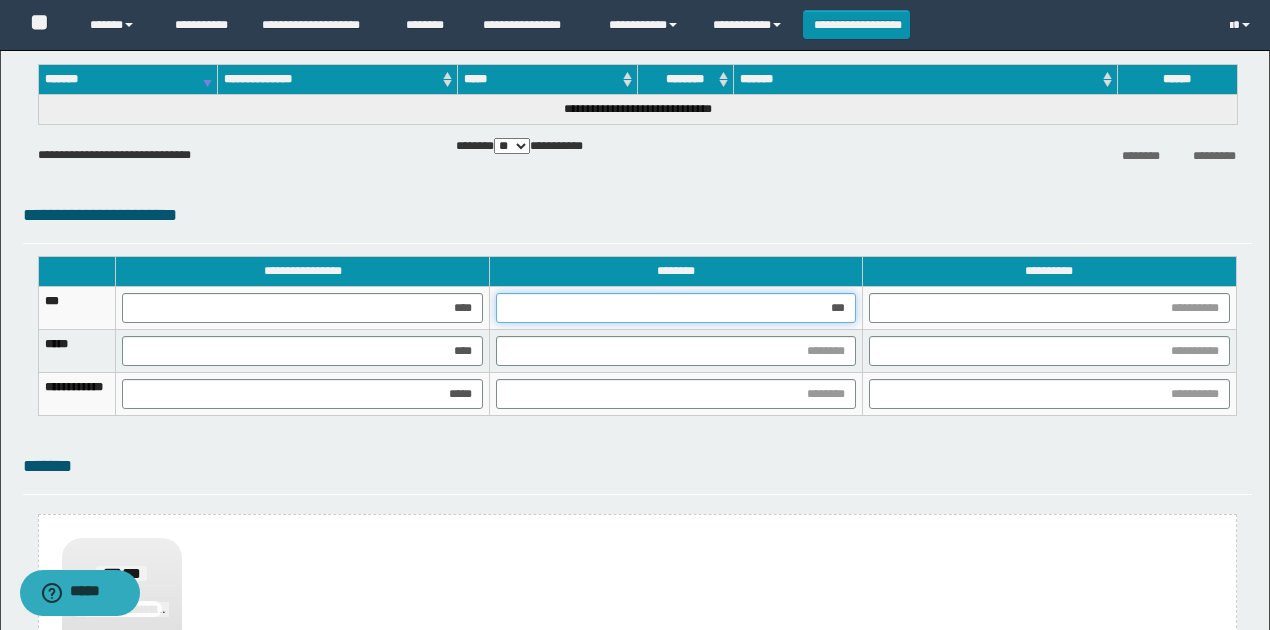type on "****" 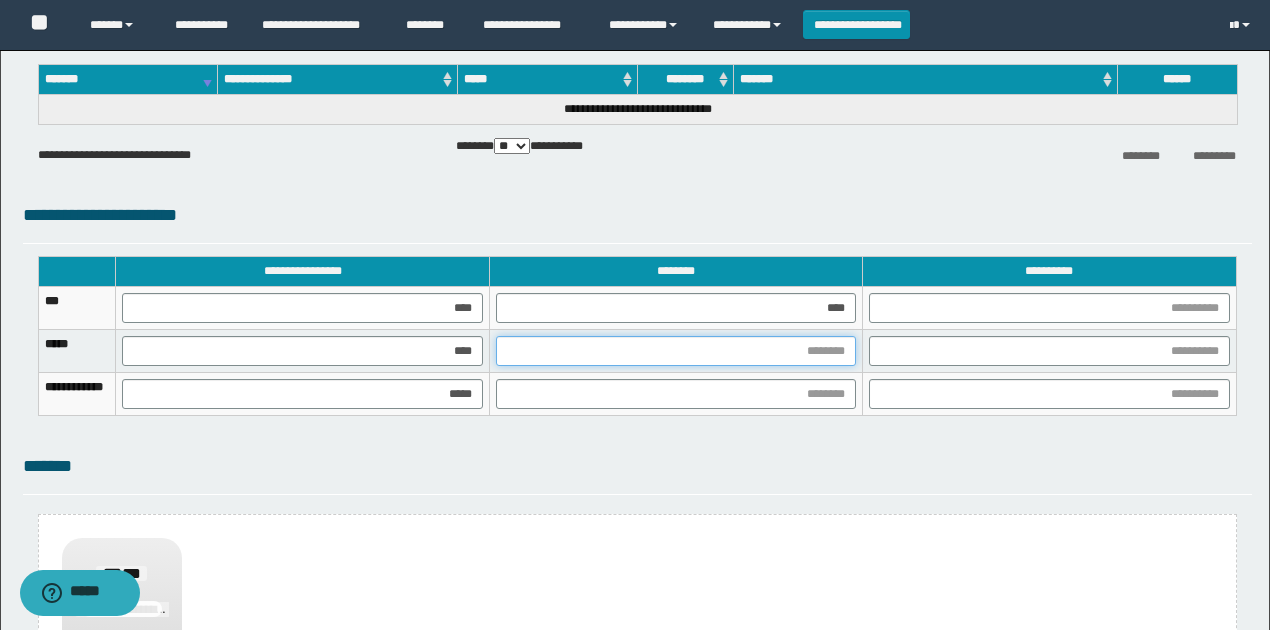 click at bounding box center [676, 351] 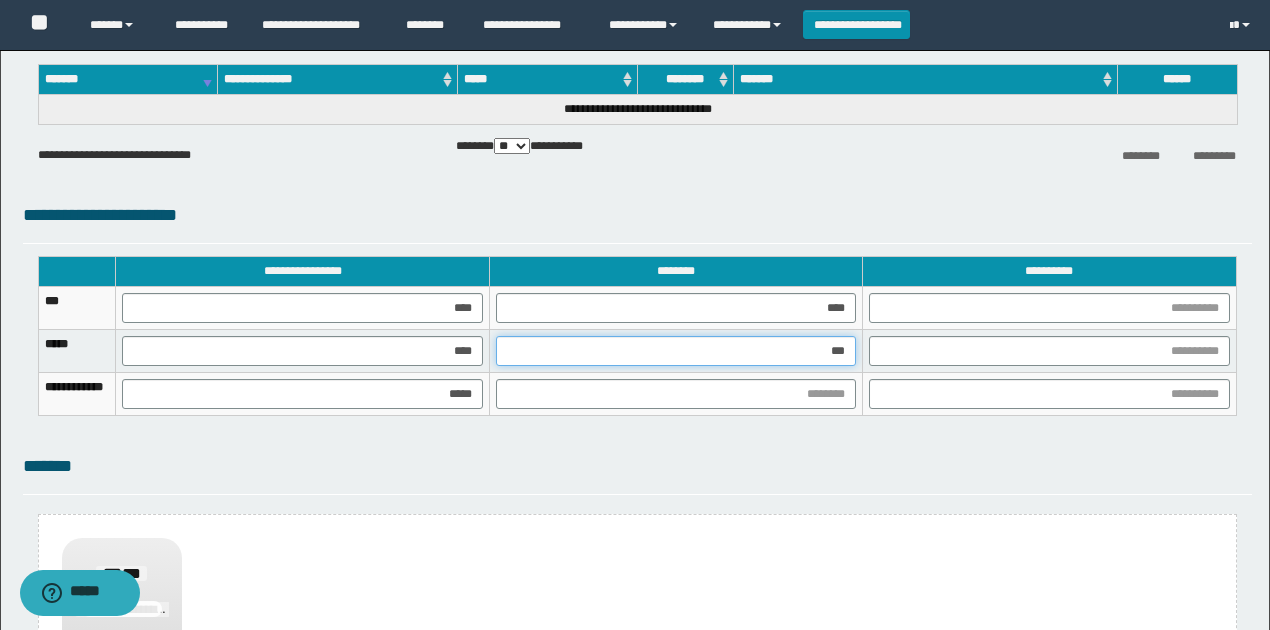 type on "****" 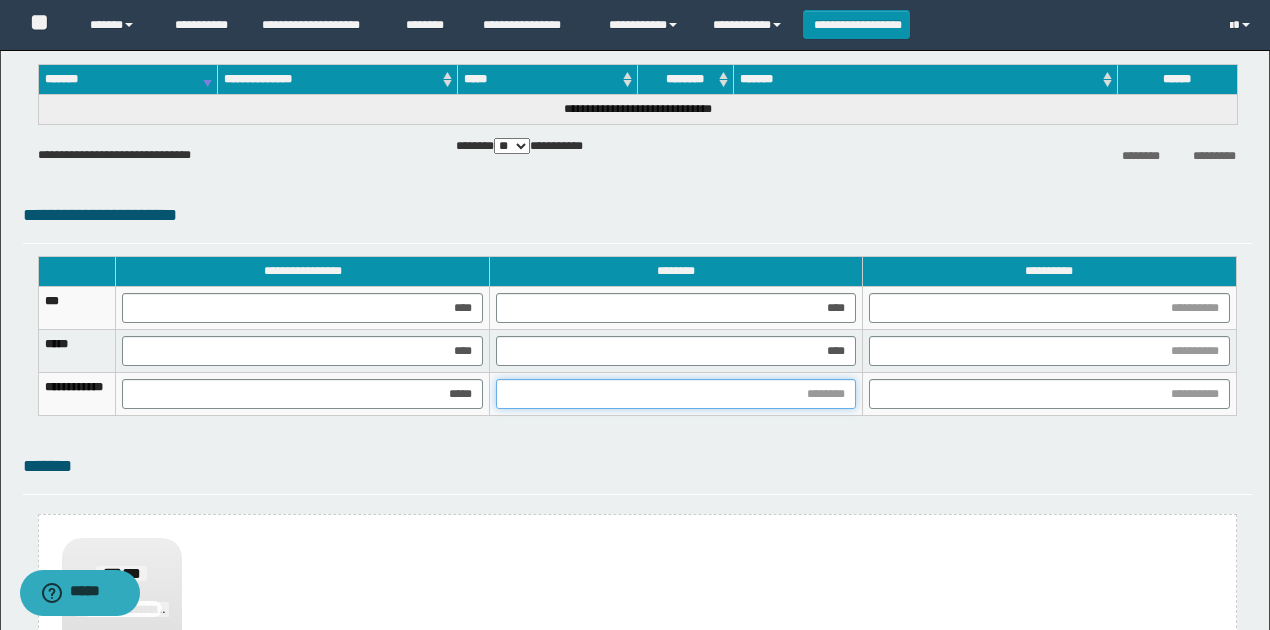 click at bounding box center (676, 394) 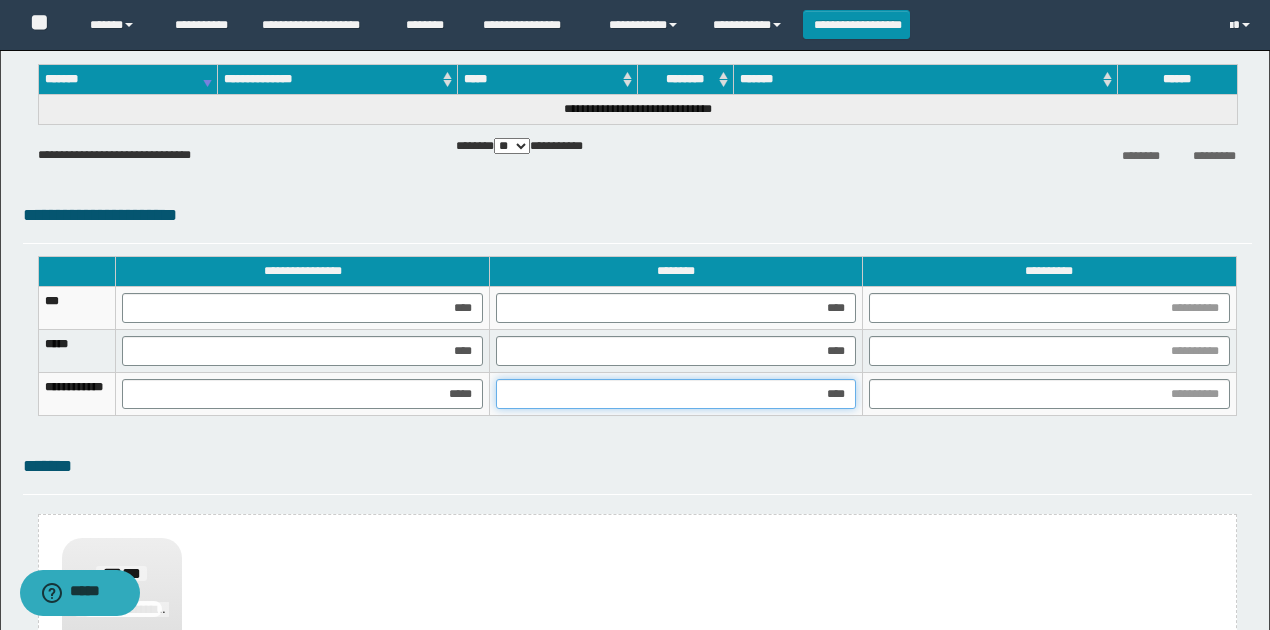 type on "*****" 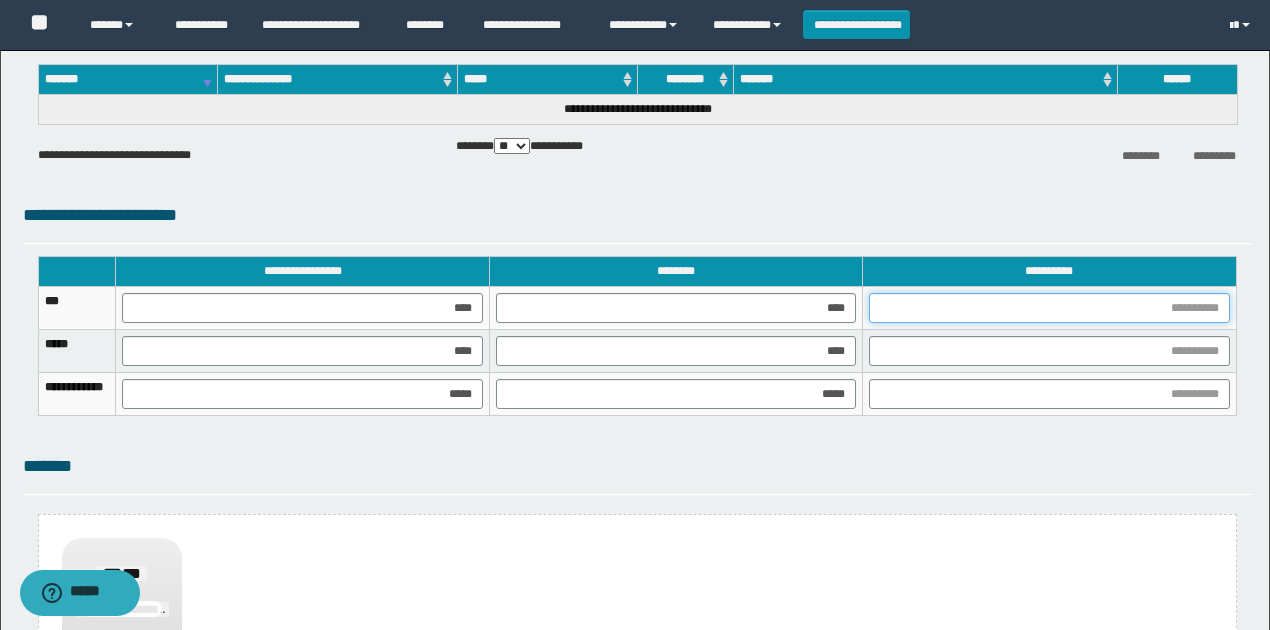 click at bounding box center [1049, 308] 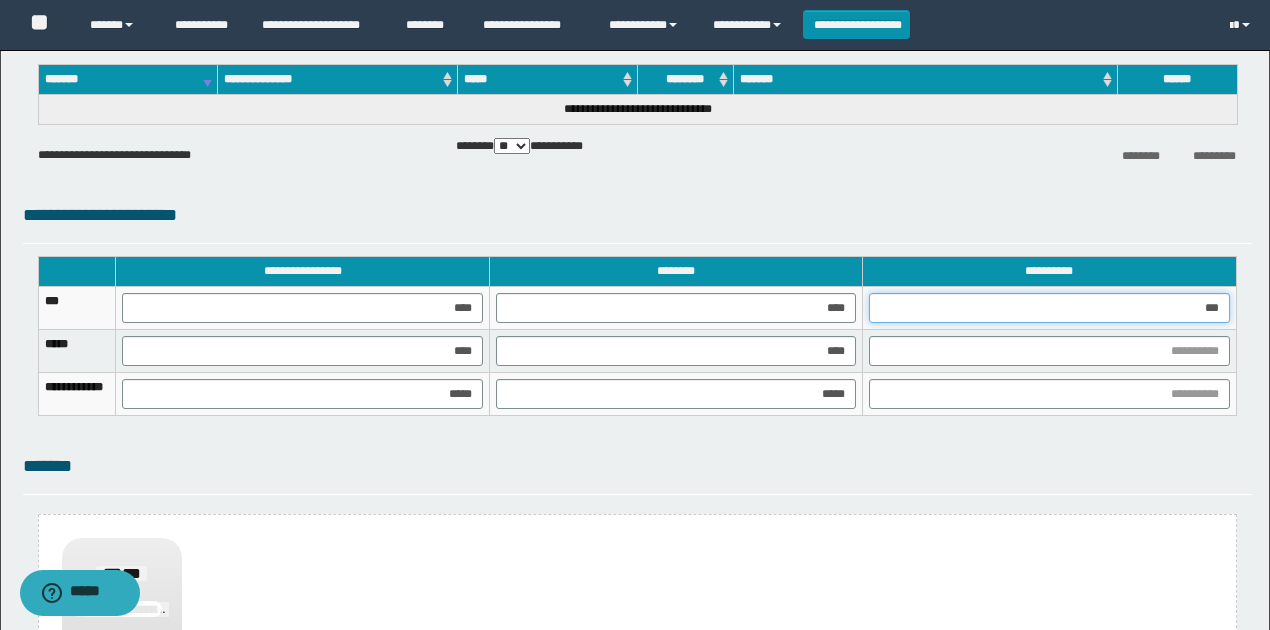 type on "****" 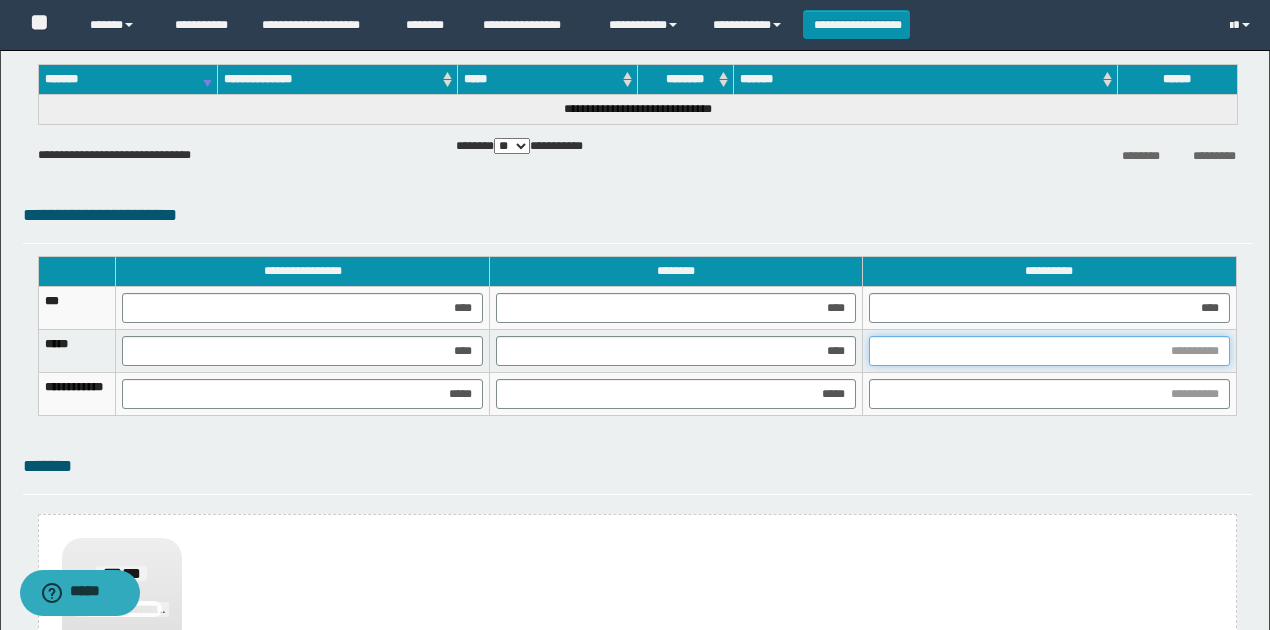 click at bounding box center (1049, 351) 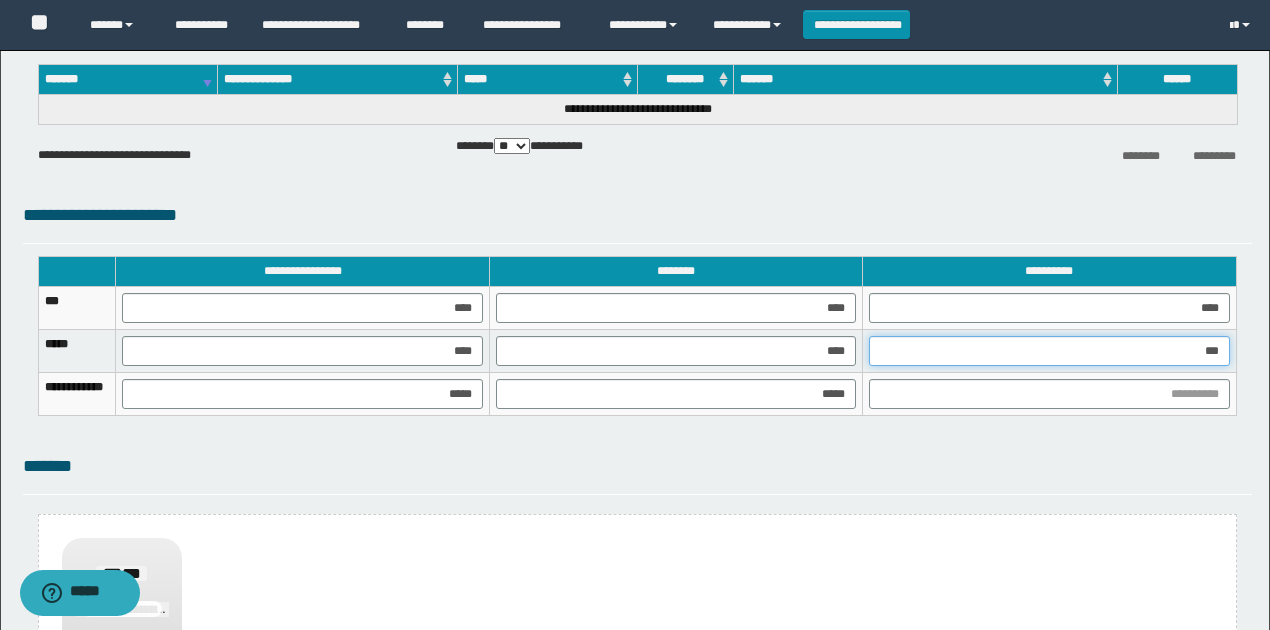 type on "****" 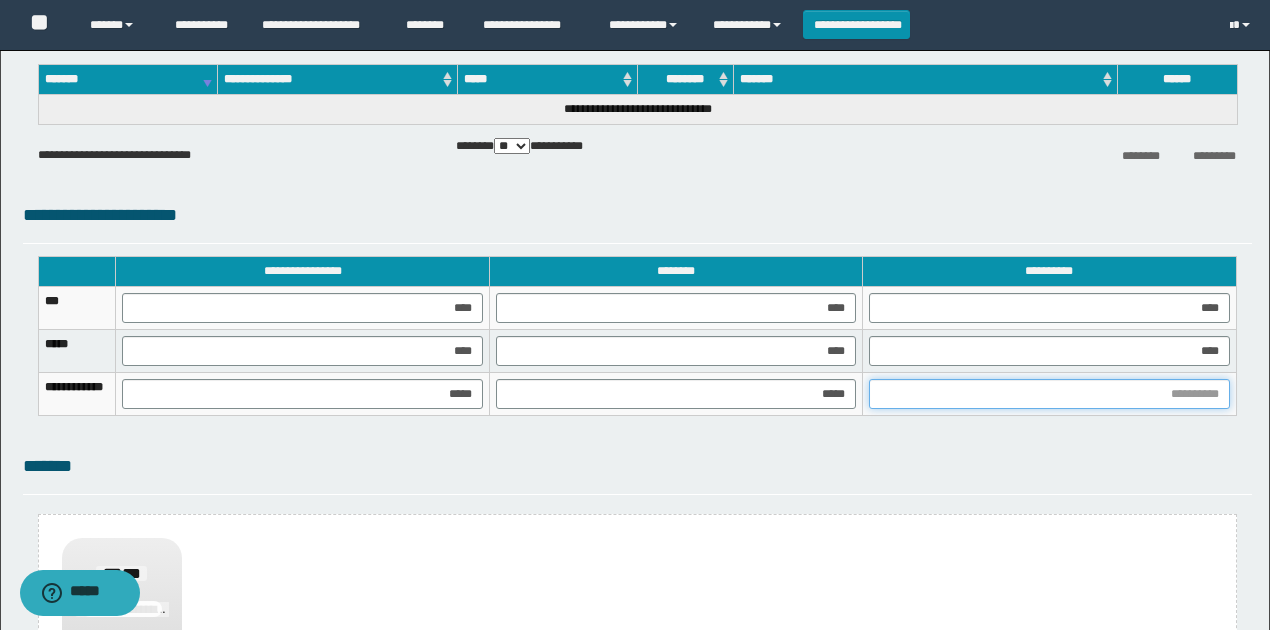 click at bounding box center [1049, 394] 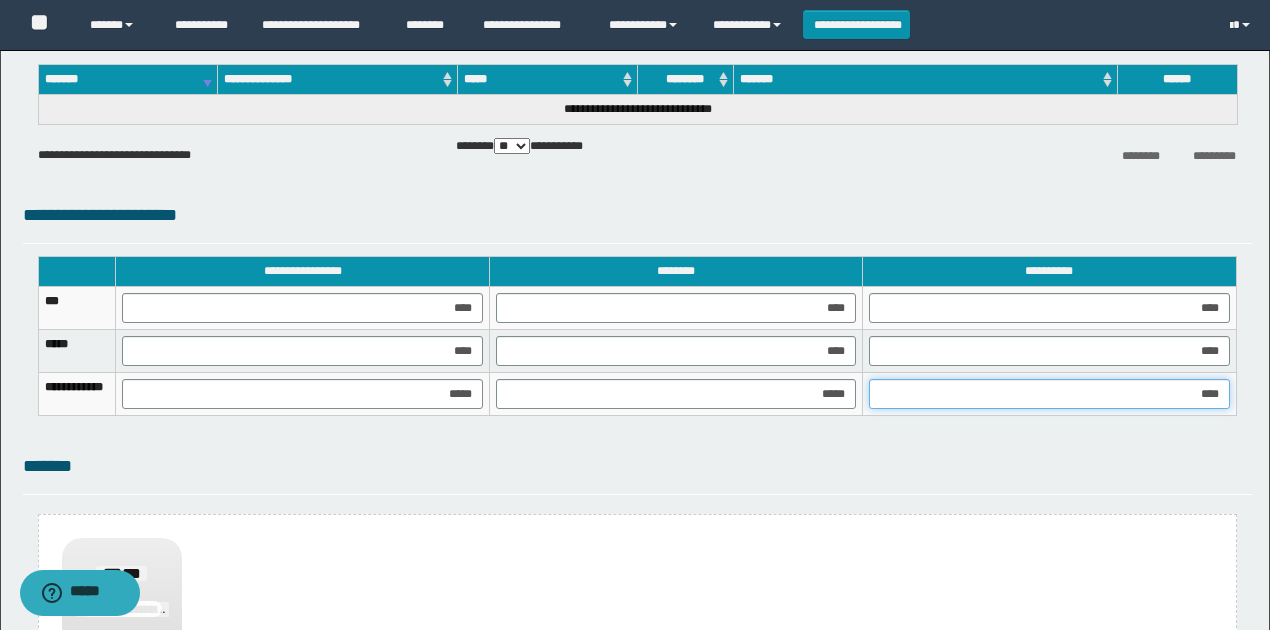 type on "*****" 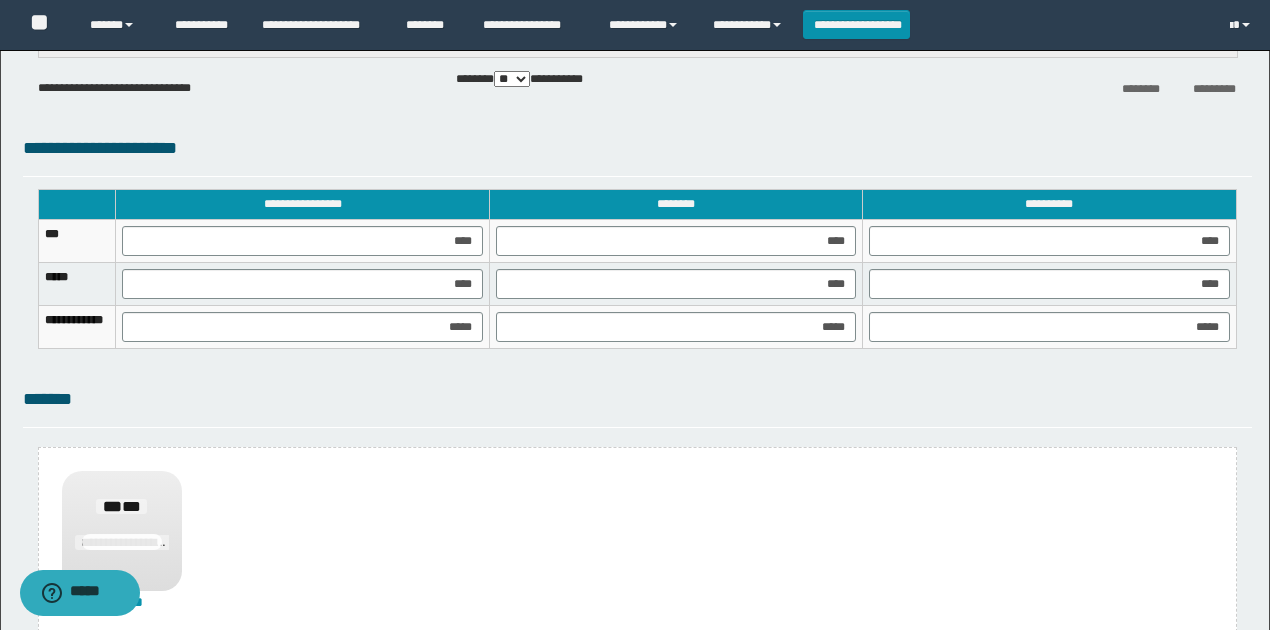click on "**********" at bounding box center (635, -143) 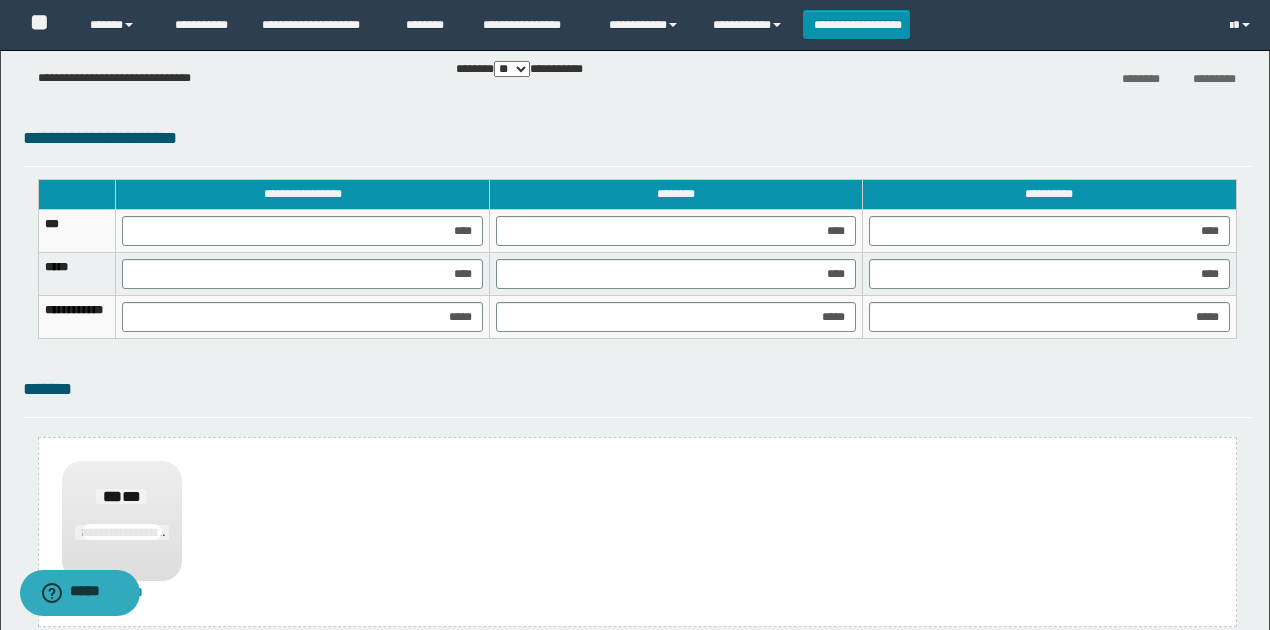 scroll, scrollTop: 1525, scrollLeft: 0, axis: vertical 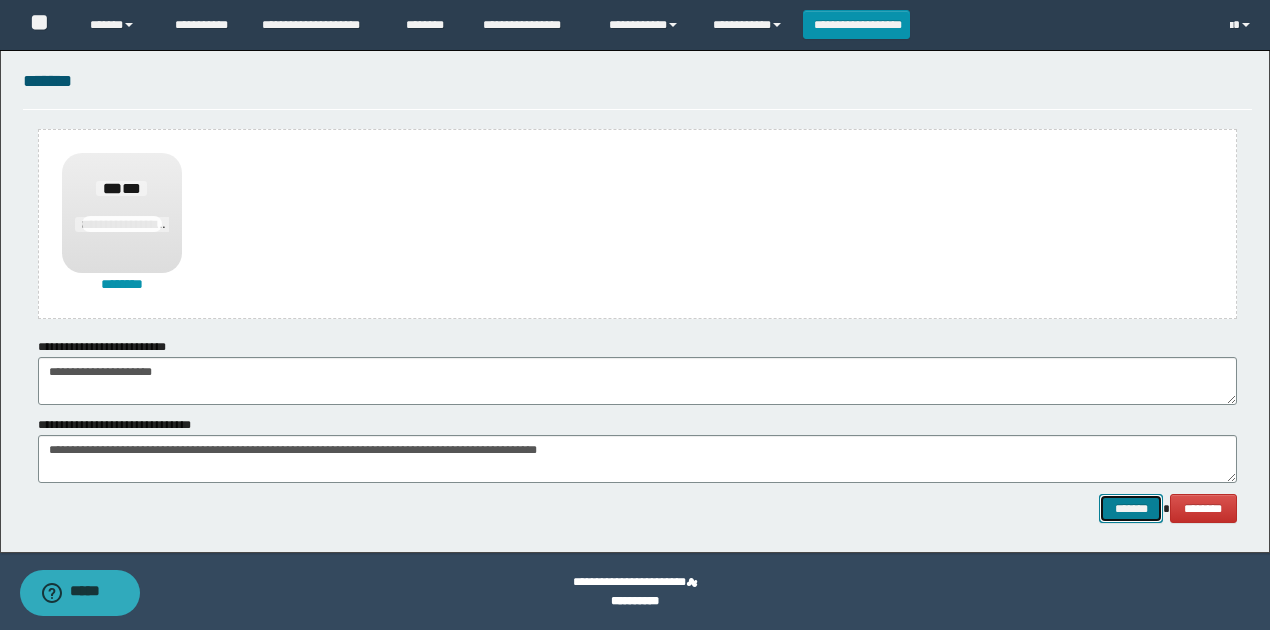 click on "*******" at bounding box center [1131, 508] 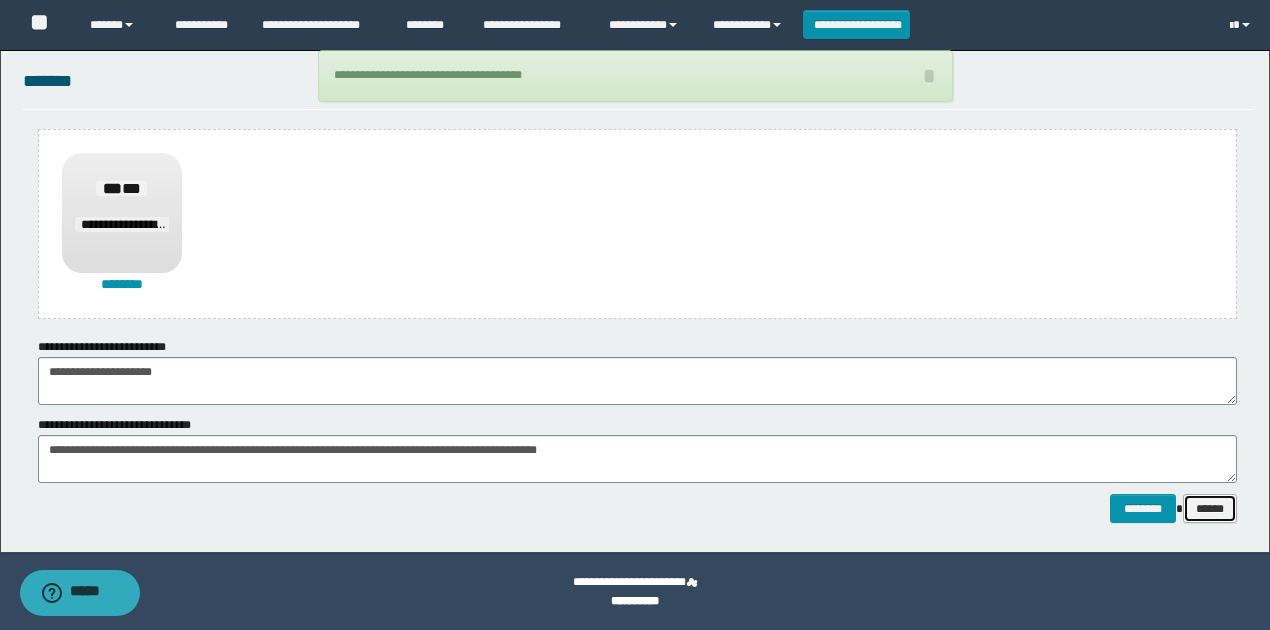 click on "******" at bounding box center (1210, 508) 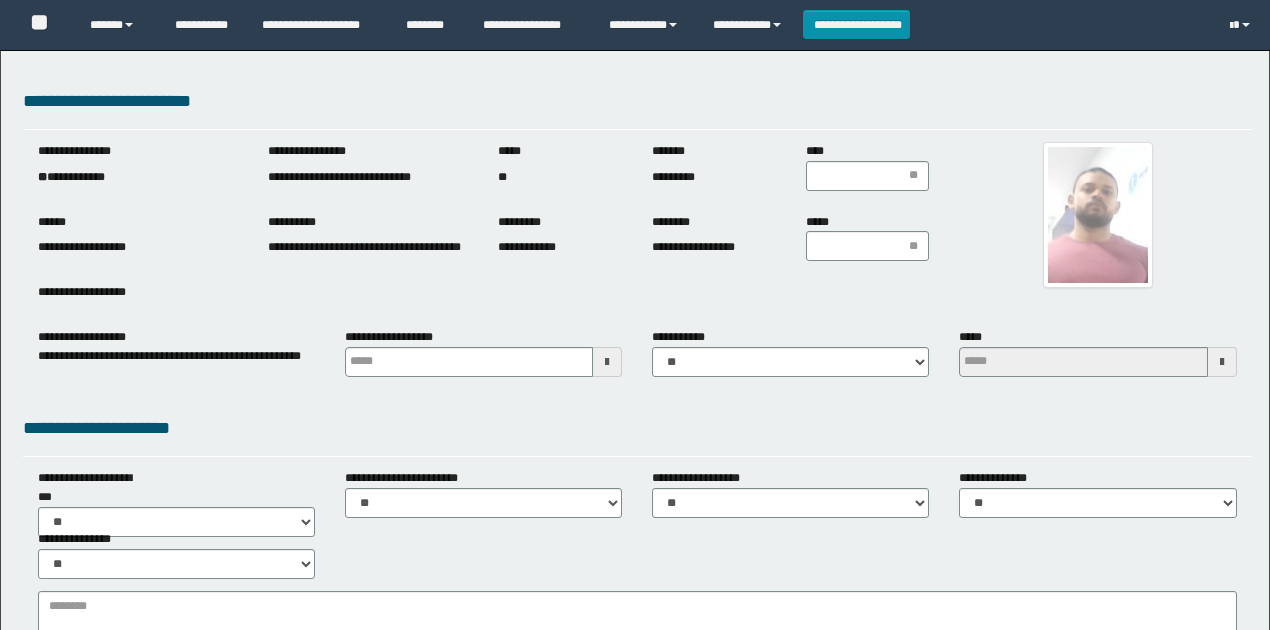 scroll, scrollTop: 0, scrollLeft: 0, axis: both 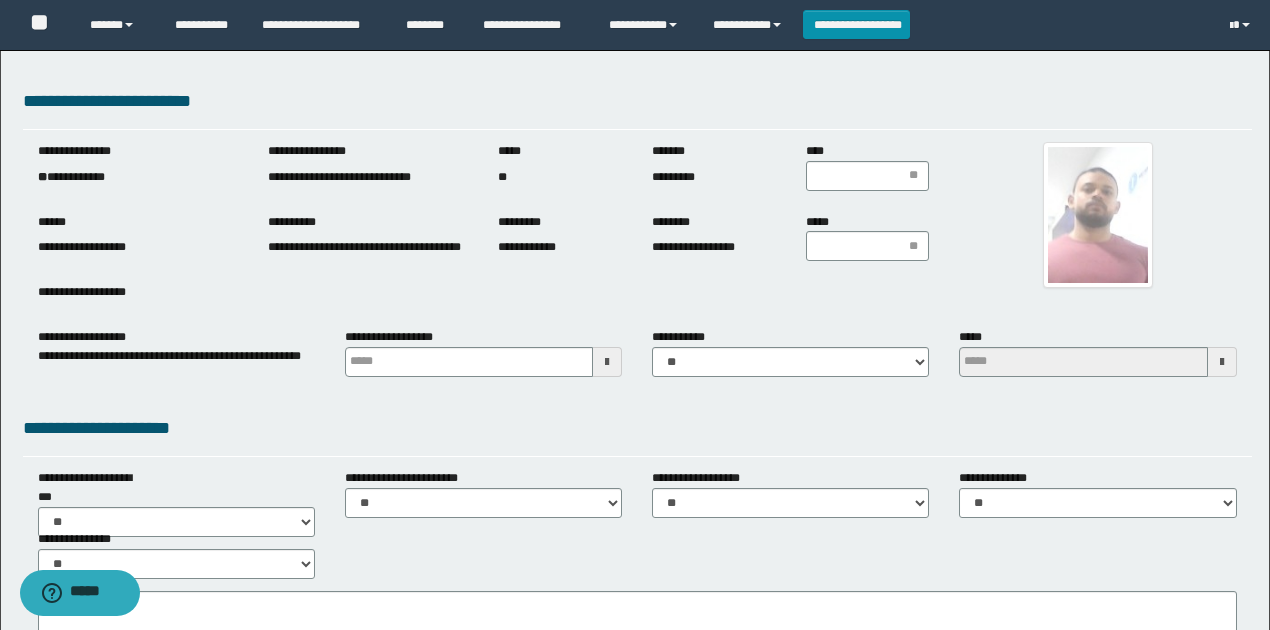 click on "**********" at bounding box center (138, 177) 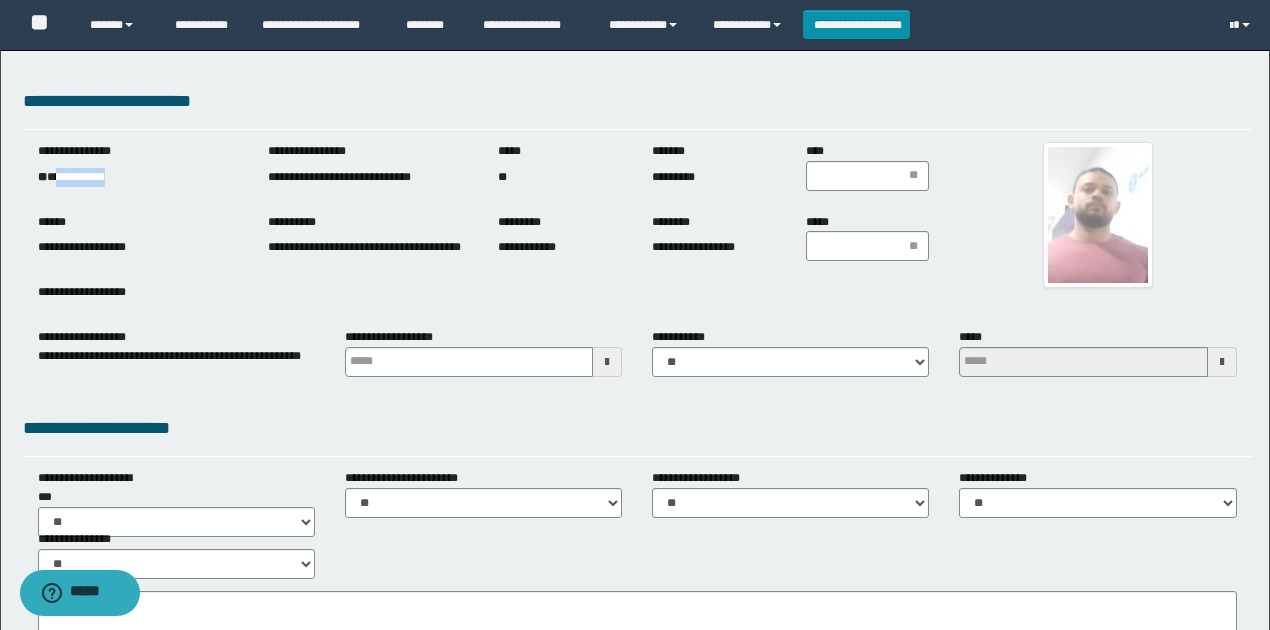 click on "**********" at bounding box center [138, 177] 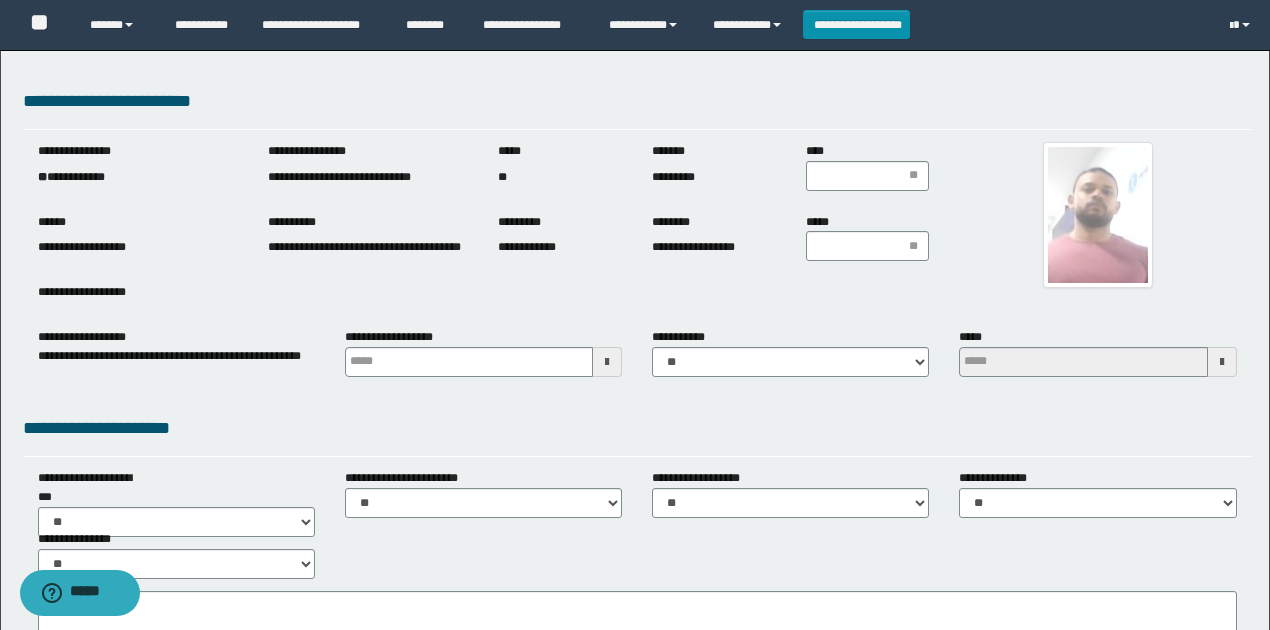 drag, startPoint x: 1248, startPoint y: 218, endPoint x: 984, endPoint y: 164, distance: 269.46613 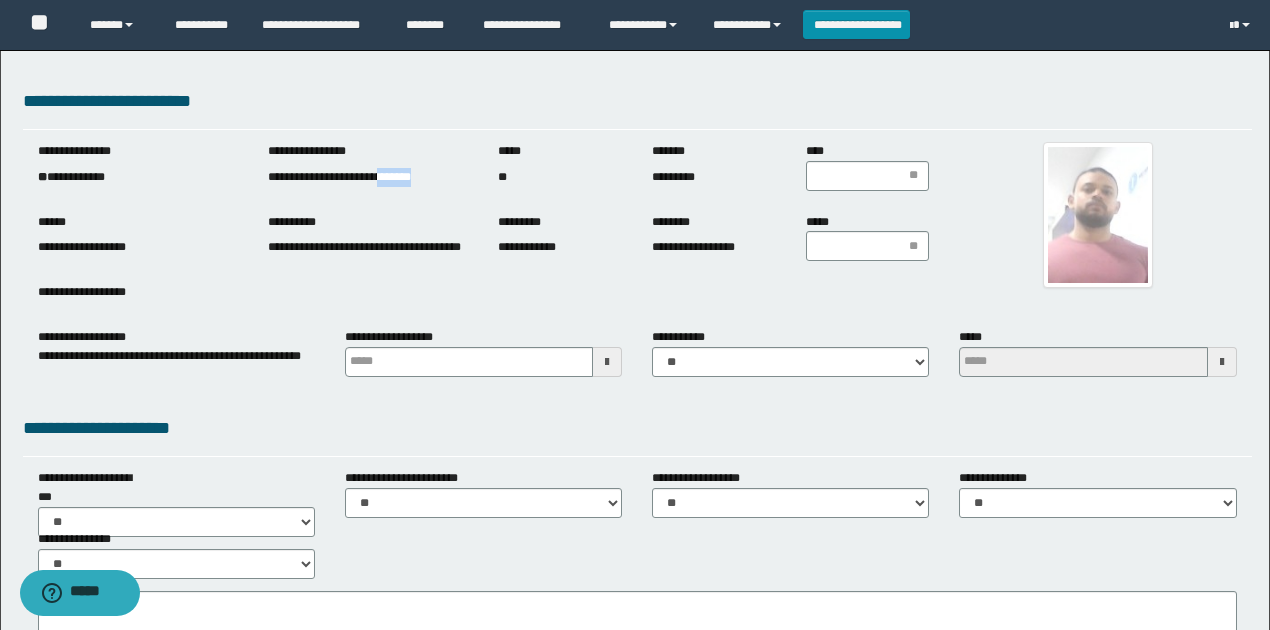 drag, startPoint x: 258, startPoint y: 186, endPoint x: 294, endPoint y: 187, distance: 36.013885 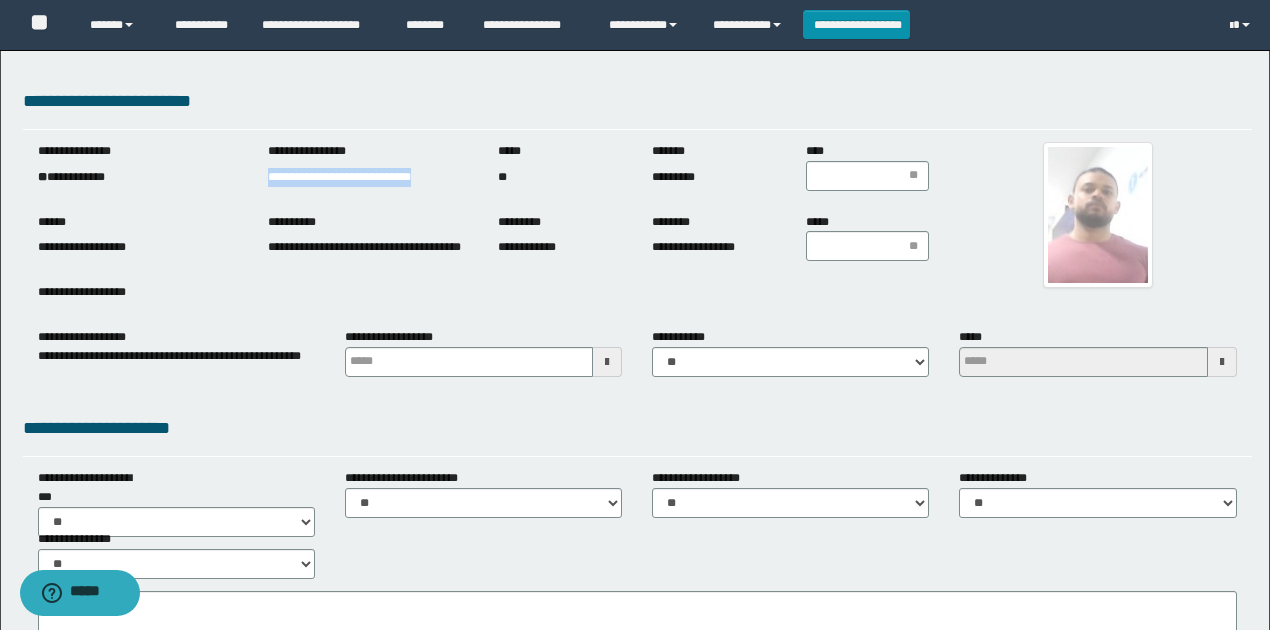 drag, startPoint x: 262, startPoint y: 176, endPoint x: 717, endPoint y: 396, distance: 505.39587 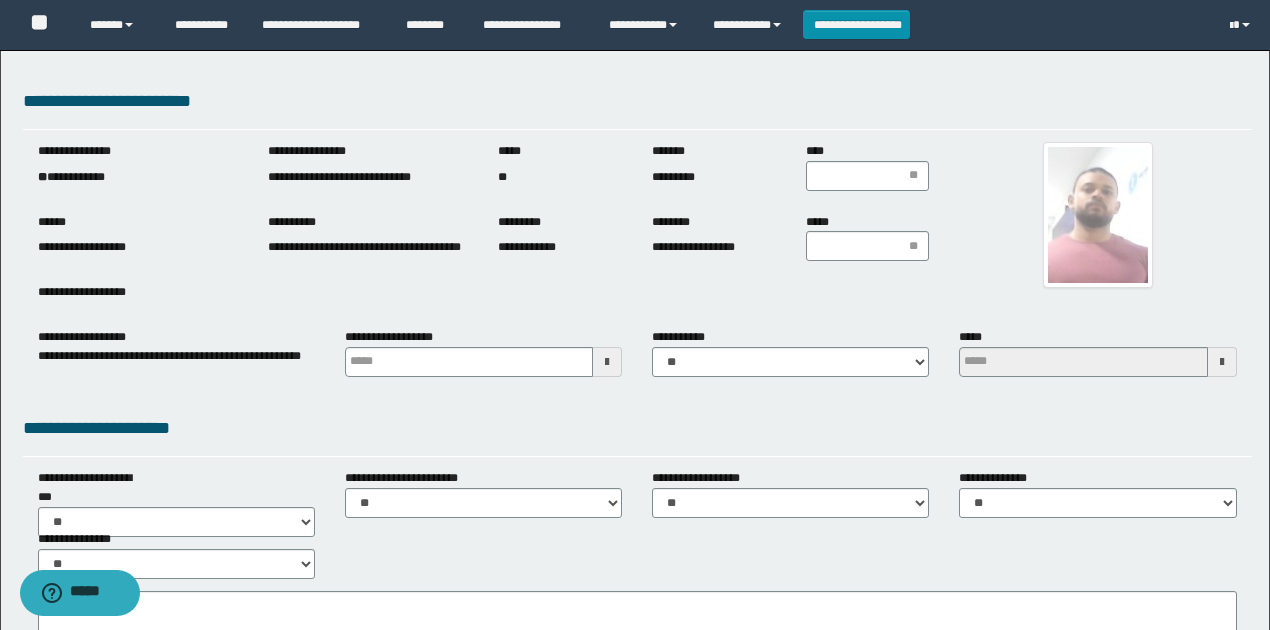 click at bounding box center (1097, 215) 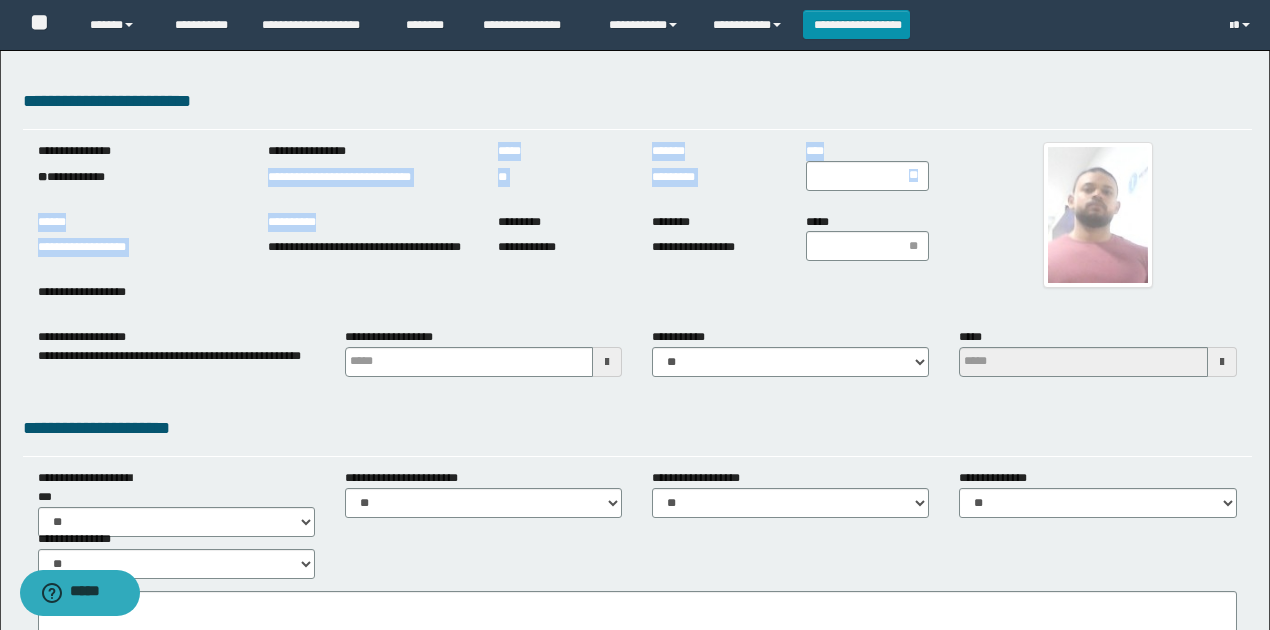 drag, startPoint x: 269, startPoint y: 175, endPoint x: 416, endPoint y: 225, distance: 155.27074 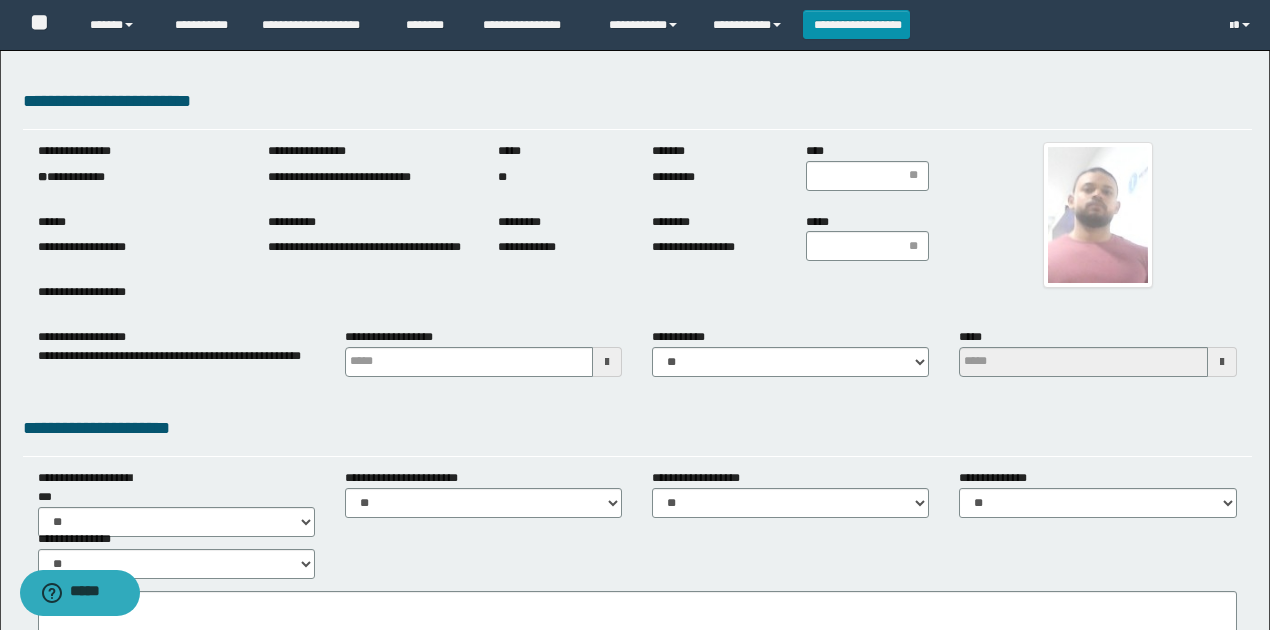 click on "**********" at bounding box center (368, 248) 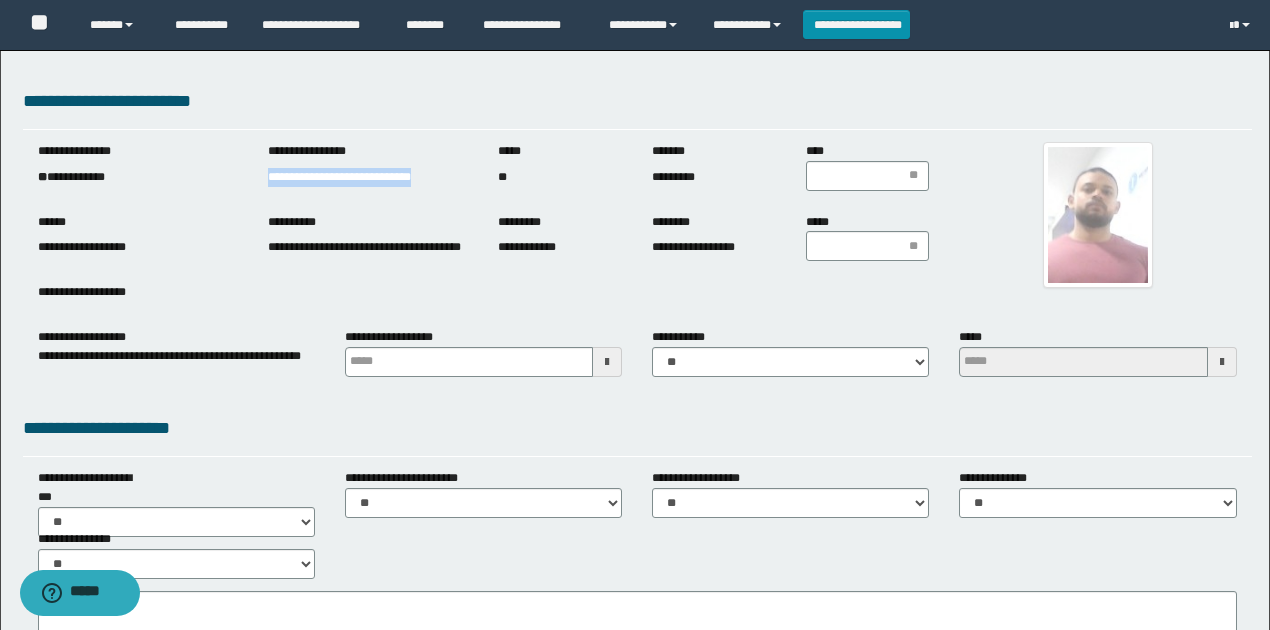 drag, startPoint x: 268, startPoint y: 176, endPoint x: 595, endPoint y: 323, distance: 358.52197 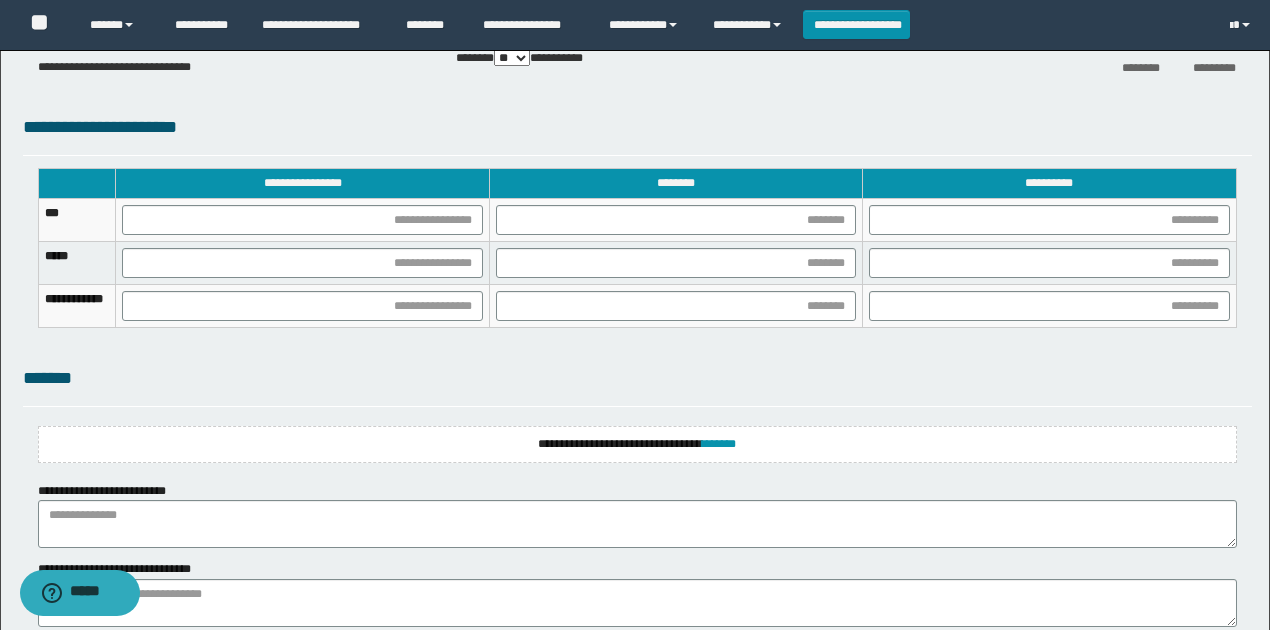 scroll, scrollTop: 1388, scrollLeft: 0, axis: vertical 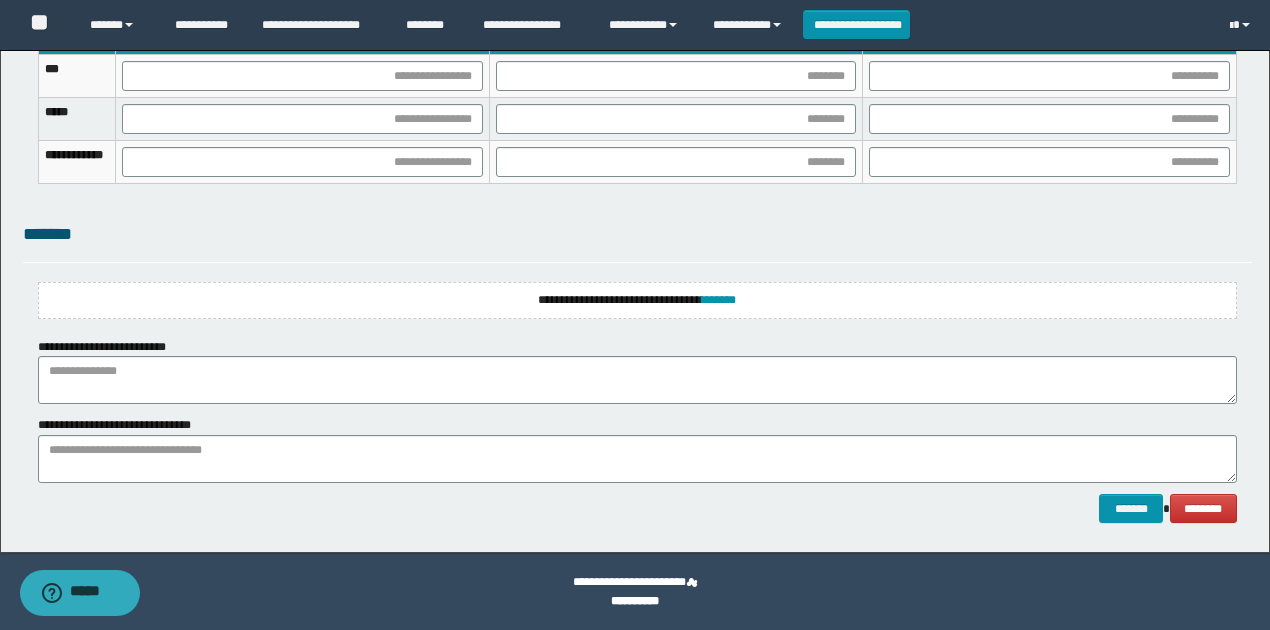 click on "**********" at bounding box center [637, 300] 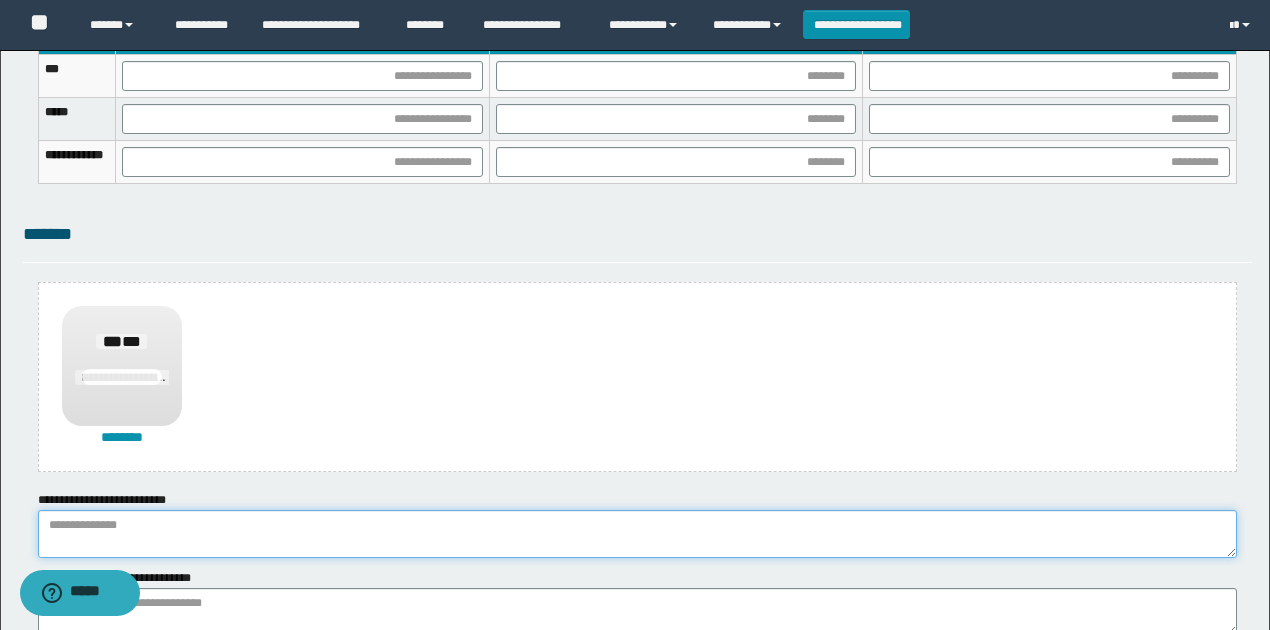 click at bounding box center (637, 534) 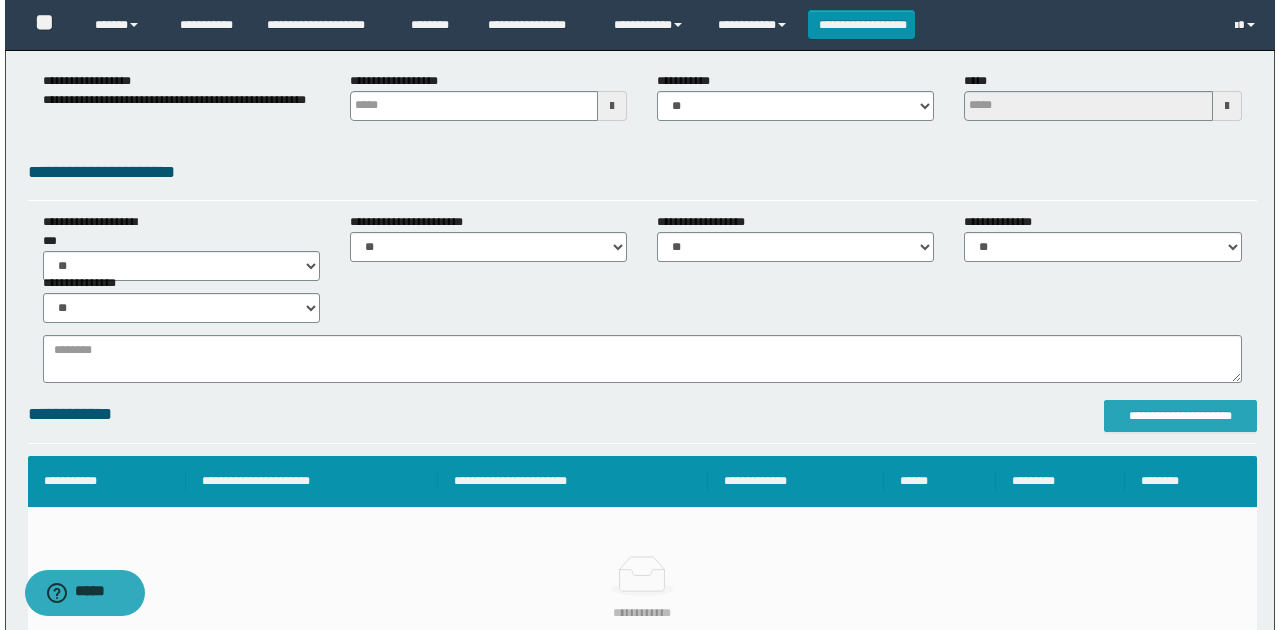 scroll, scrollTop: 255, scrollLeft: 0, axis: vertical 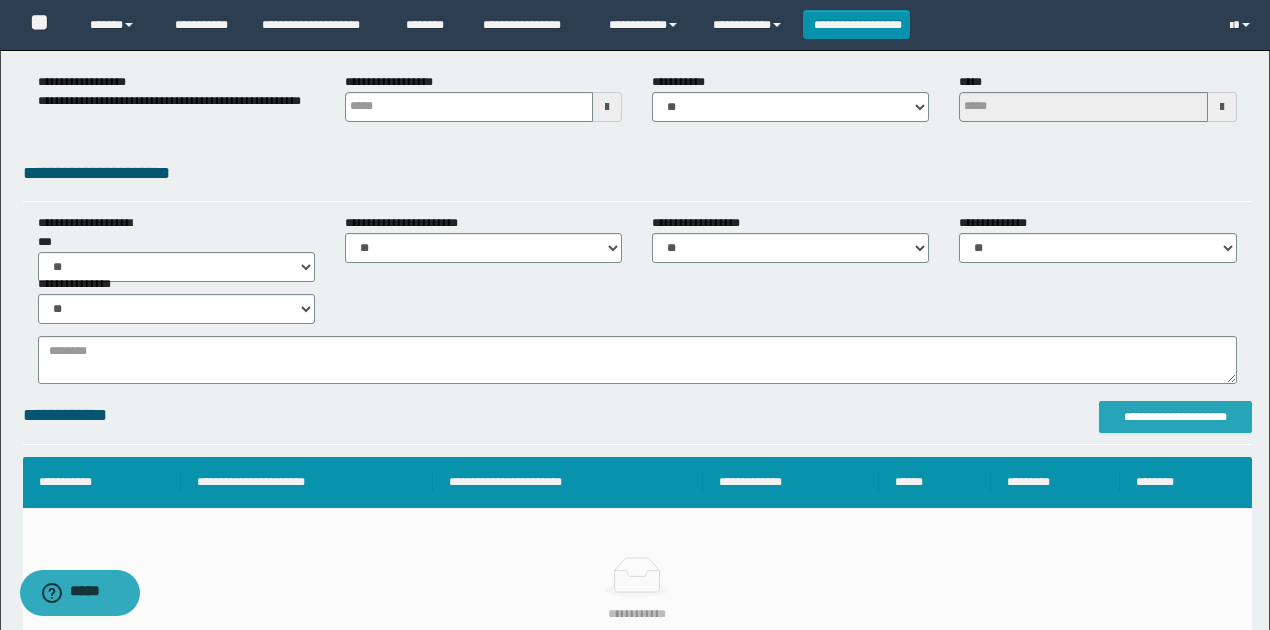 type on "**********" 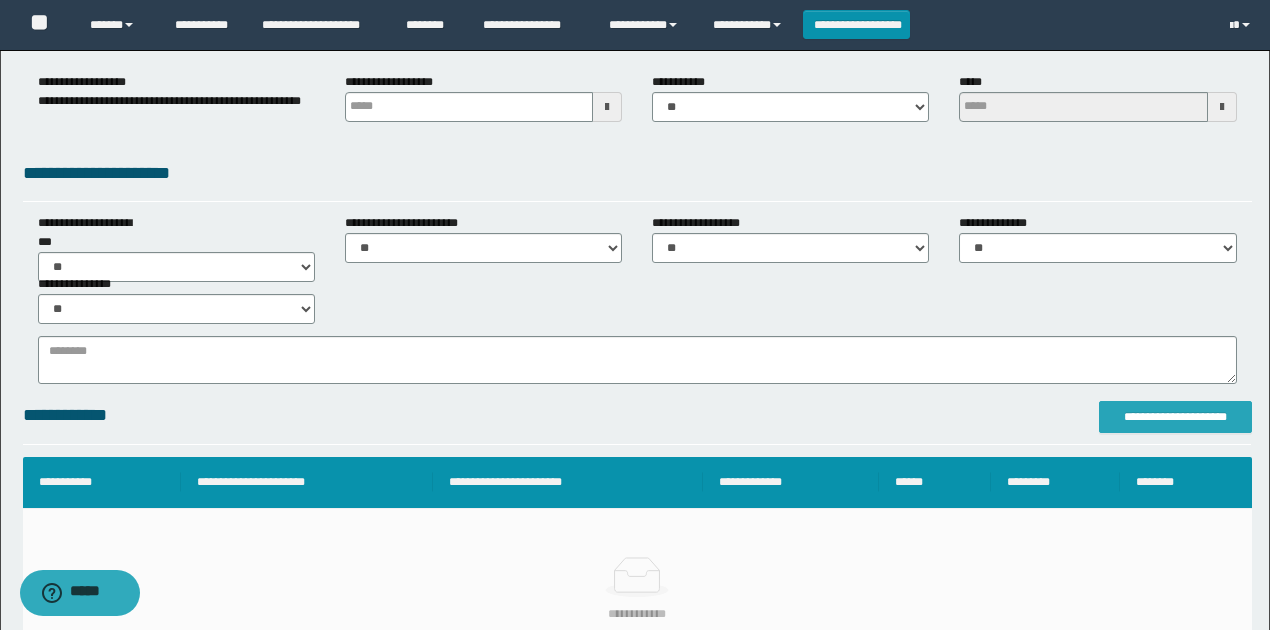 click on "**********" at bounding box center (1175, 417) 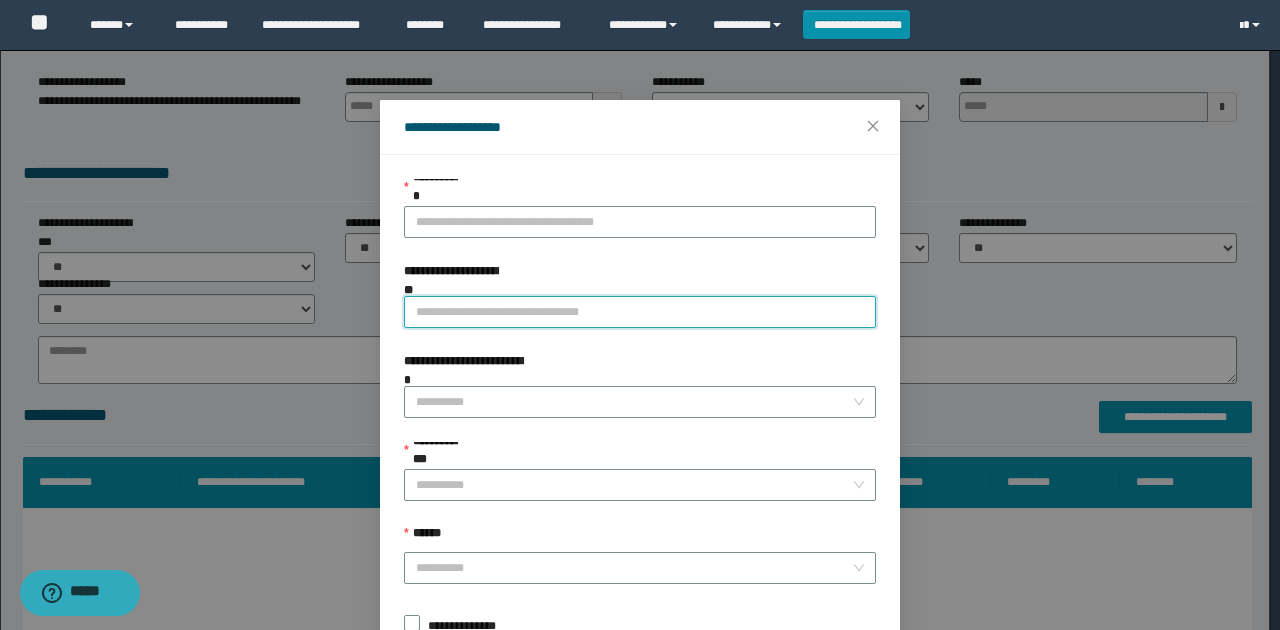 paste on "**********" 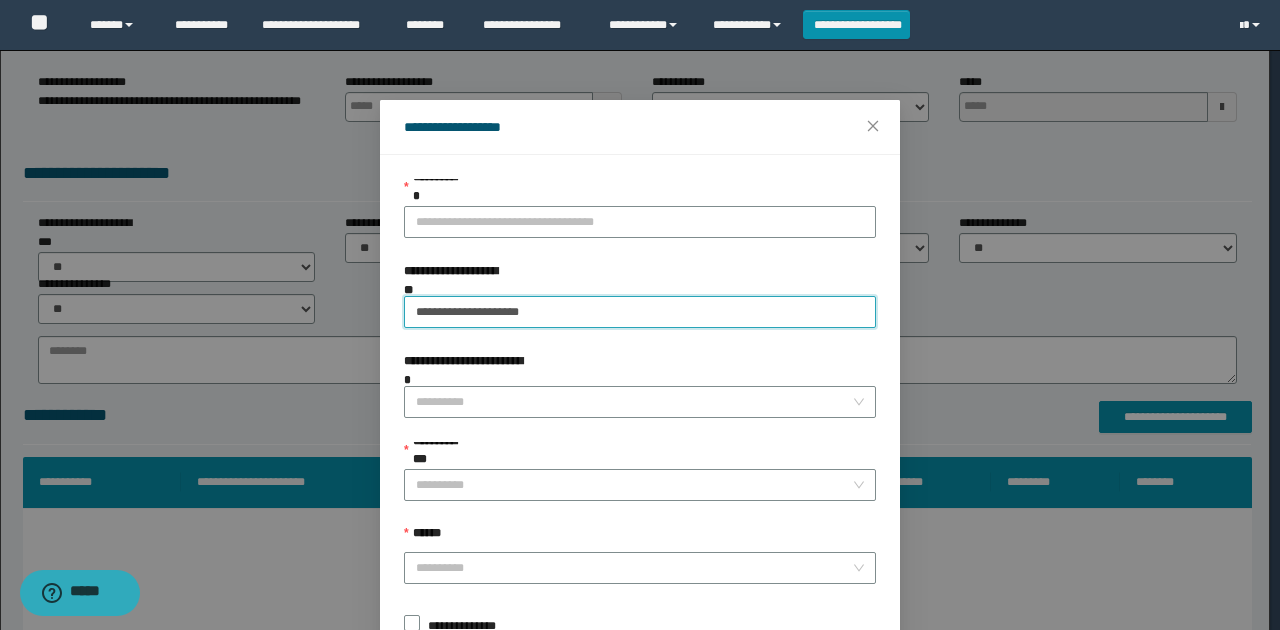 click on "**********" at bounding box center (640, 312) 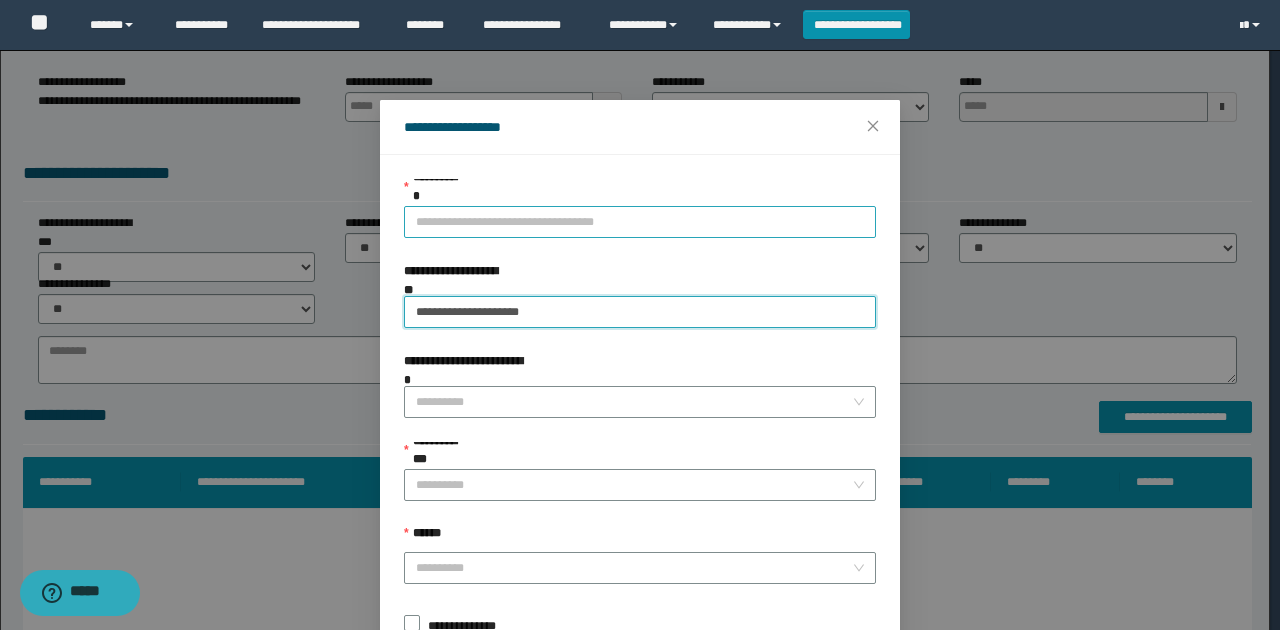type on "**********" 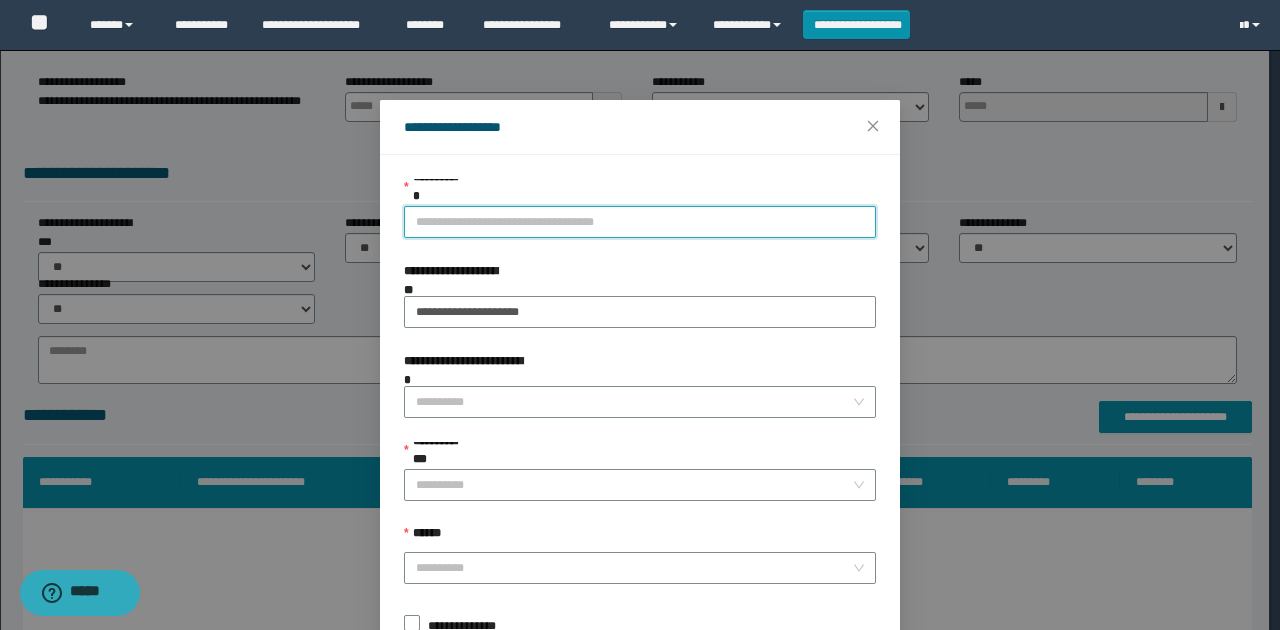 click on "**********" at bounding box center [640, 222] 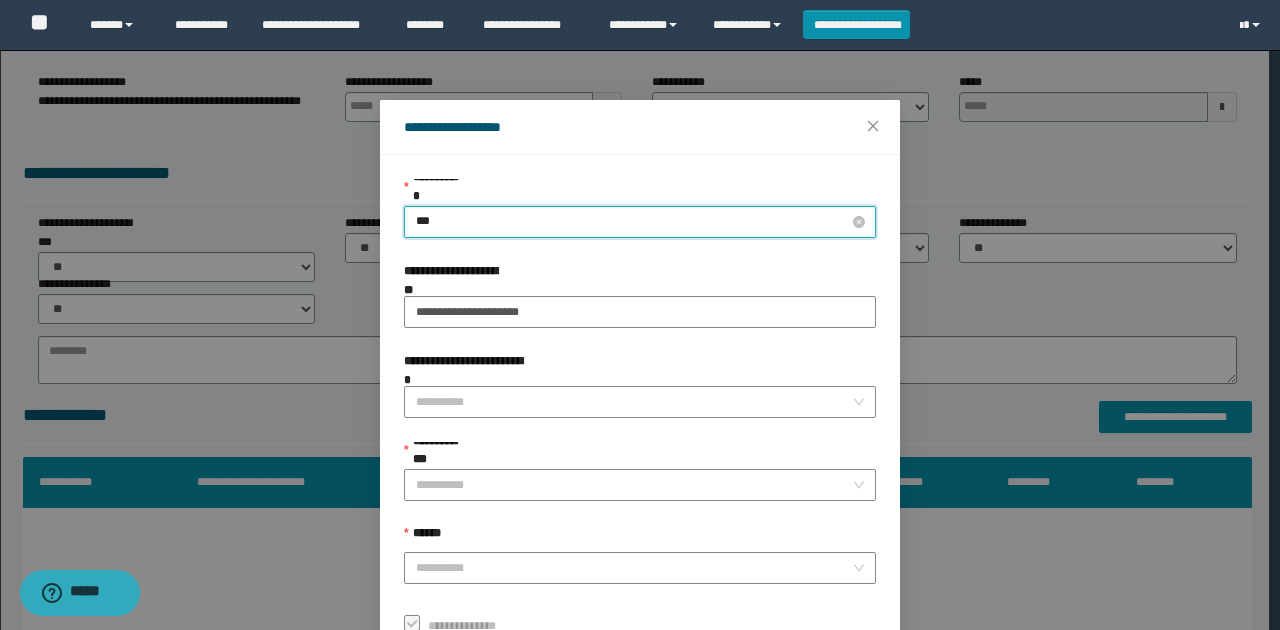 type on "****" 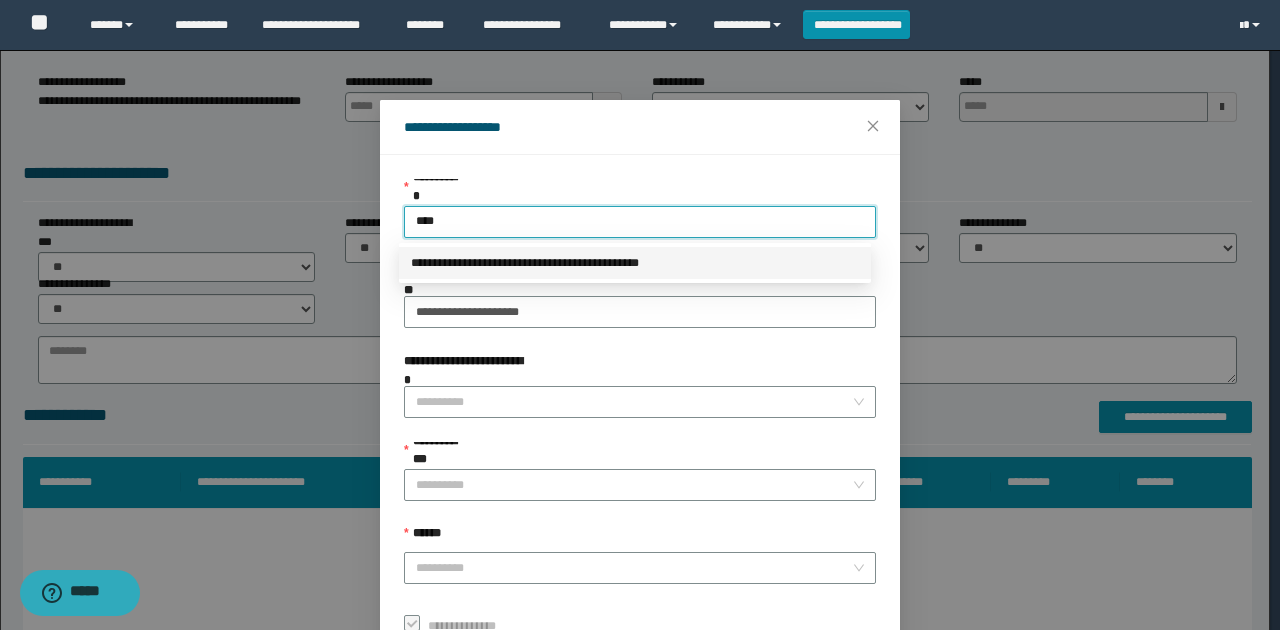 click on "**********" at bounding box center (635, 263) 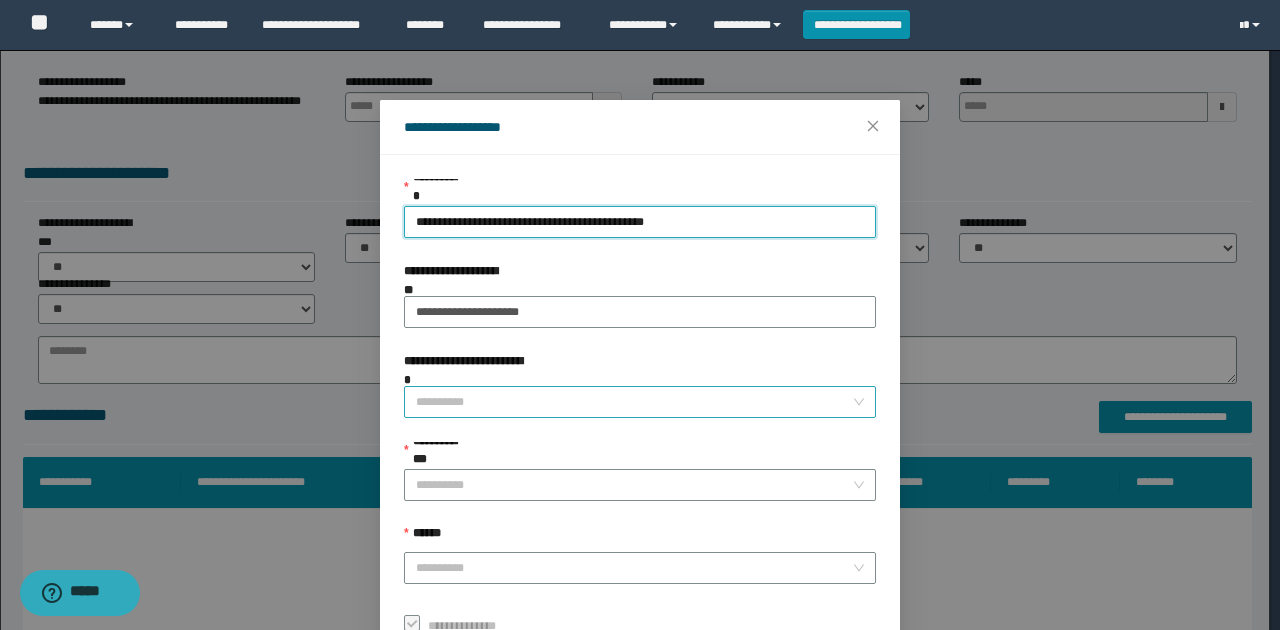 drag, startPoint x: 495, startPoint y: 388, endPoint x: 481, endPoint y: 395, distance: 15.652476 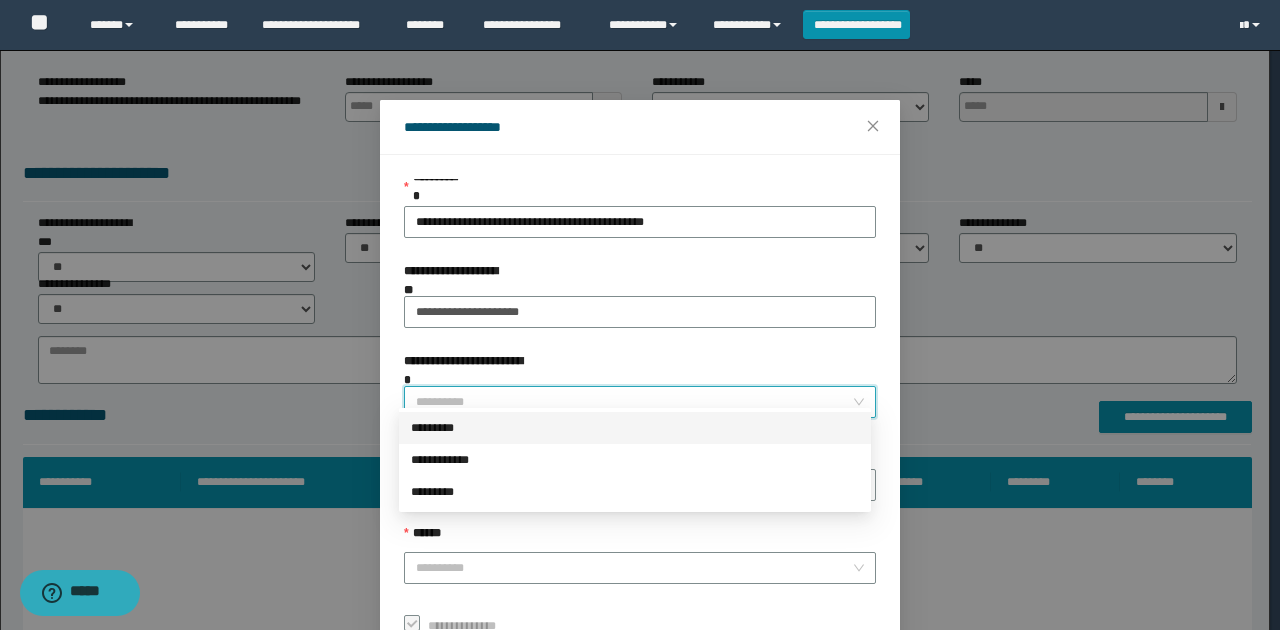 click on "*********" at bounding box center (635, 428) 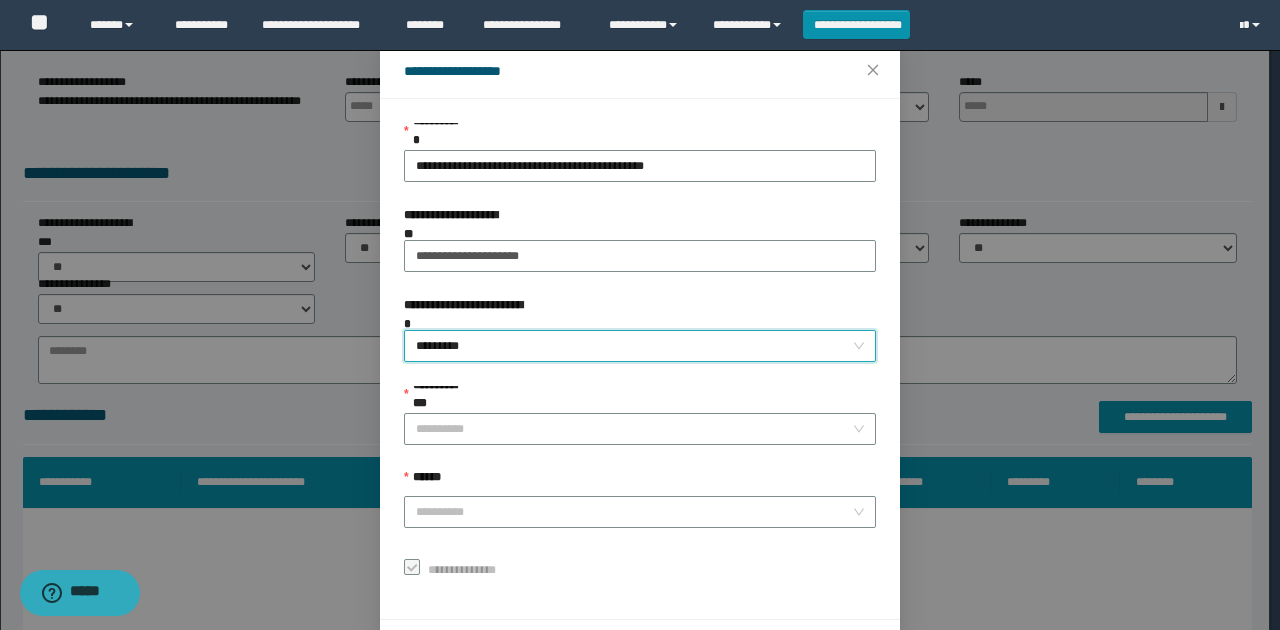 scroll, scrollTop: 121, scrollLeft: 0, axis: vertical 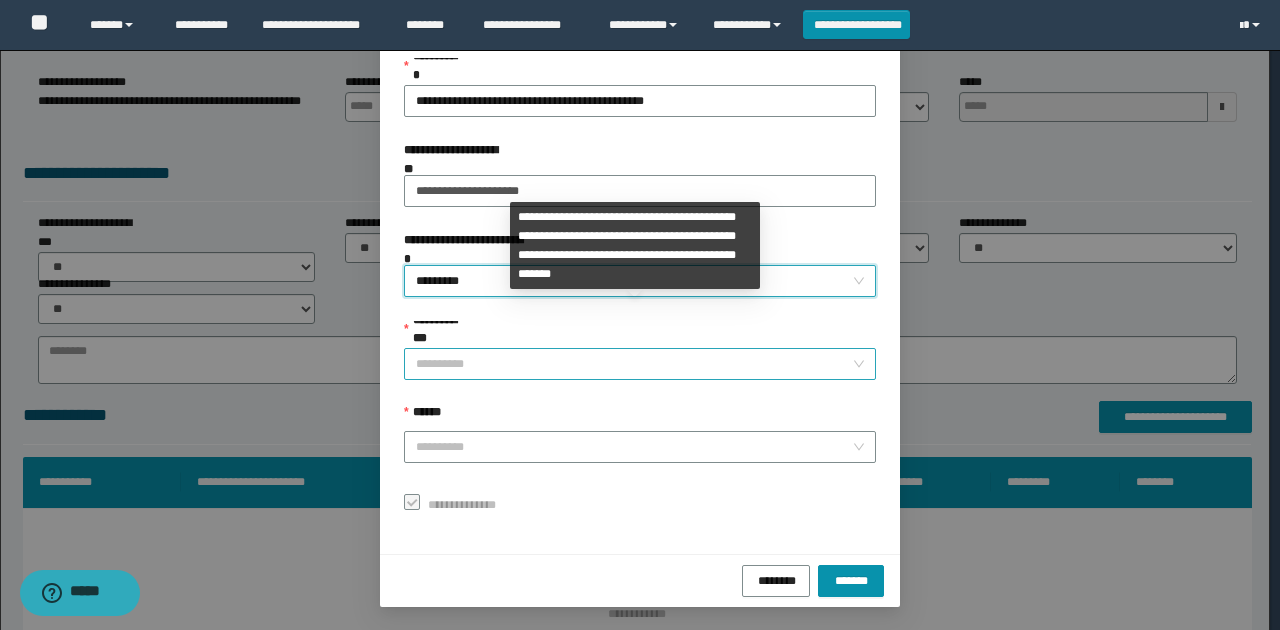 click on "**********" at bounding box center [640, 288] 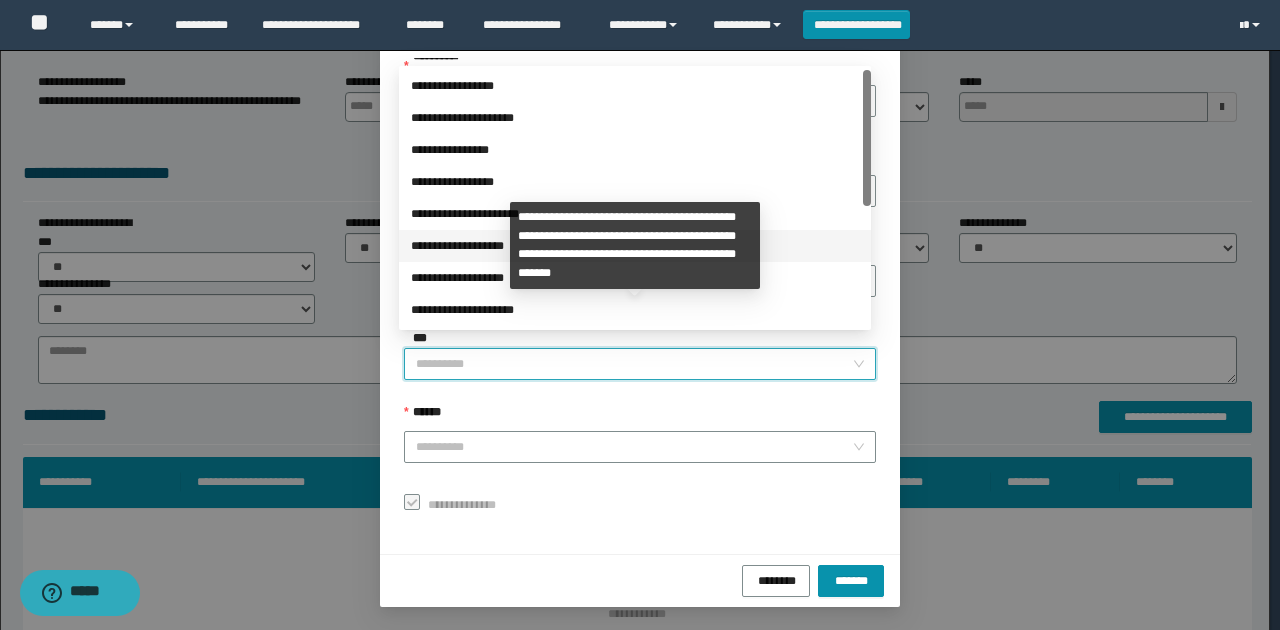 scroll, scrollTop: 224, scrollLeft: 0, axis: vertical 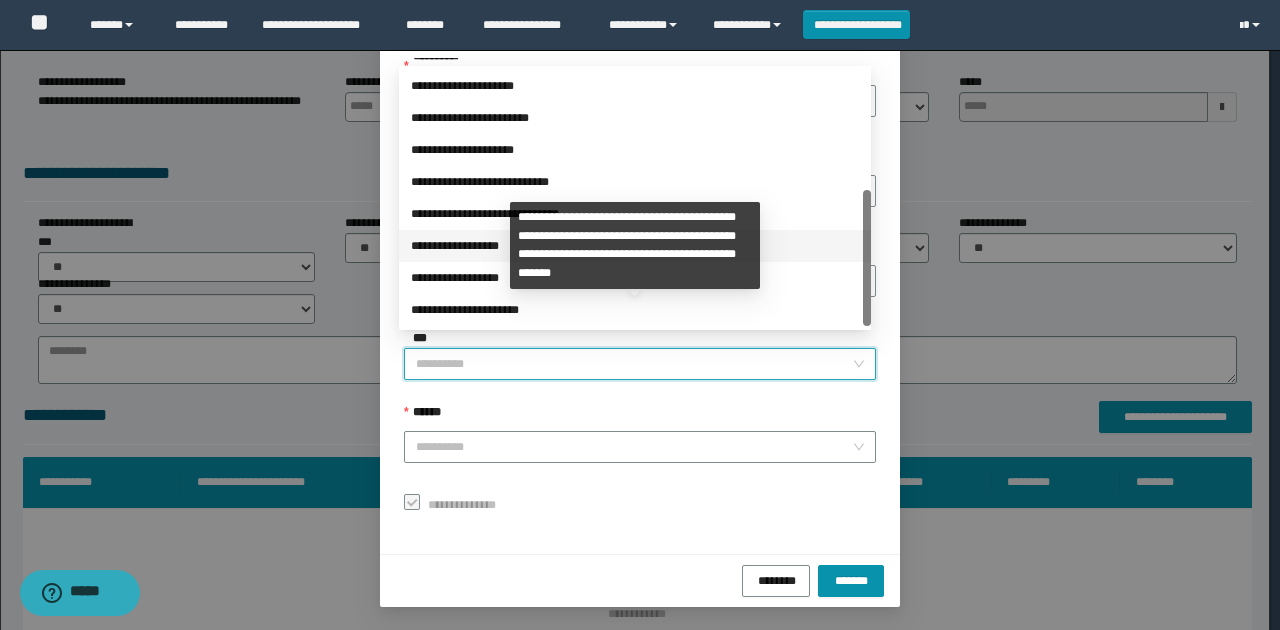 click on "**********" at bounding box center [635, 246] 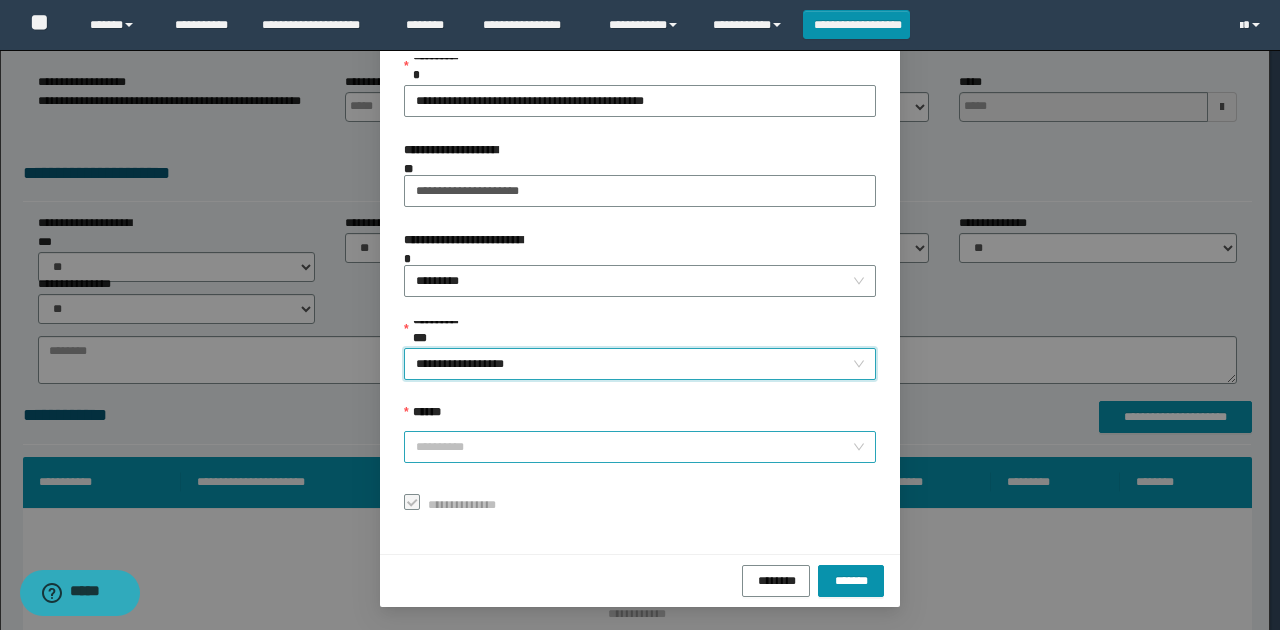click on "******" at bounding box center (634, 447) 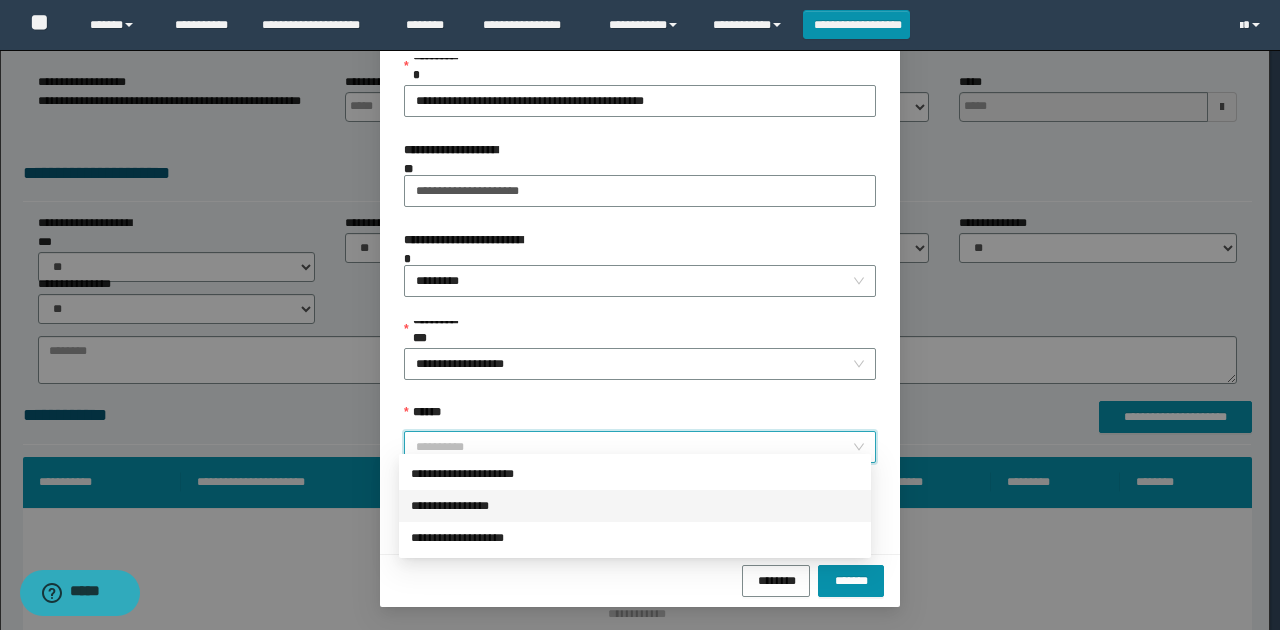 click on "**********" at bounding box center (635, 506) 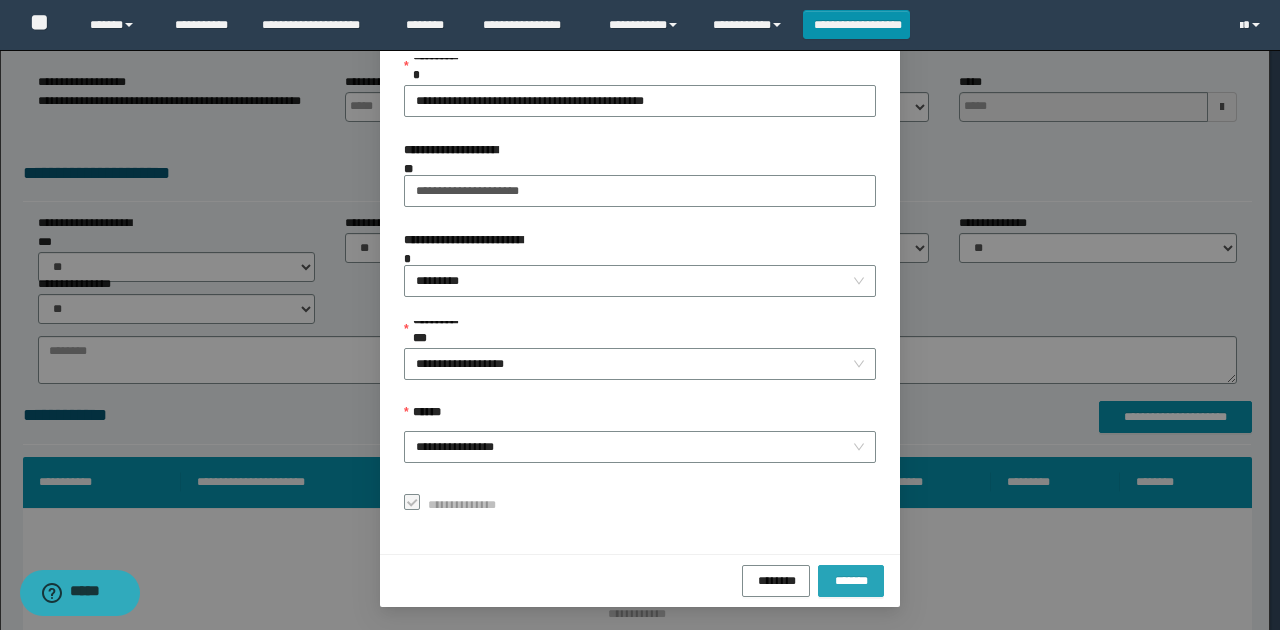 click on "*******" at bounding box center [851, 579] 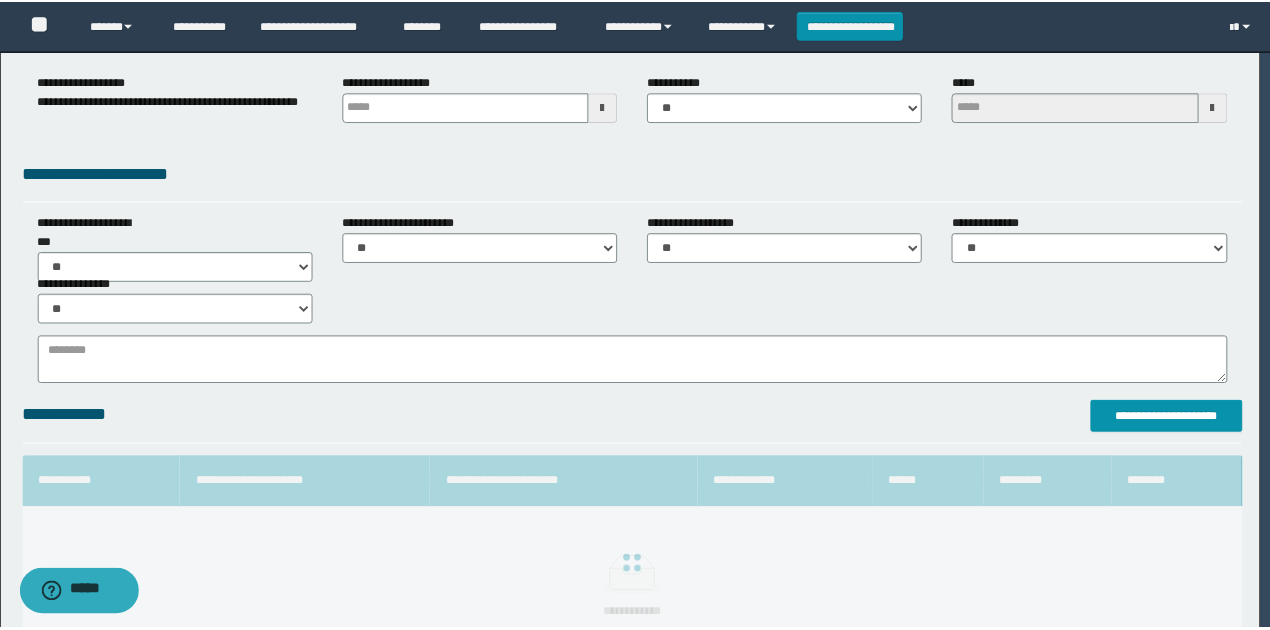 scroll, scrollTop: 73, scrollLeft: 0, axis: vertical 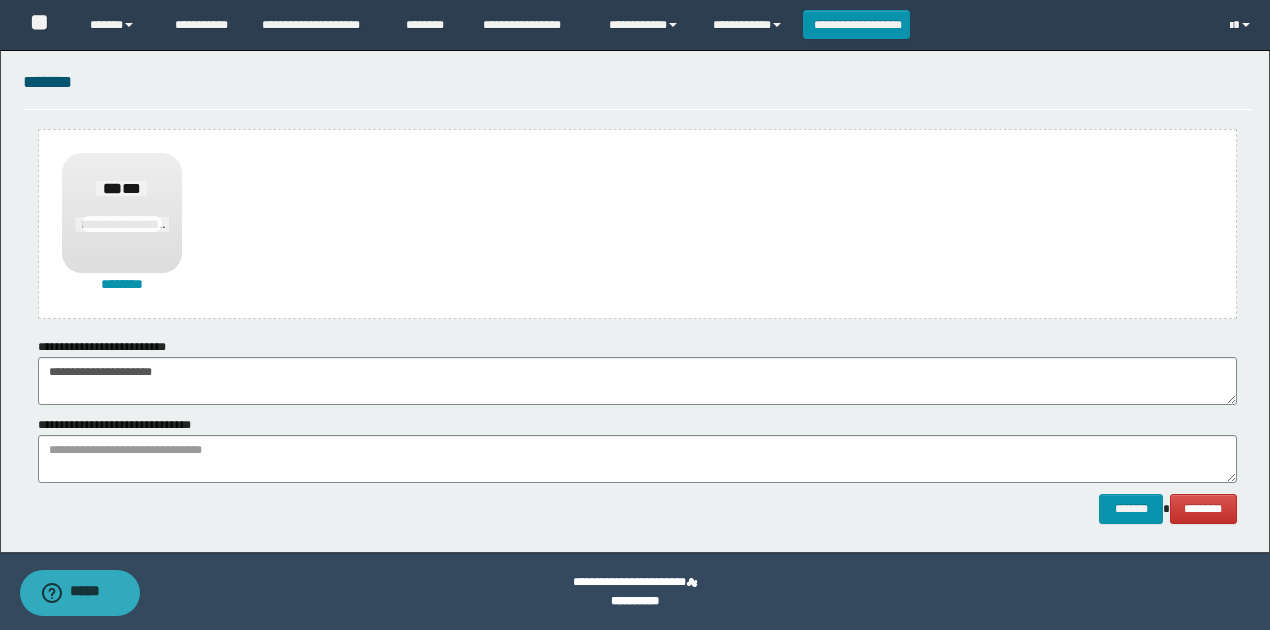 click on "**********" at bounding box center [635, -452] 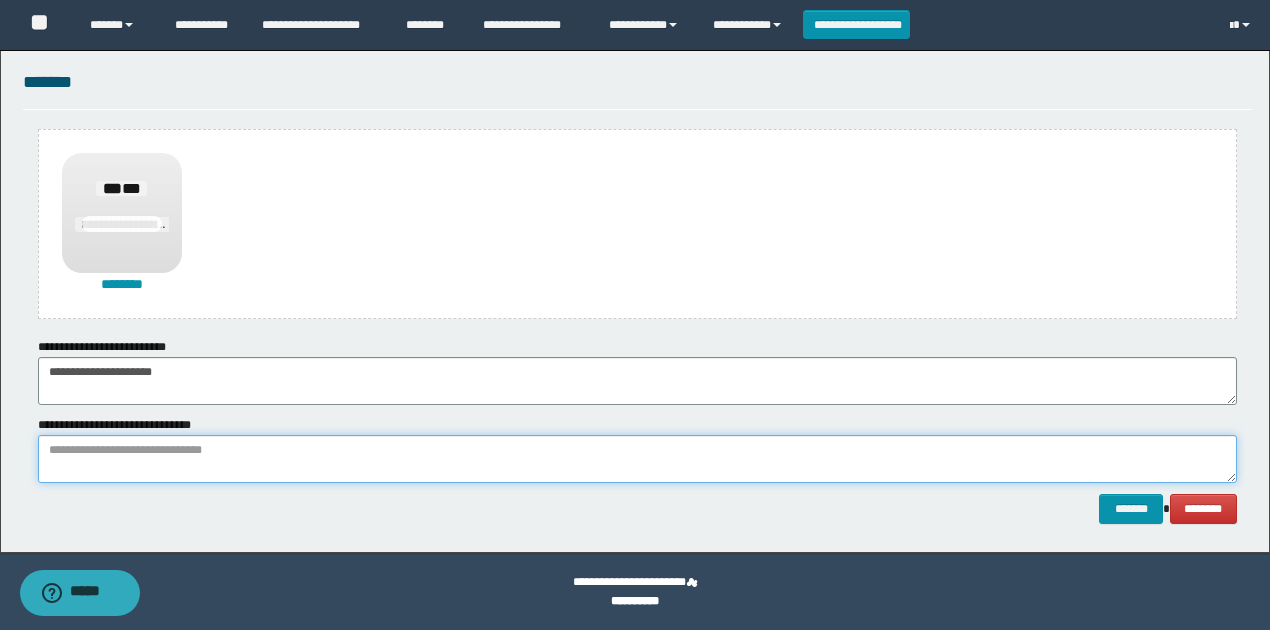 paste on "**********" 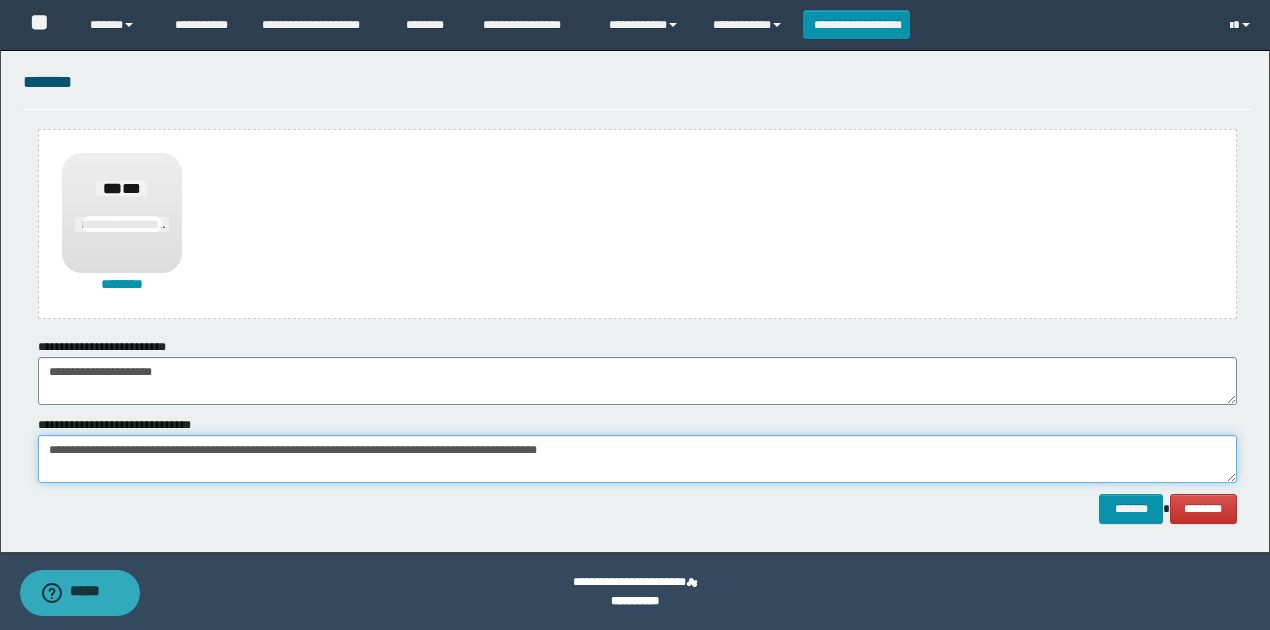 click on "**********" at bounding box center [637, 459] 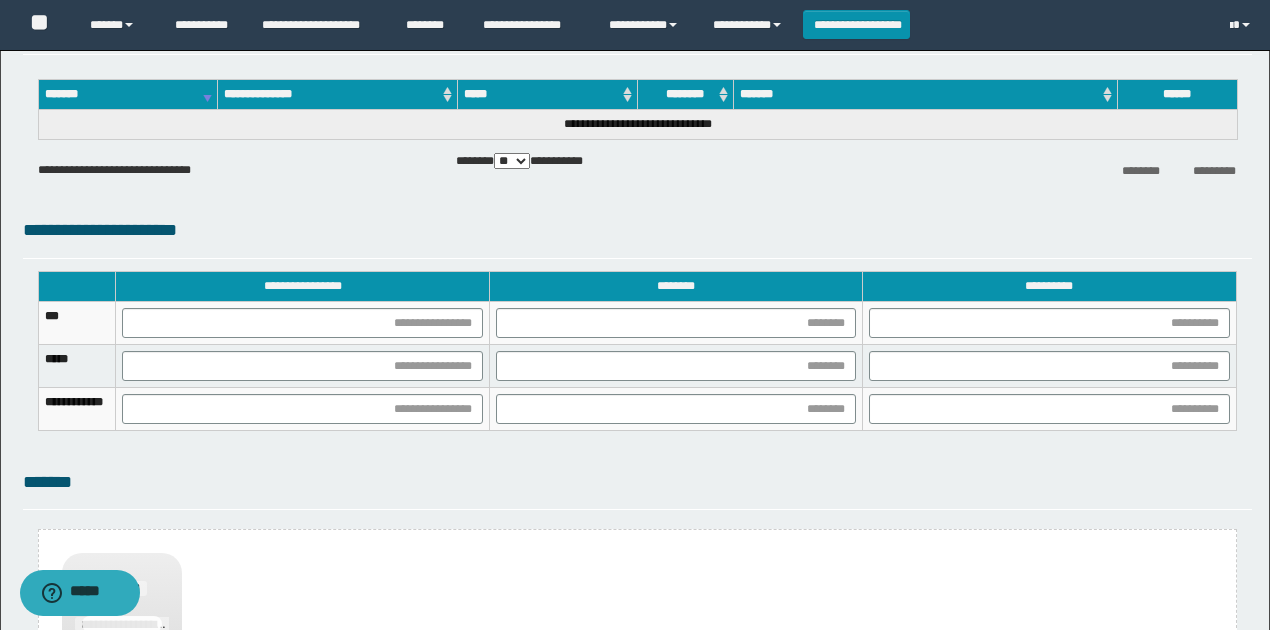 type on "**********" 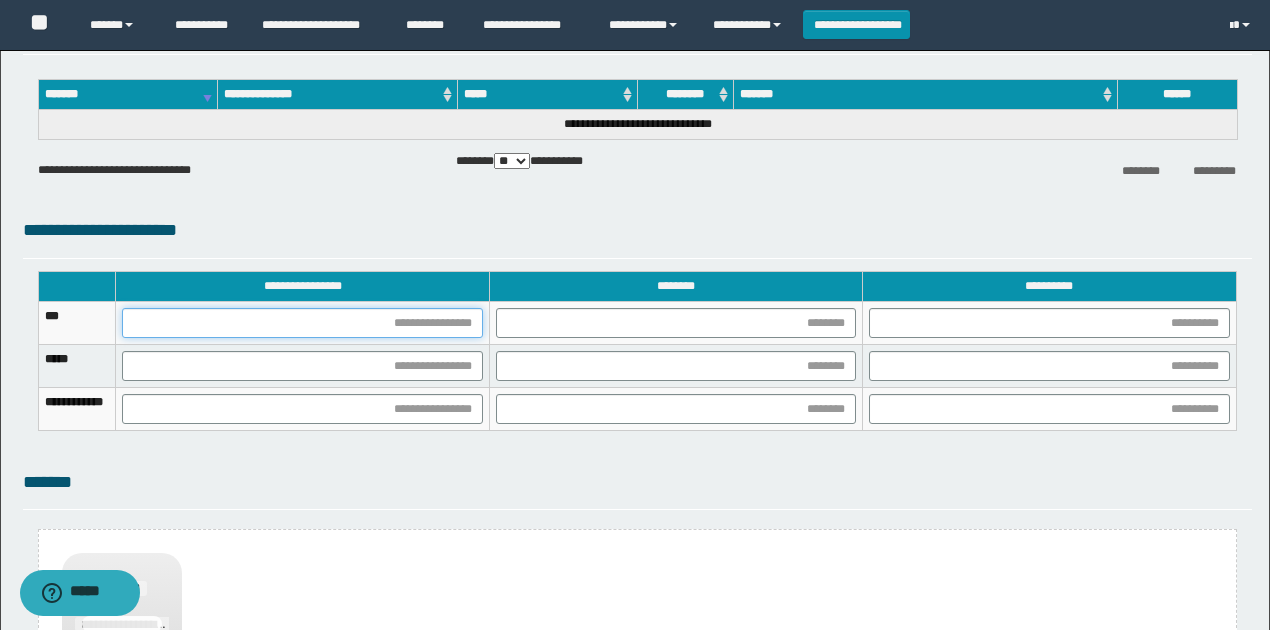 click at bounding box center [302, 323] 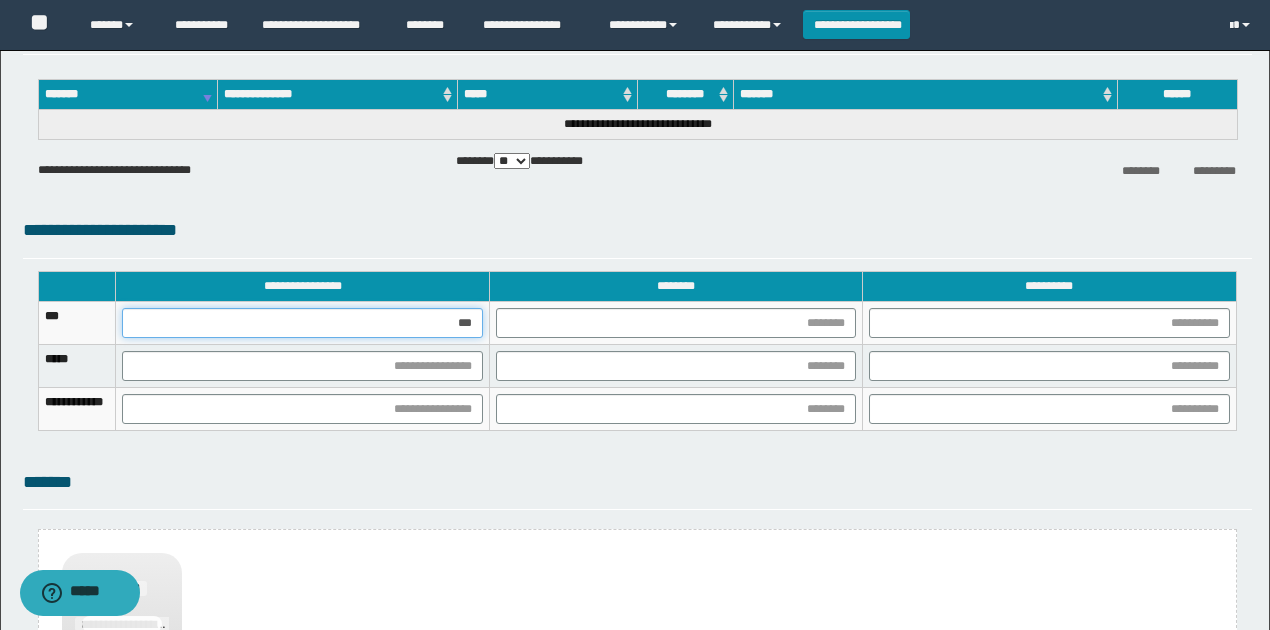 type on "****" 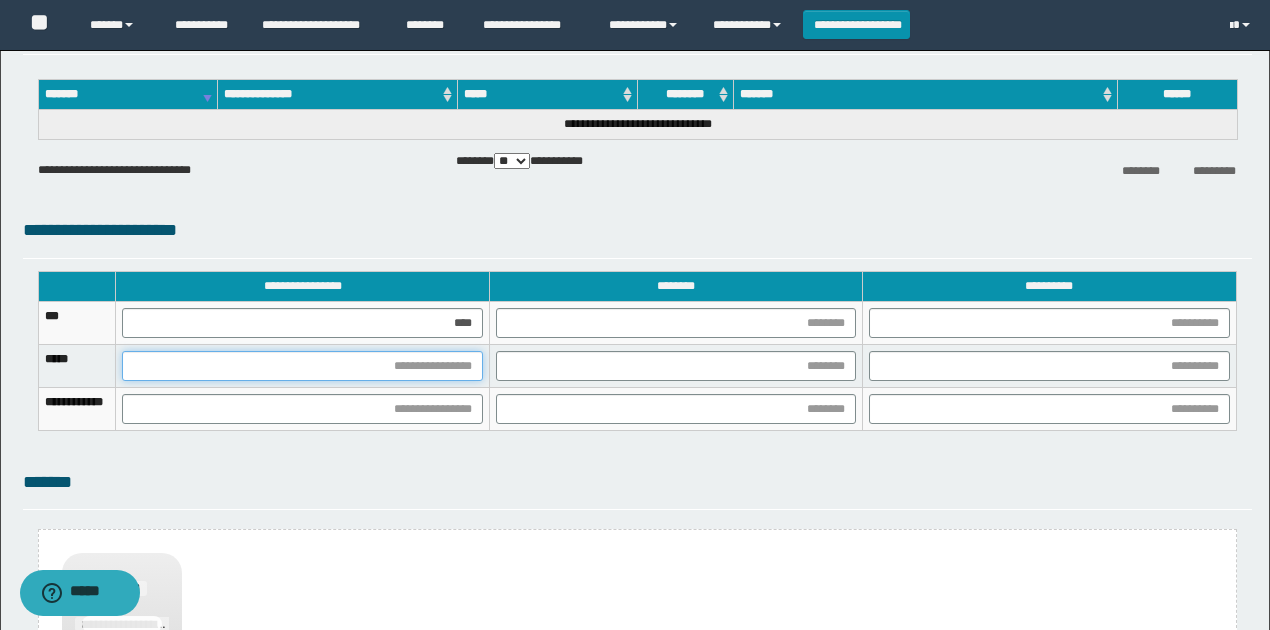 drag, startPoint x: 528, startPoint y: 362, endPoint x: 464, endPoint y: 350, distance: 65.11528 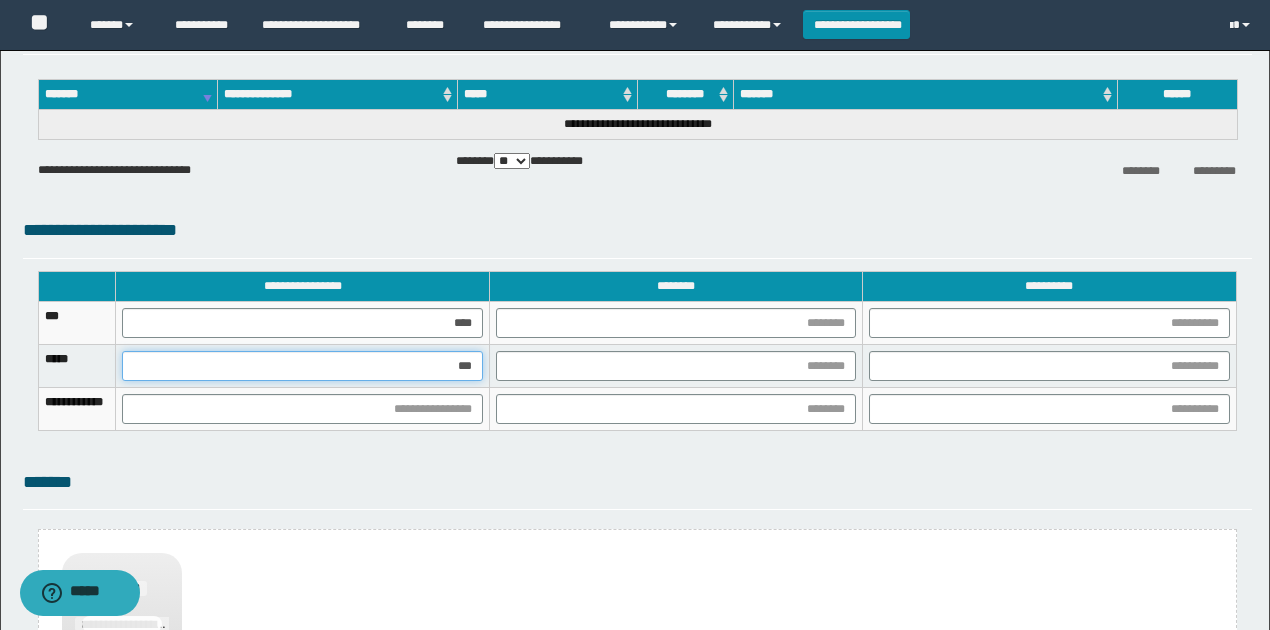 type on "****" 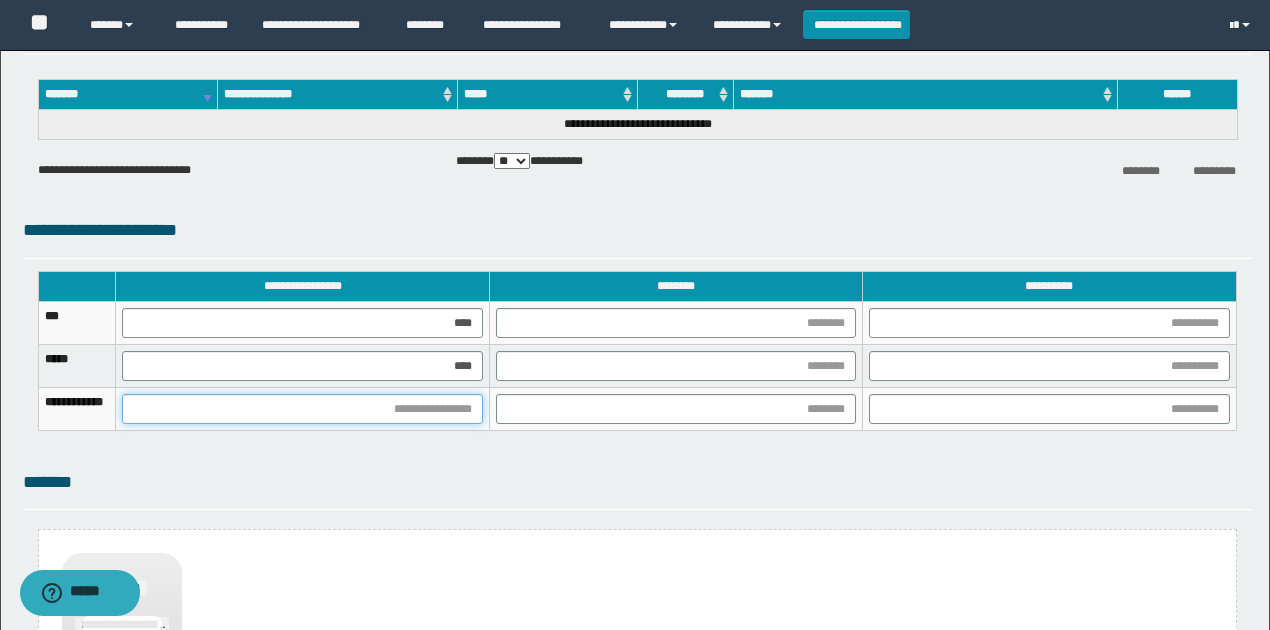 click at bounding box center [302, 409] 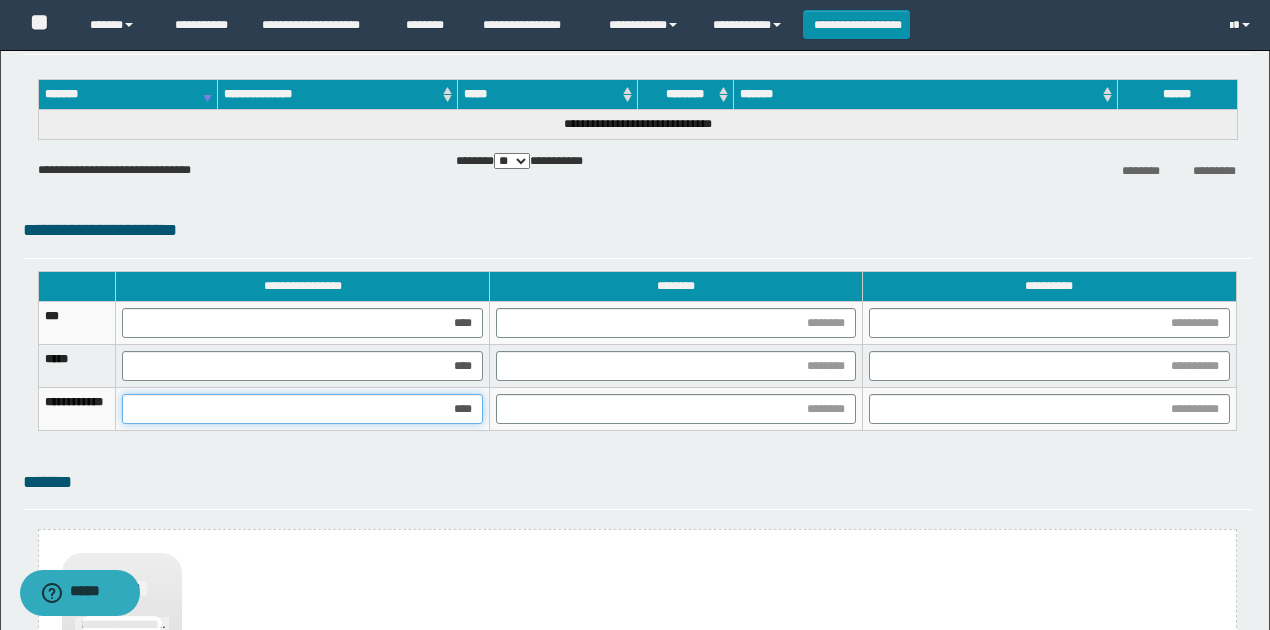 type on "*****" 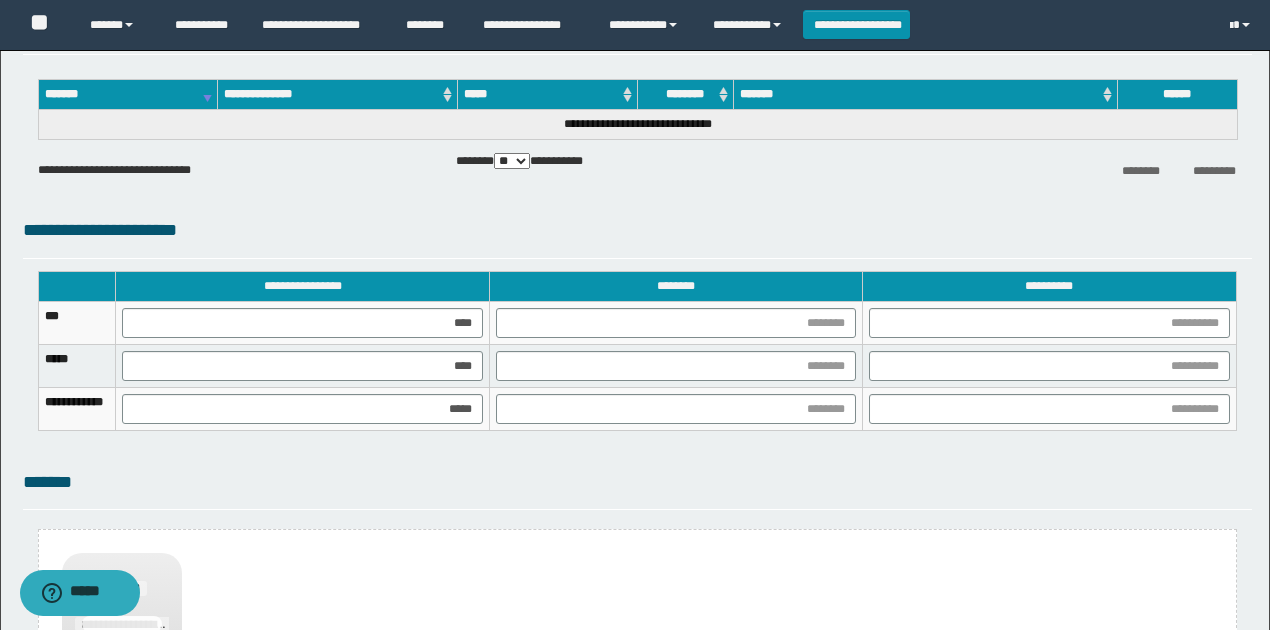 drag, startPoint x: 1167, startPoint y: 462, endPoint x: 953, endPoint y: 334, distance: 249.35918 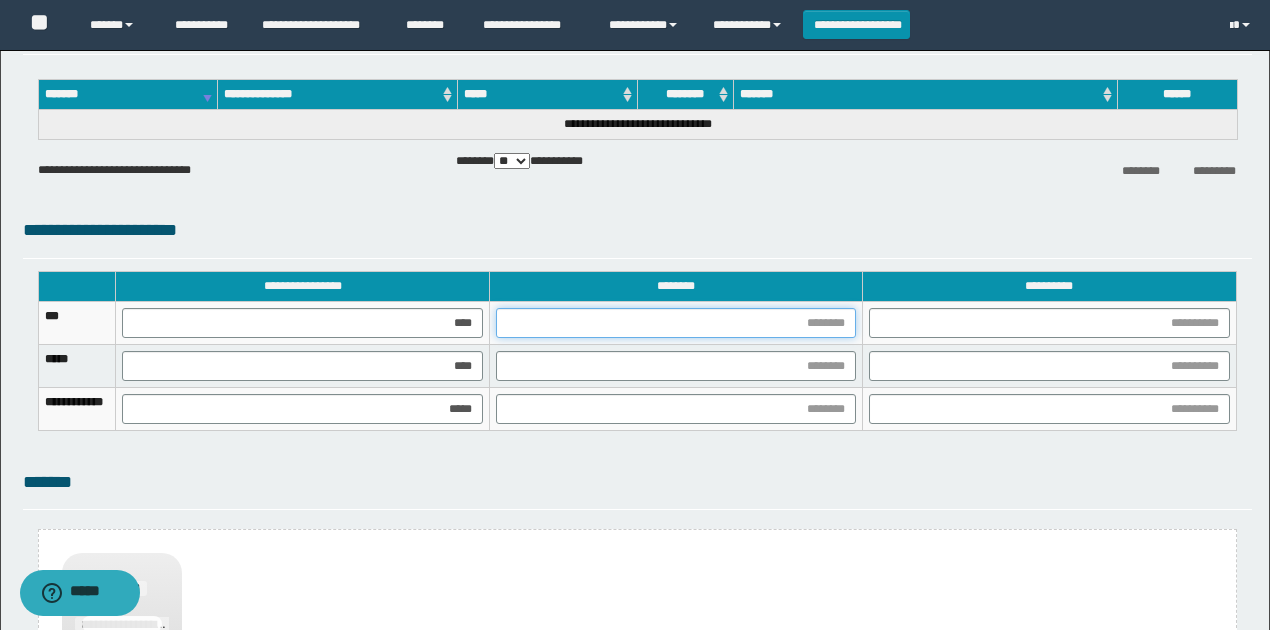 click at bounding box center [676, 323] 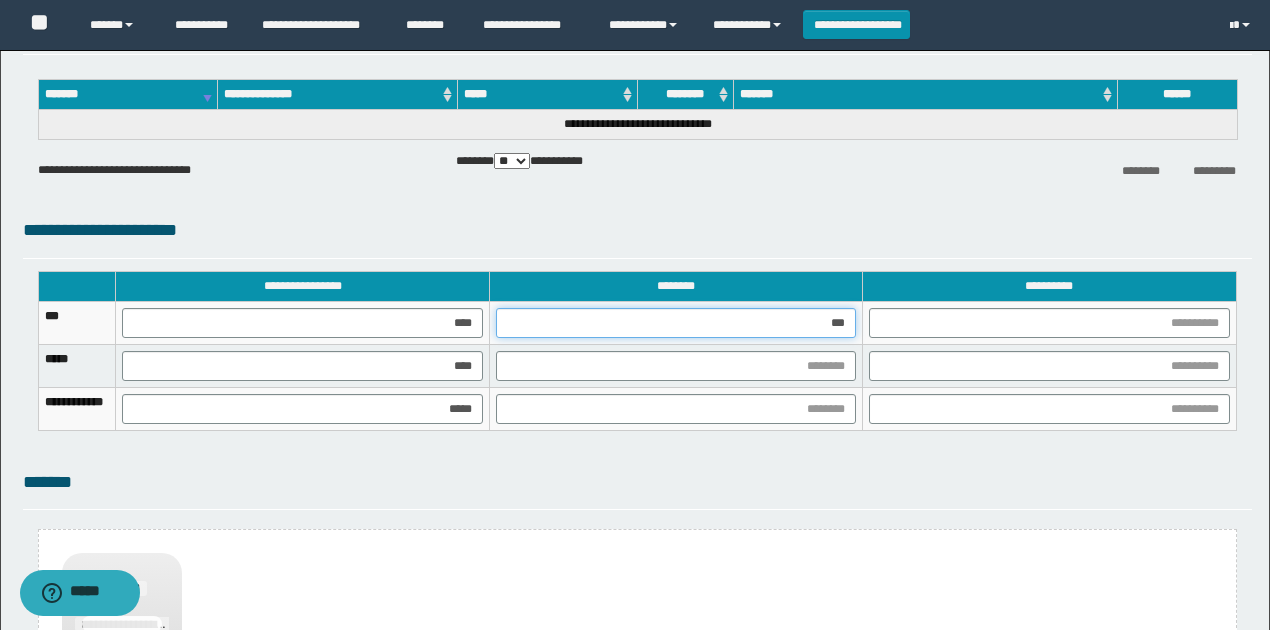 type on "****" 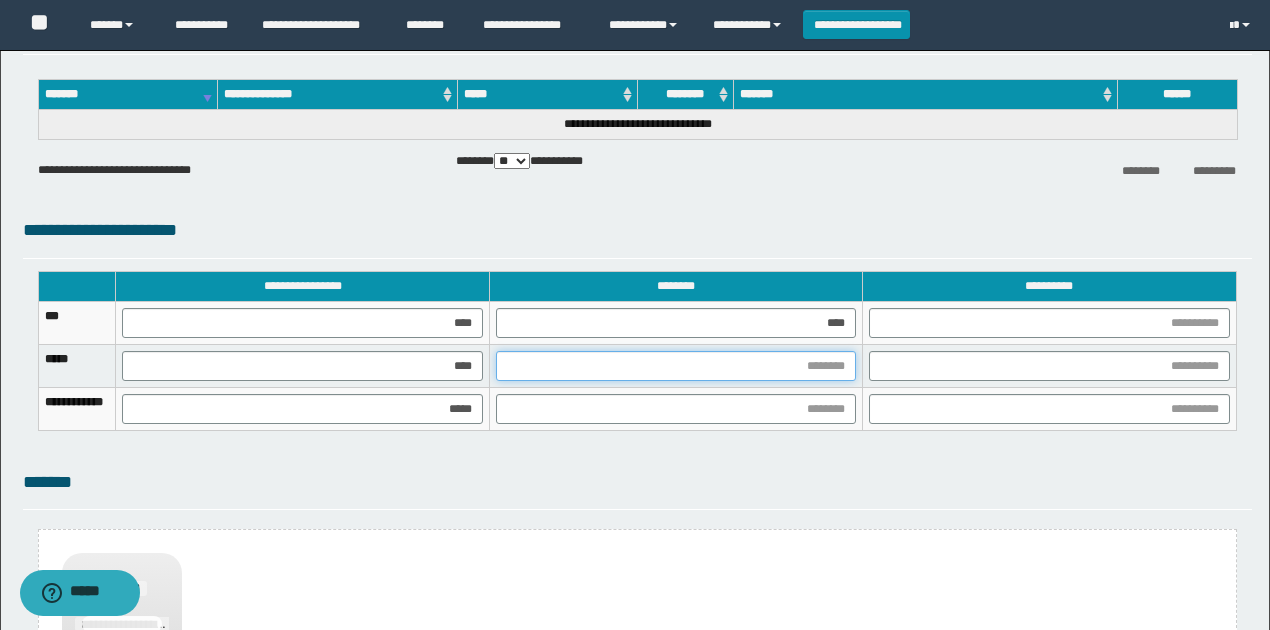 click at bounding box center (676, 366) 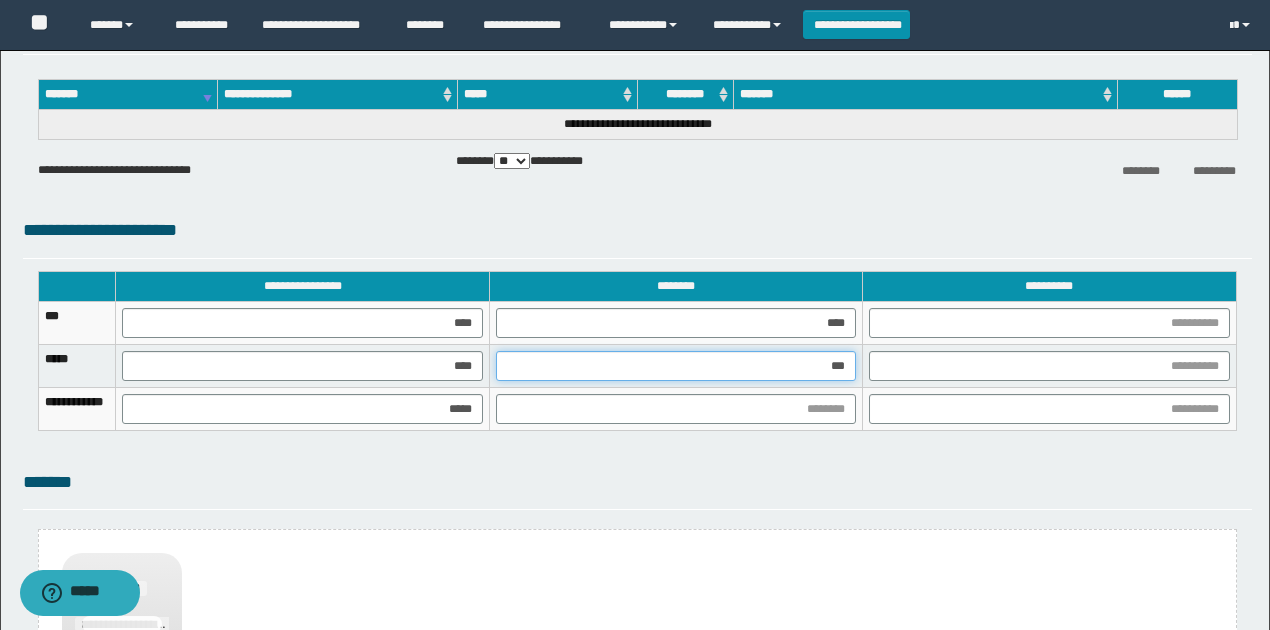 type on "****" 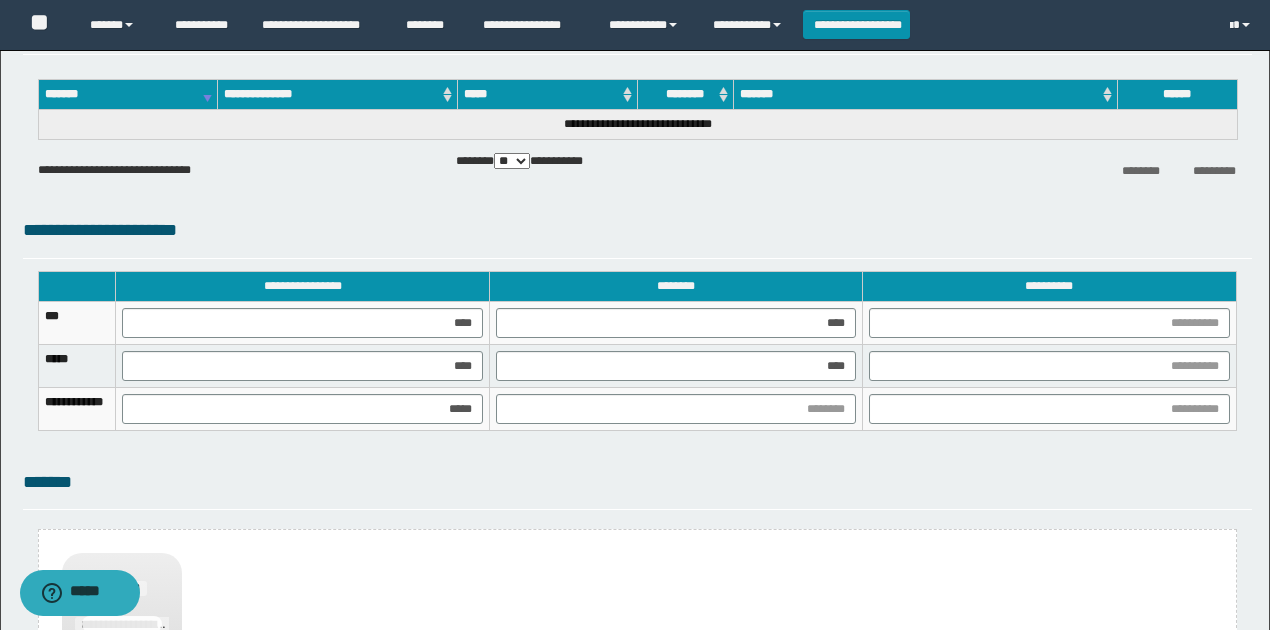 click at bounding box center [1049, 409] 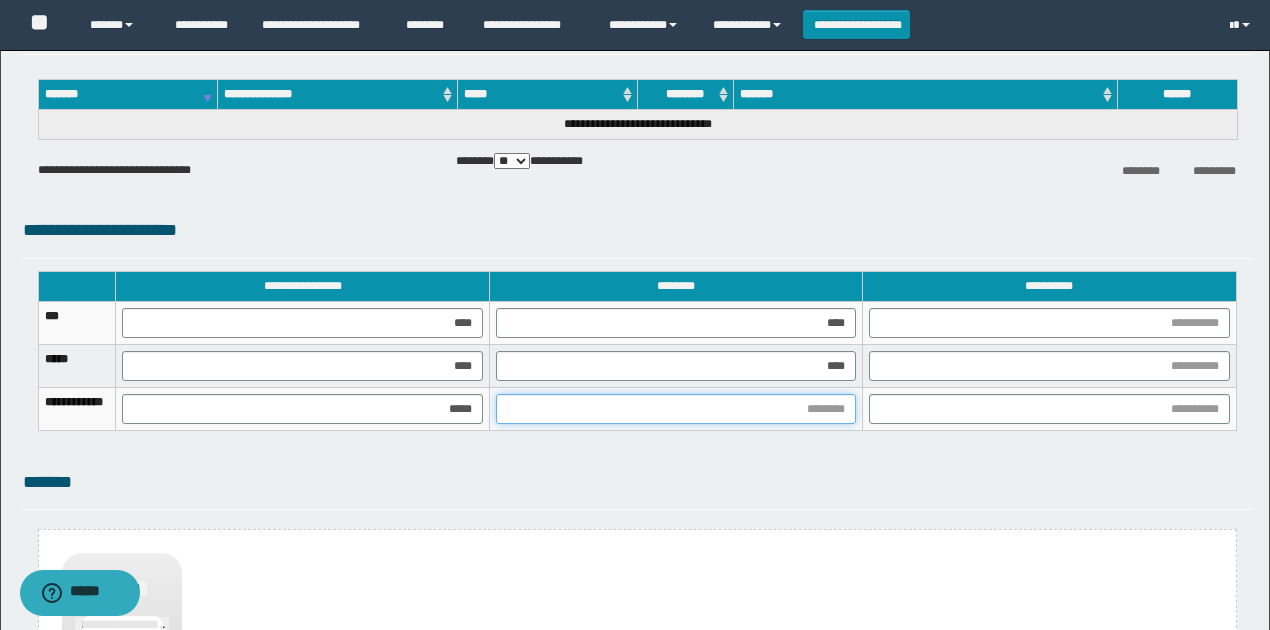 click at bounding box center (676, 409) 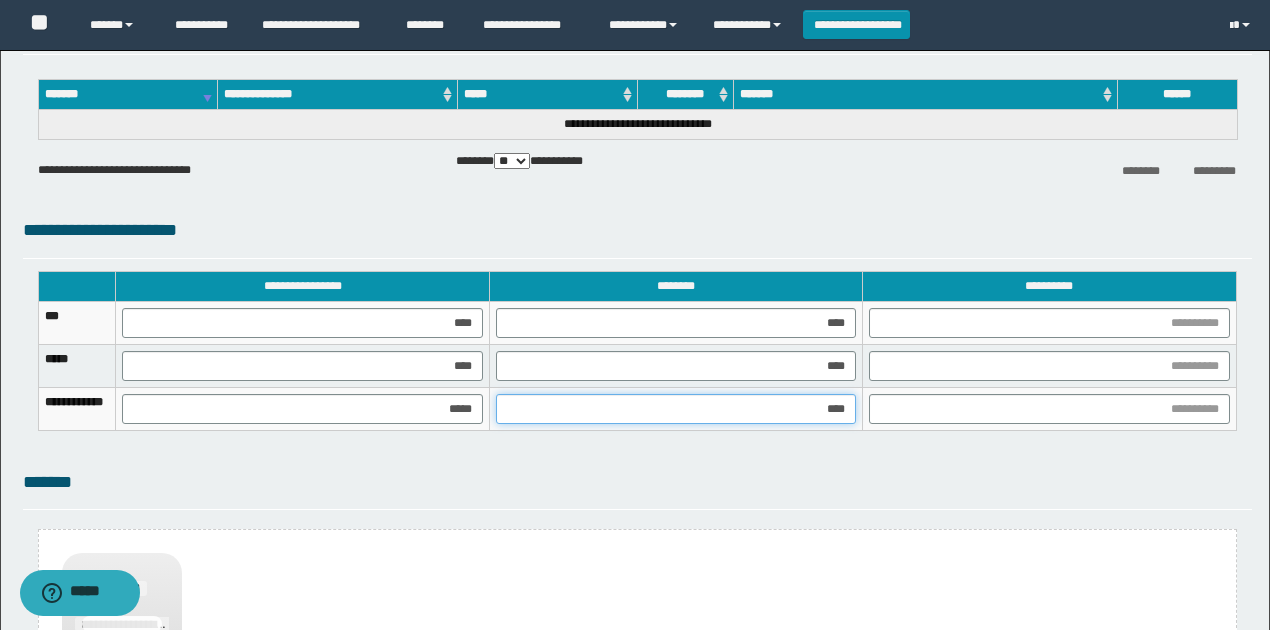 type on "*****" 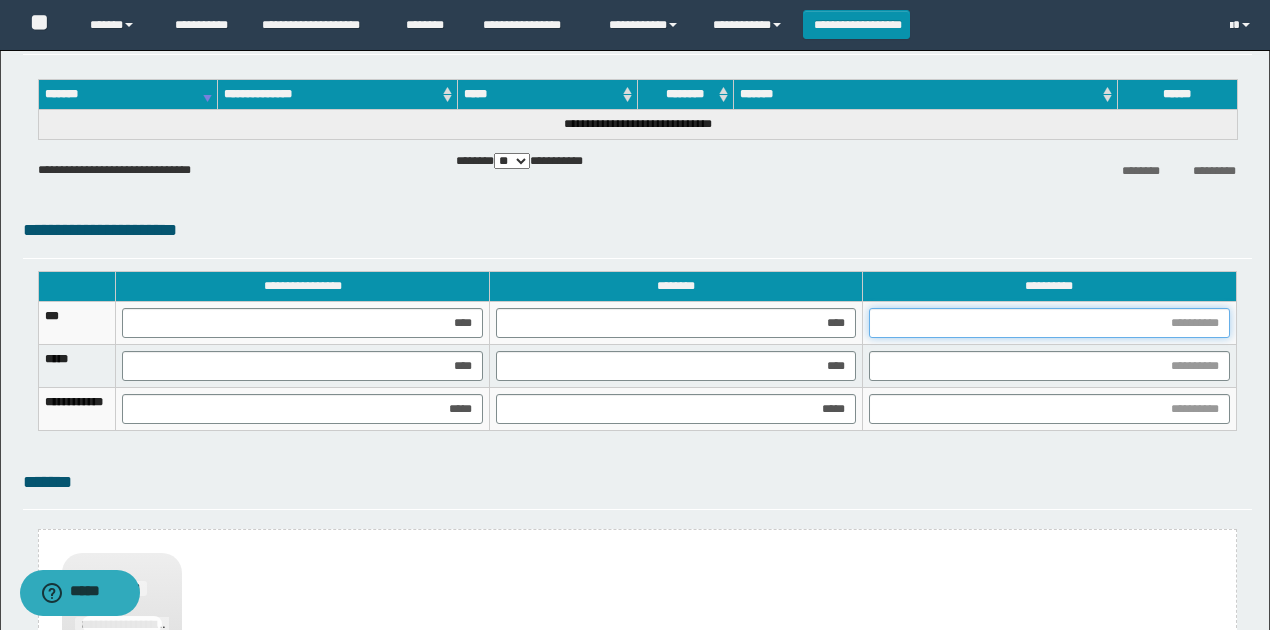 click at bounding box center (1049, 323) 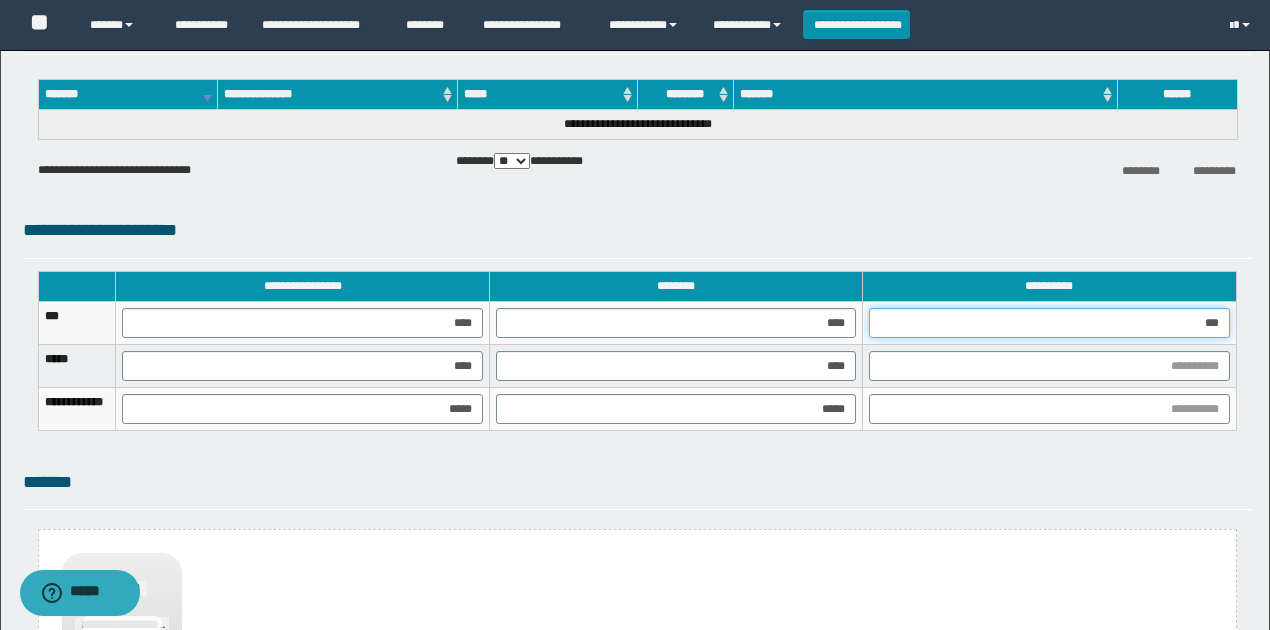 type on "****" 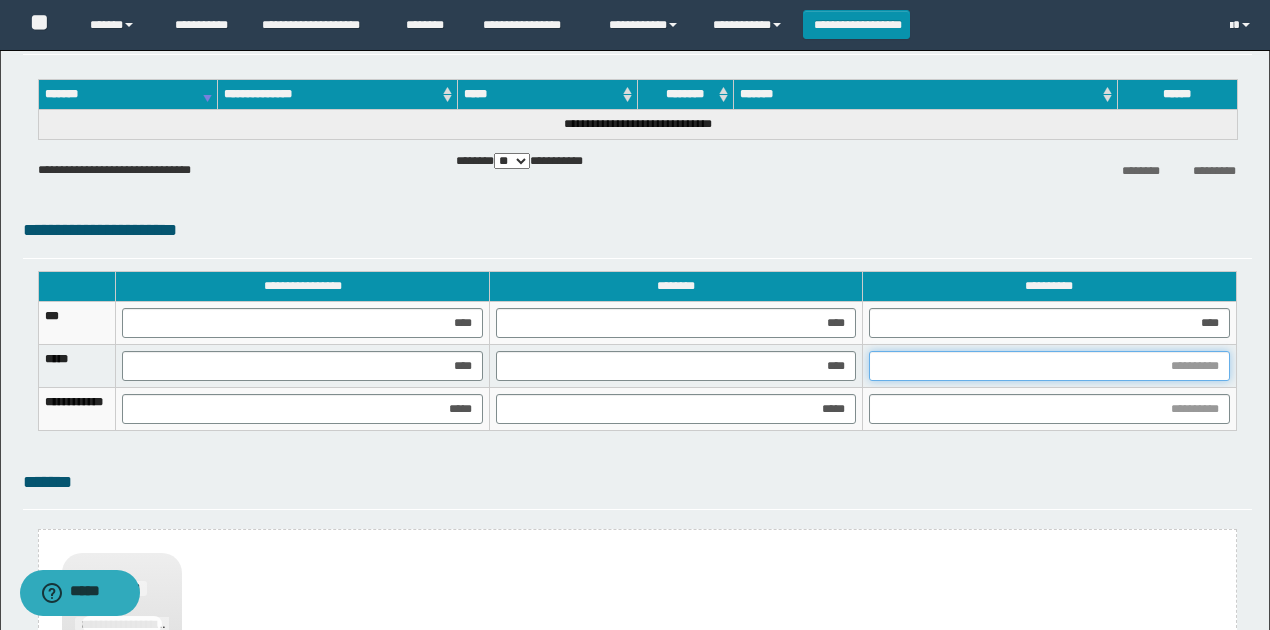 click at bounding box center [1049, 366] 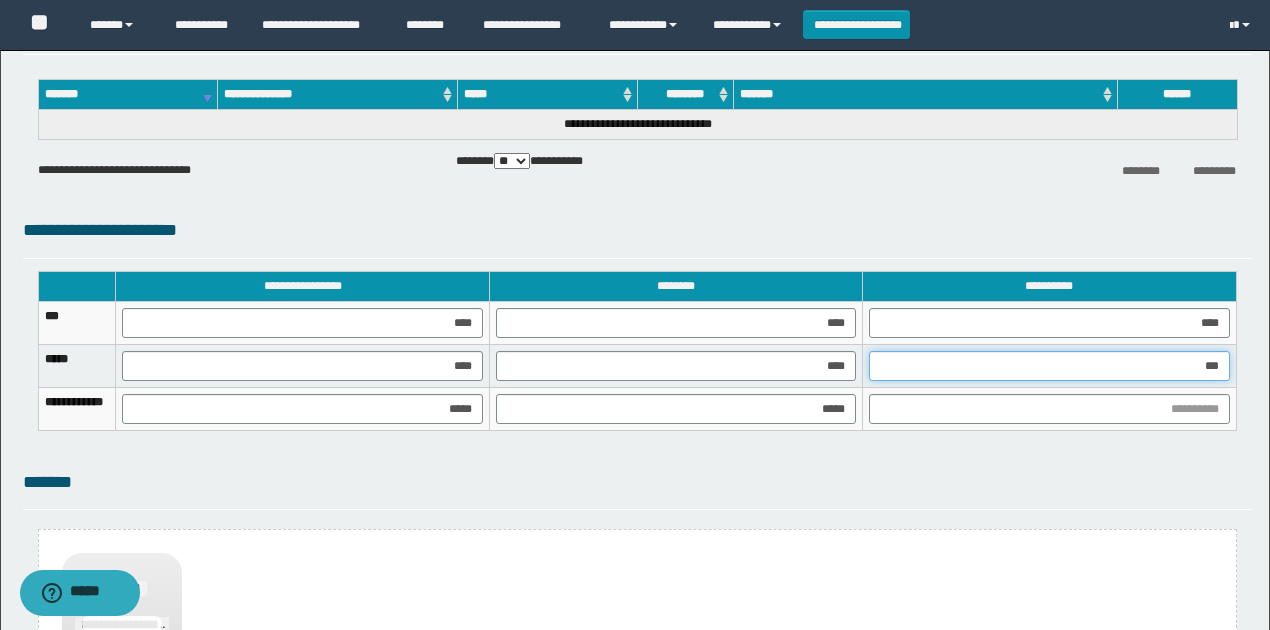 type on "****" 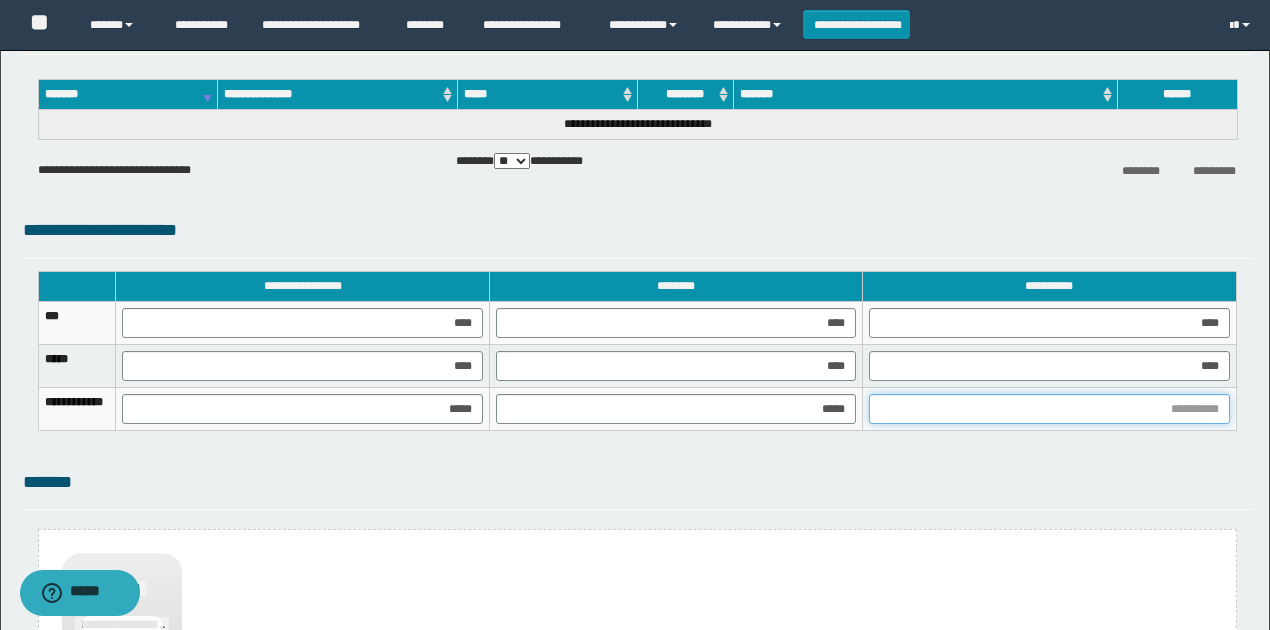 click at bounding box center [1049, 409] 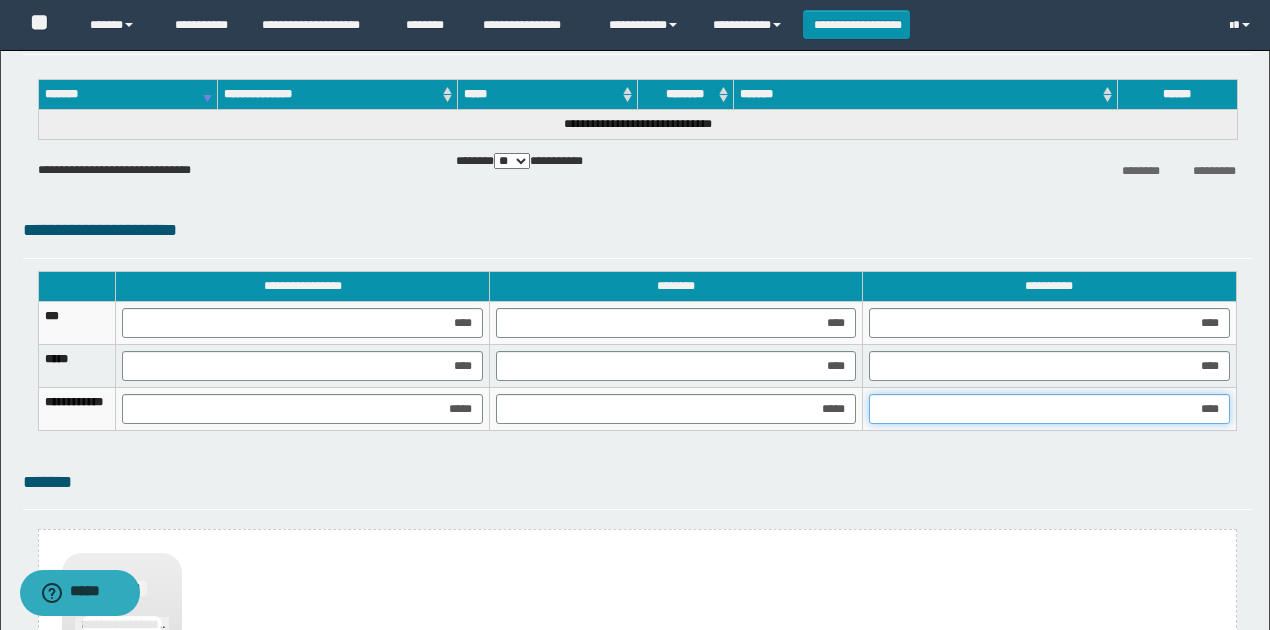 type on "*****" 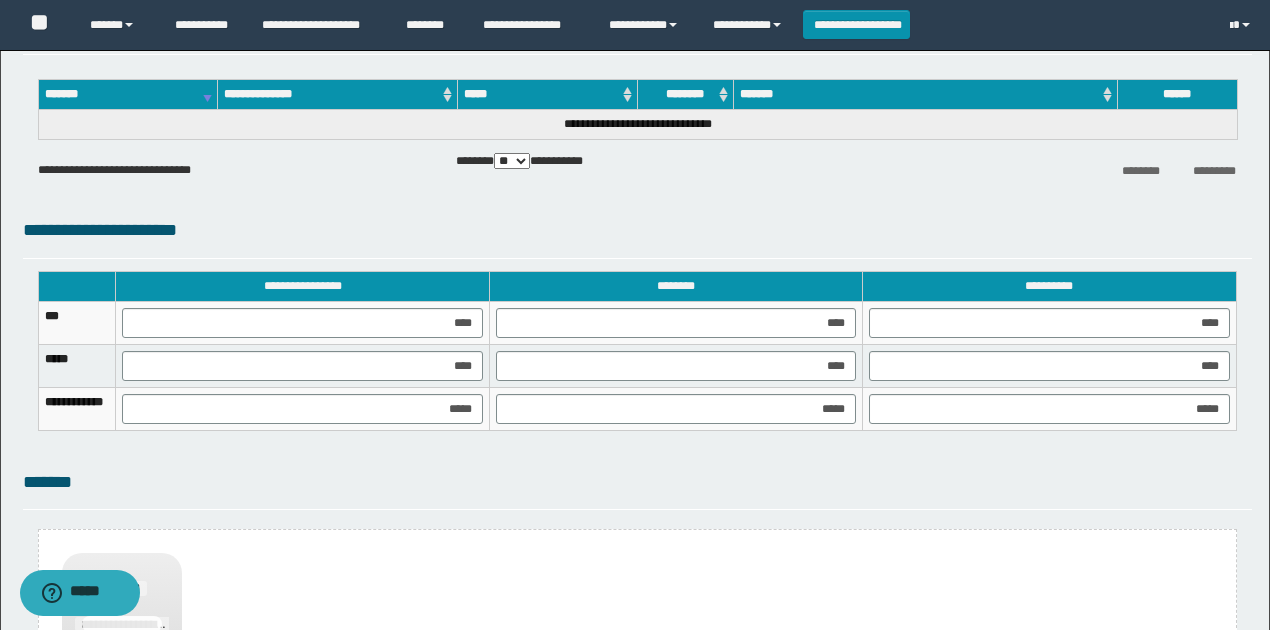 click on "**********" at bounding box center (635, -52) 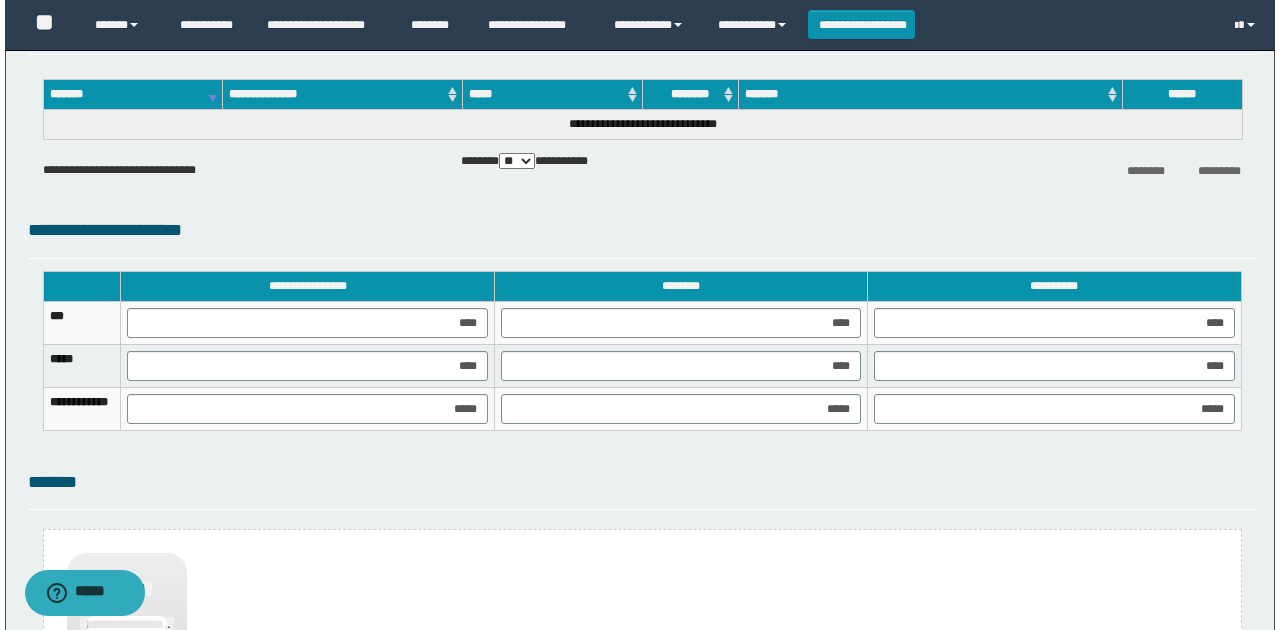 scroll, scrollTop: 1506, scrollLeft: 0, axis: vertical 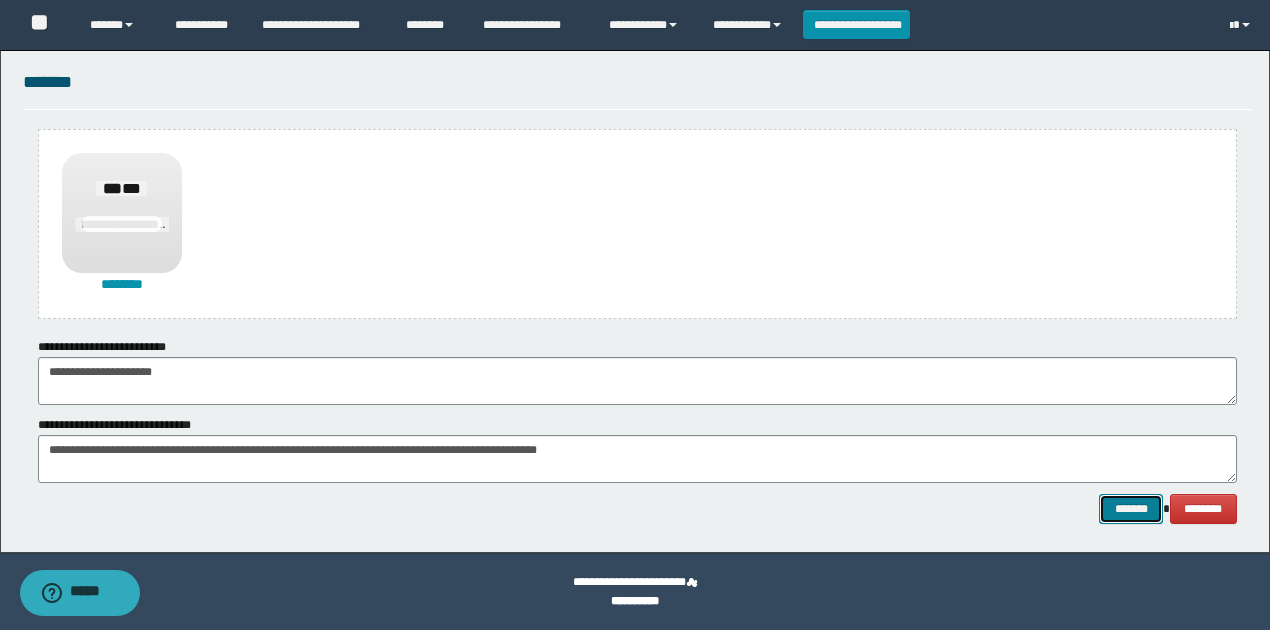 click on "*******" at bounding box center (1131, 508) 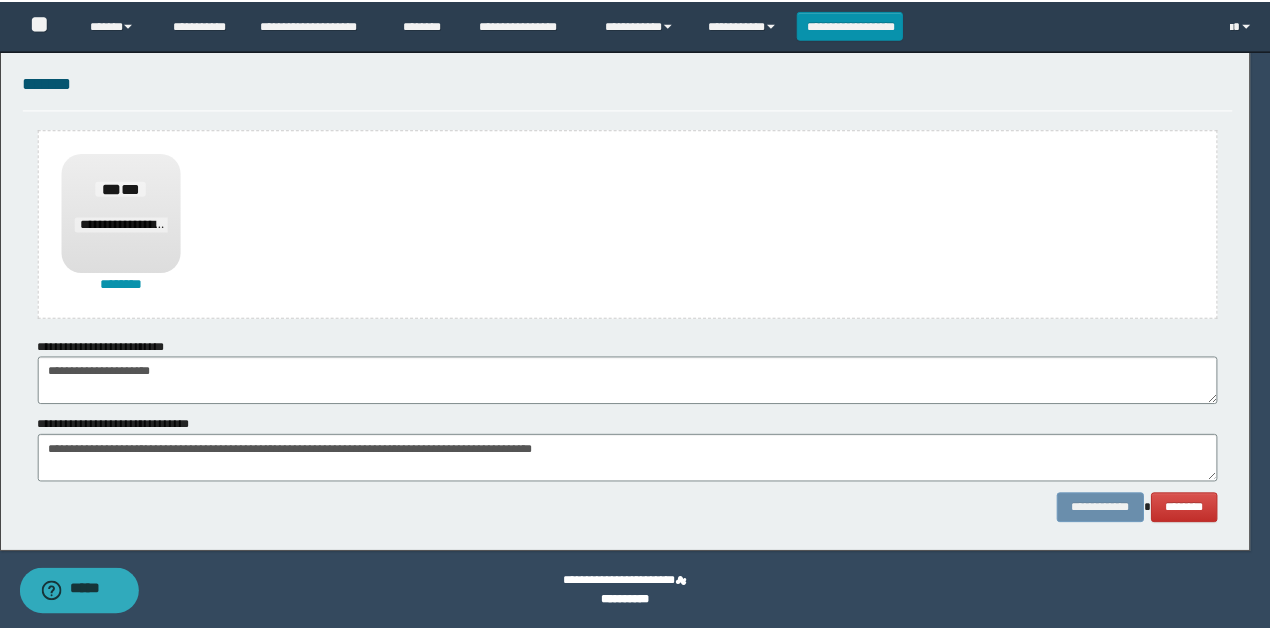 scroll, scrollTop: 1488, scrollLeft: 0, axis: vertical 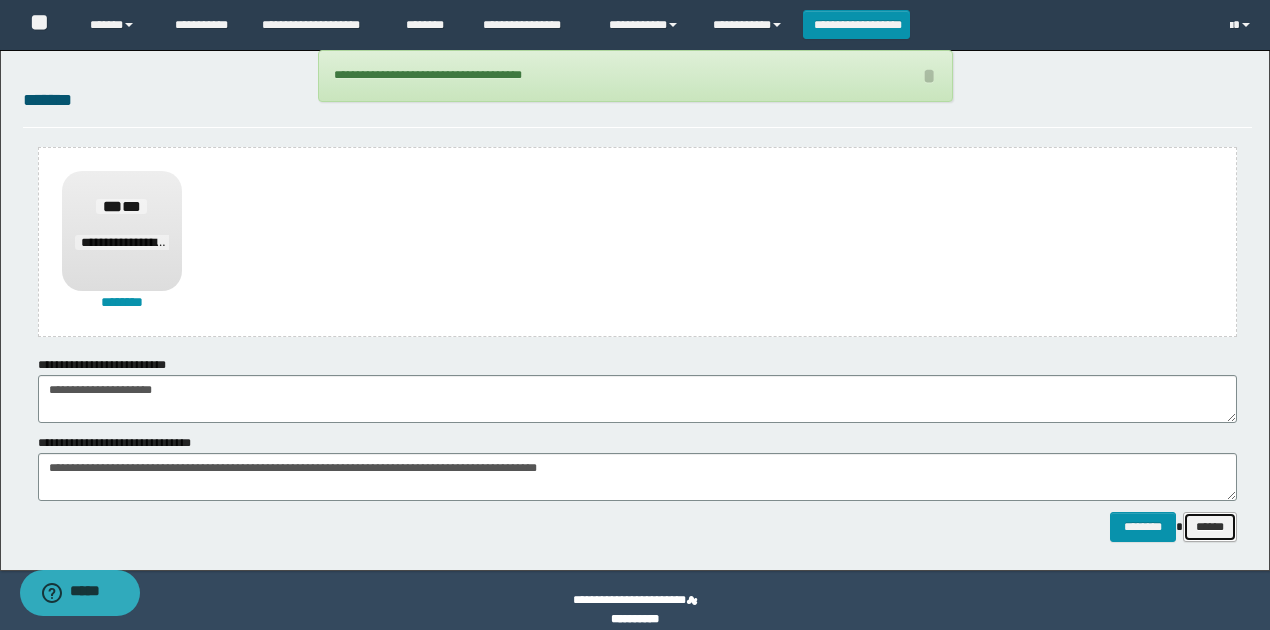 click on "******" at bounding box center (1210, 526) 